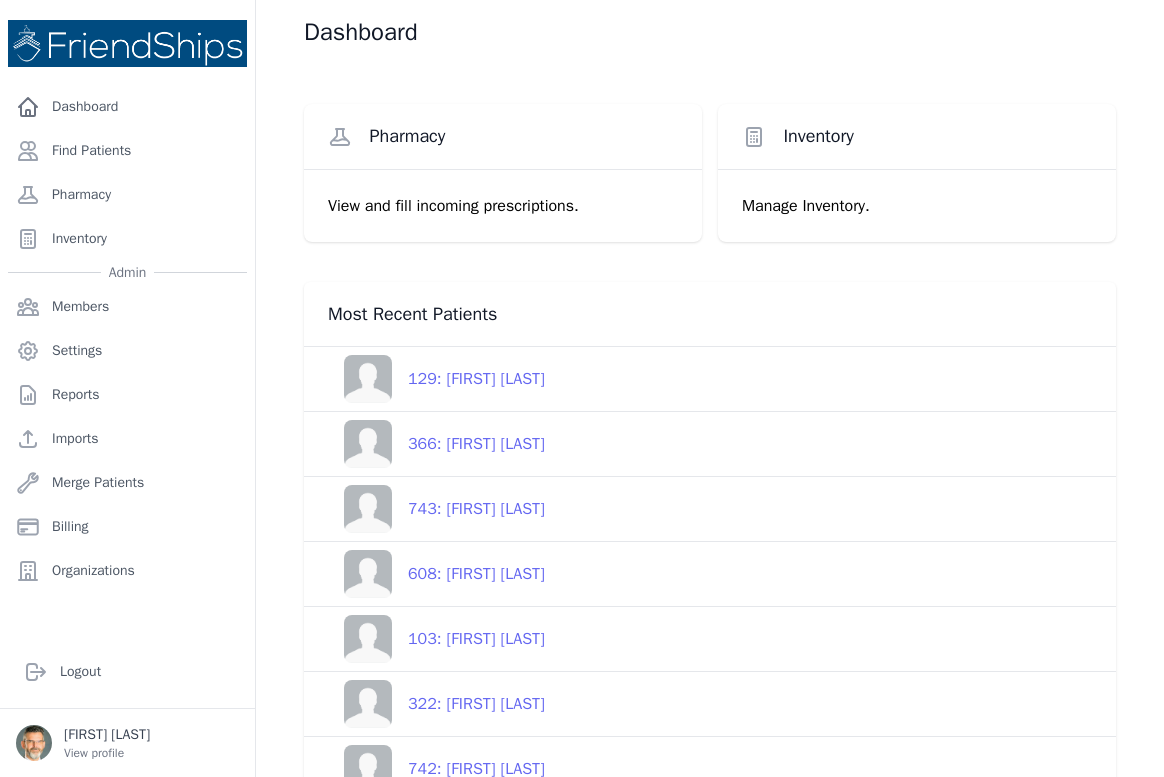 scroll, scrollTop: 0, scrollLeft: 0, axis: both 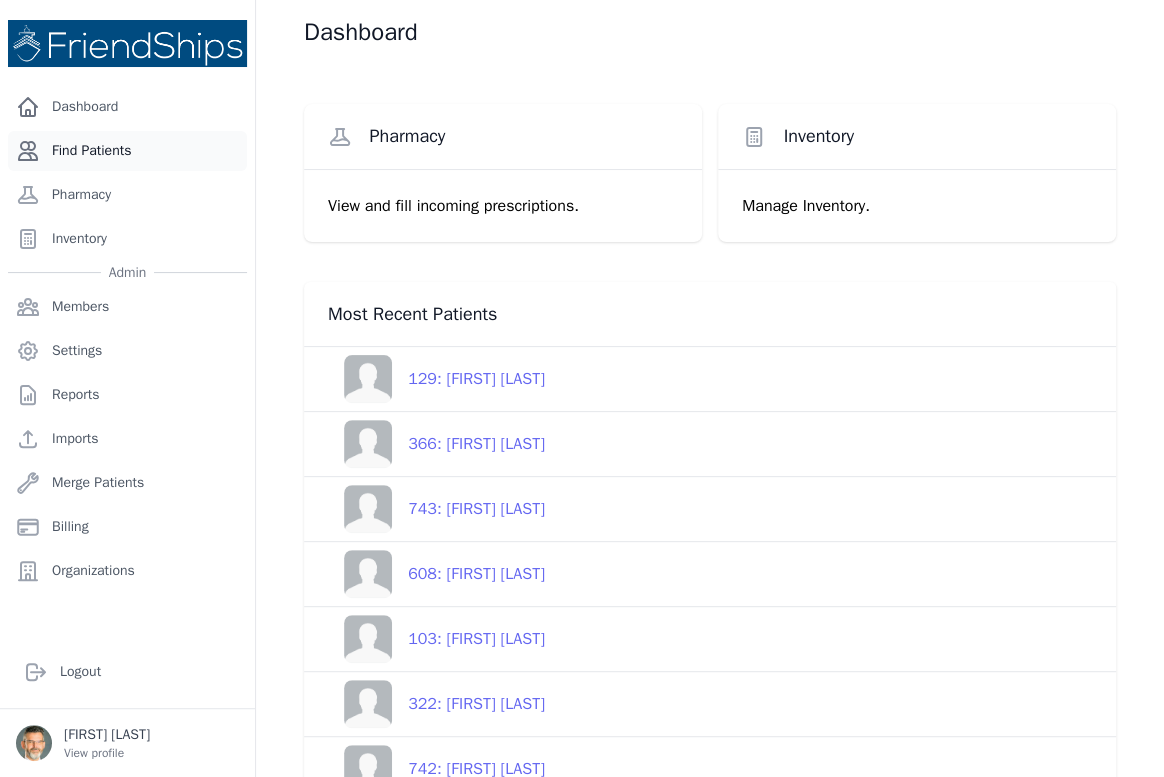 click on "Find Patients" at bounding box center [127, 151] 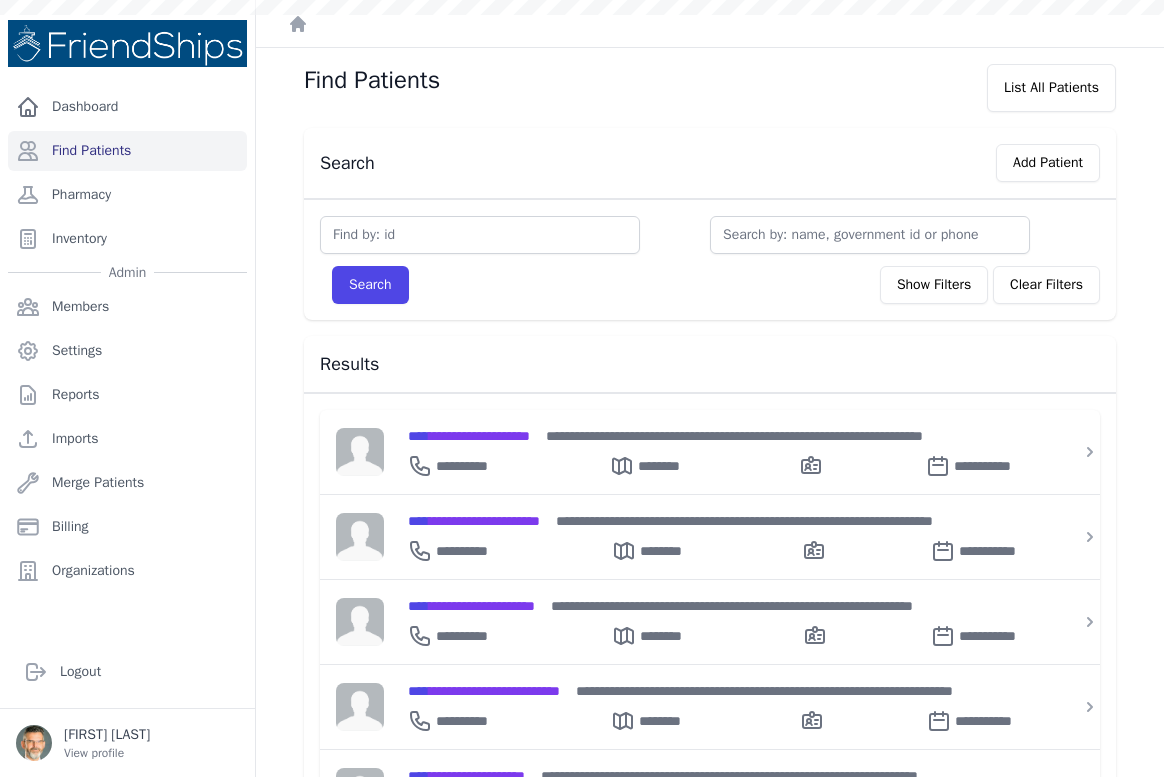 scroll, scrollTop: 0, scrollLeft: 0, axis: both 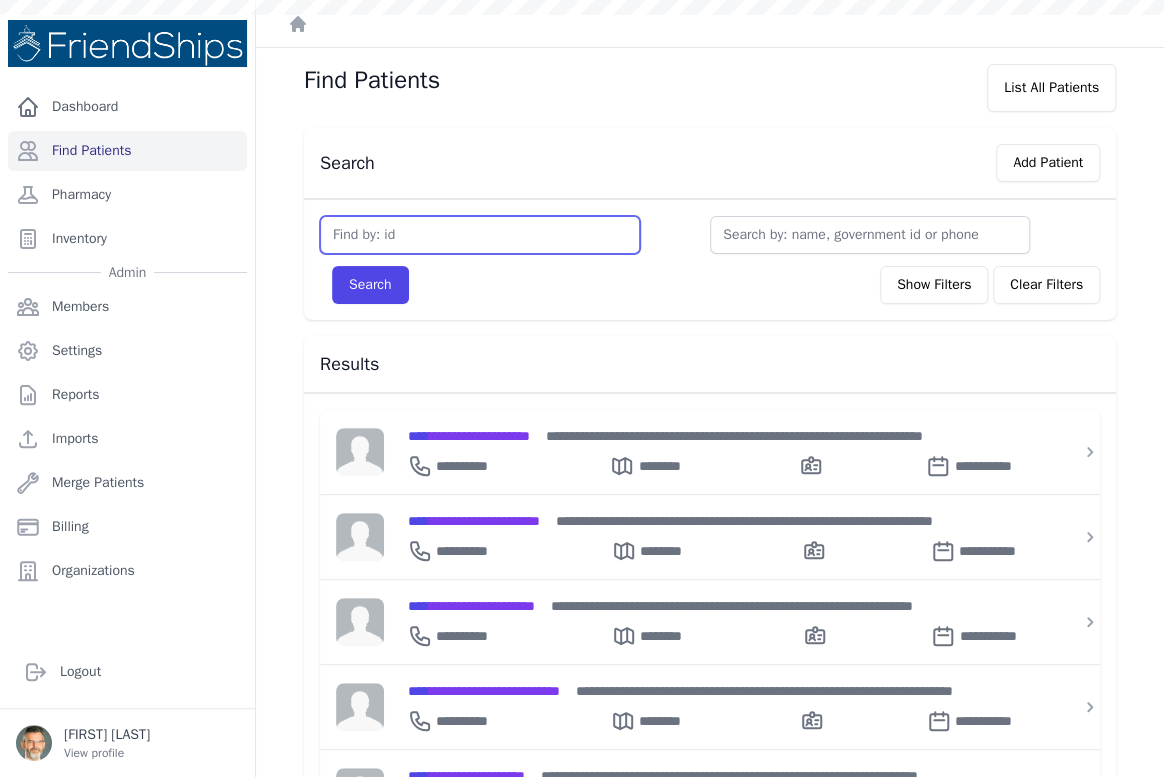 click at bounding box center (480, 235) 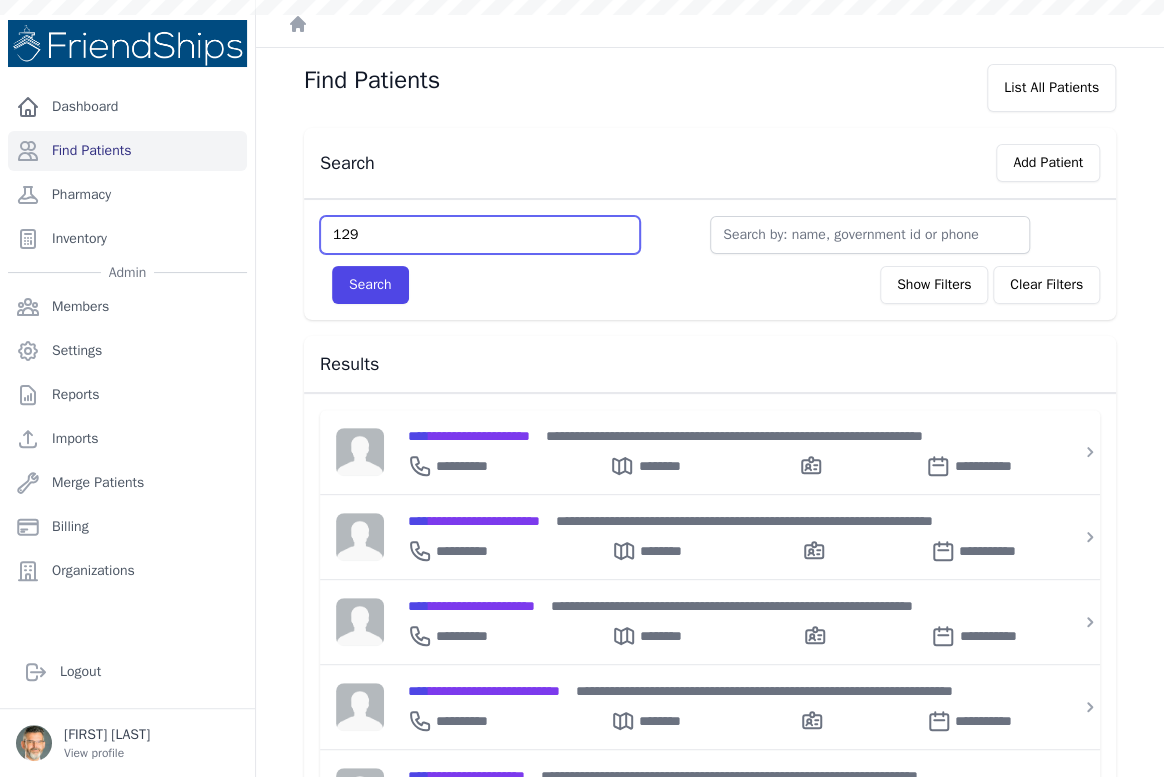 type on "129" 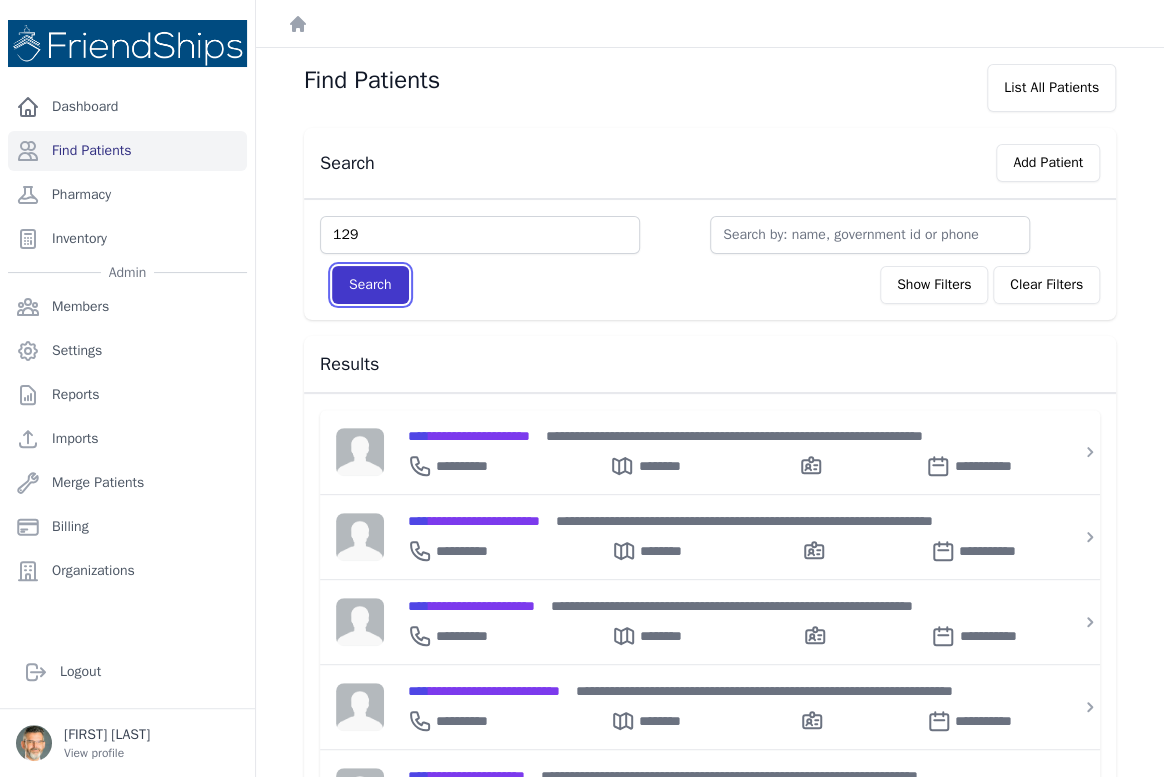 click on "Search" at bounding box center [370, 285] 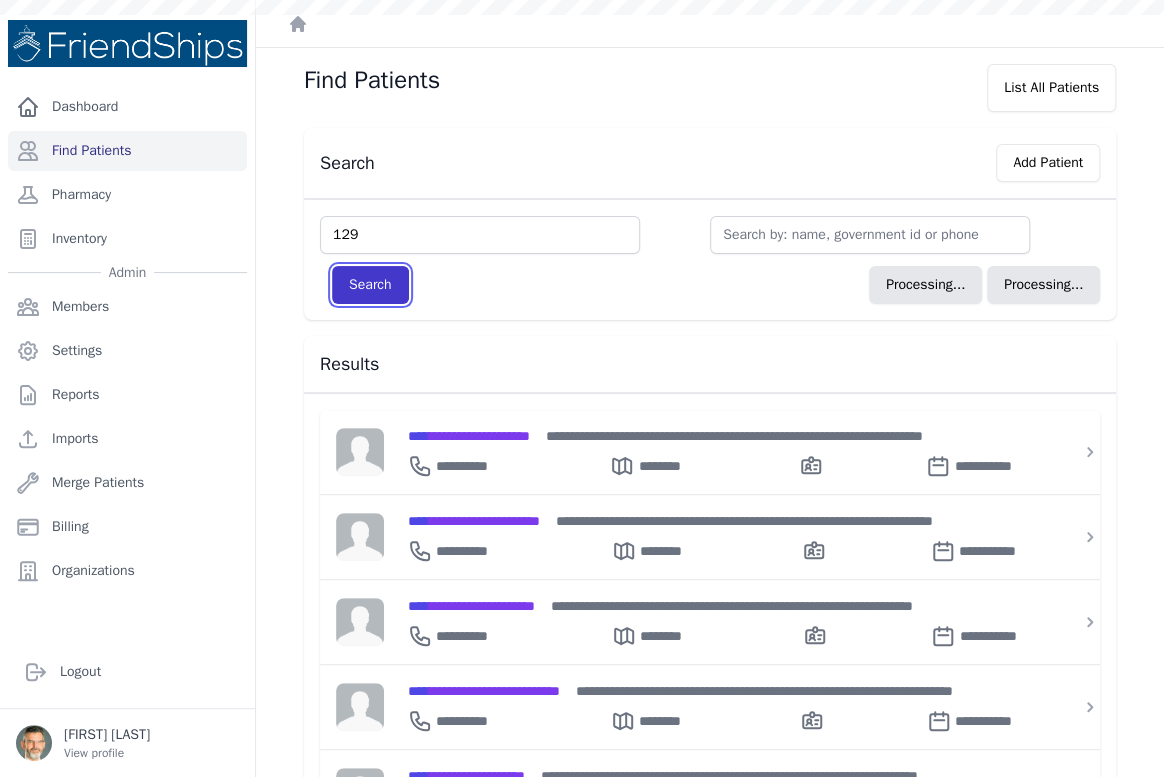 type 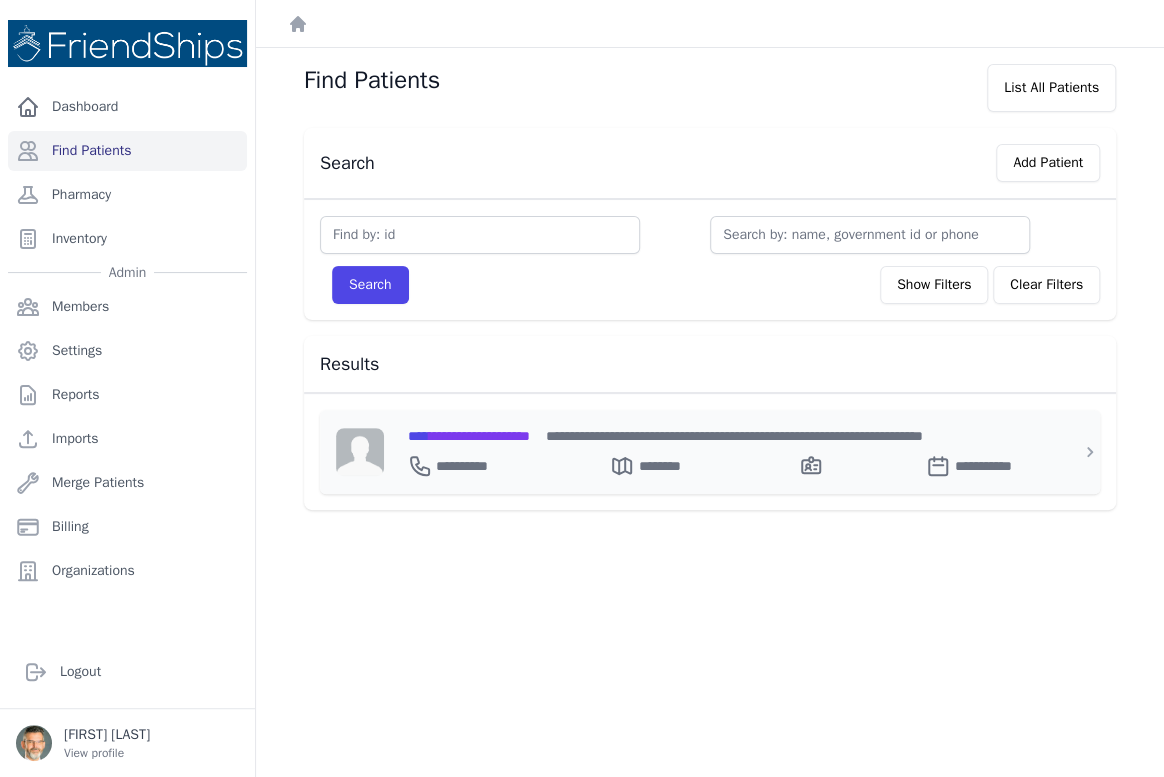 click on "**********" at bounding box center [469, 436] 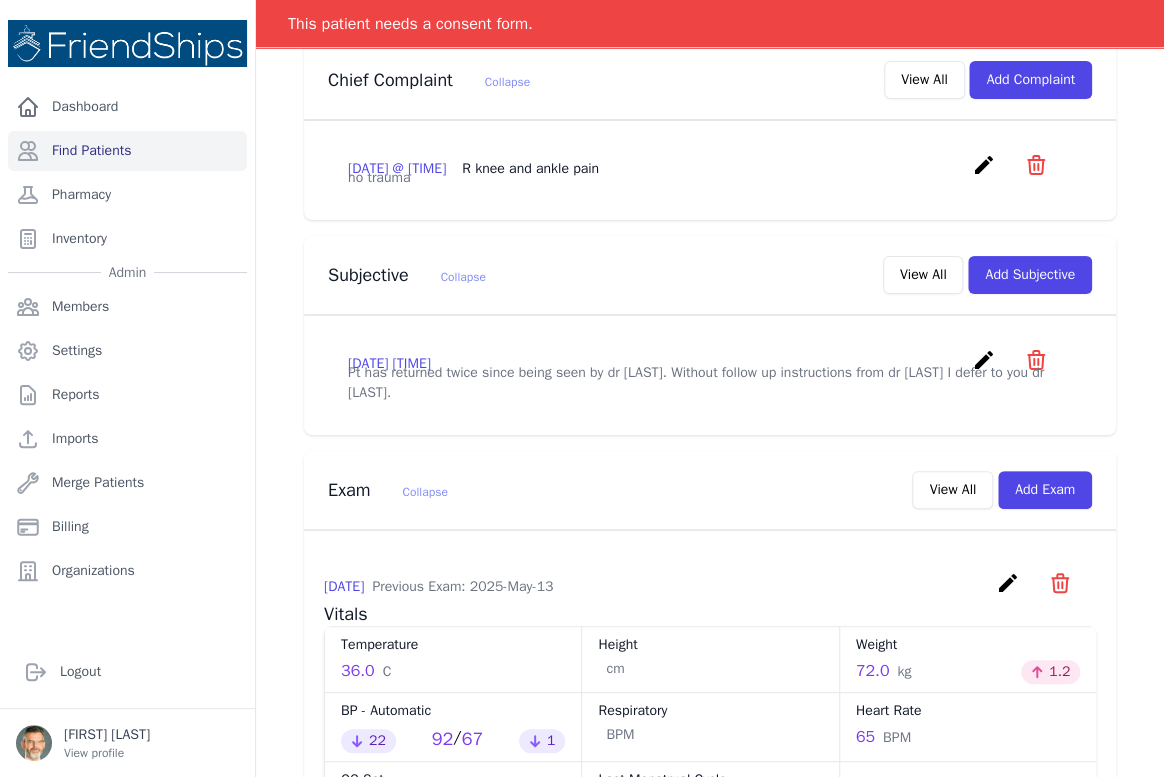 scroll, scrollTop: 454, scrollLeft: 0, axis: vertical 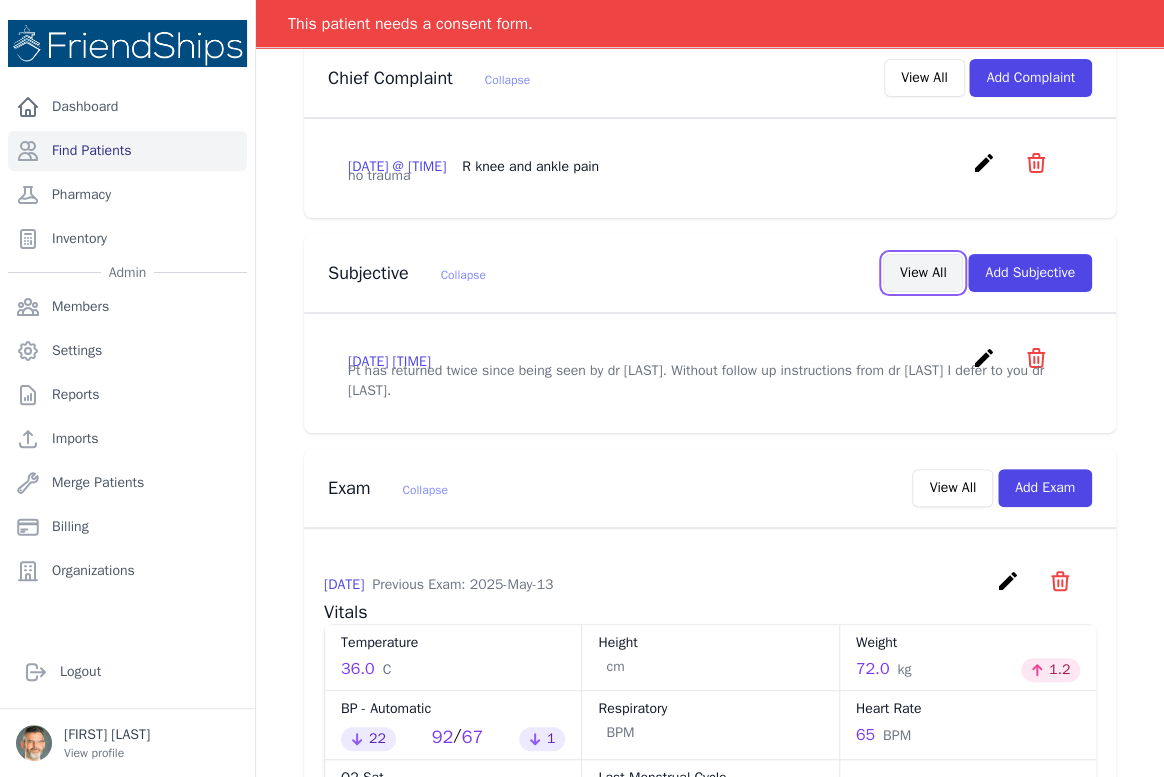 click on "View All" at bounding box center (923, 273) 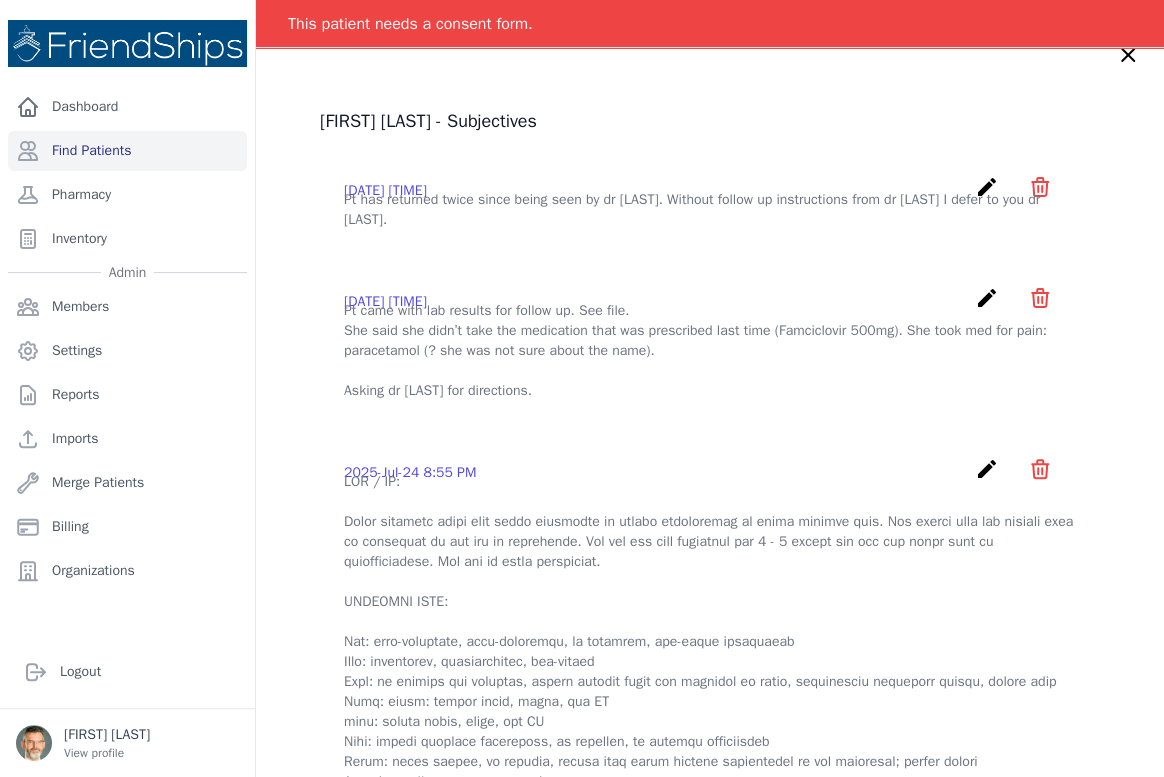 scroll, scrollTop: 0, scrollLeft: 0, axis: both 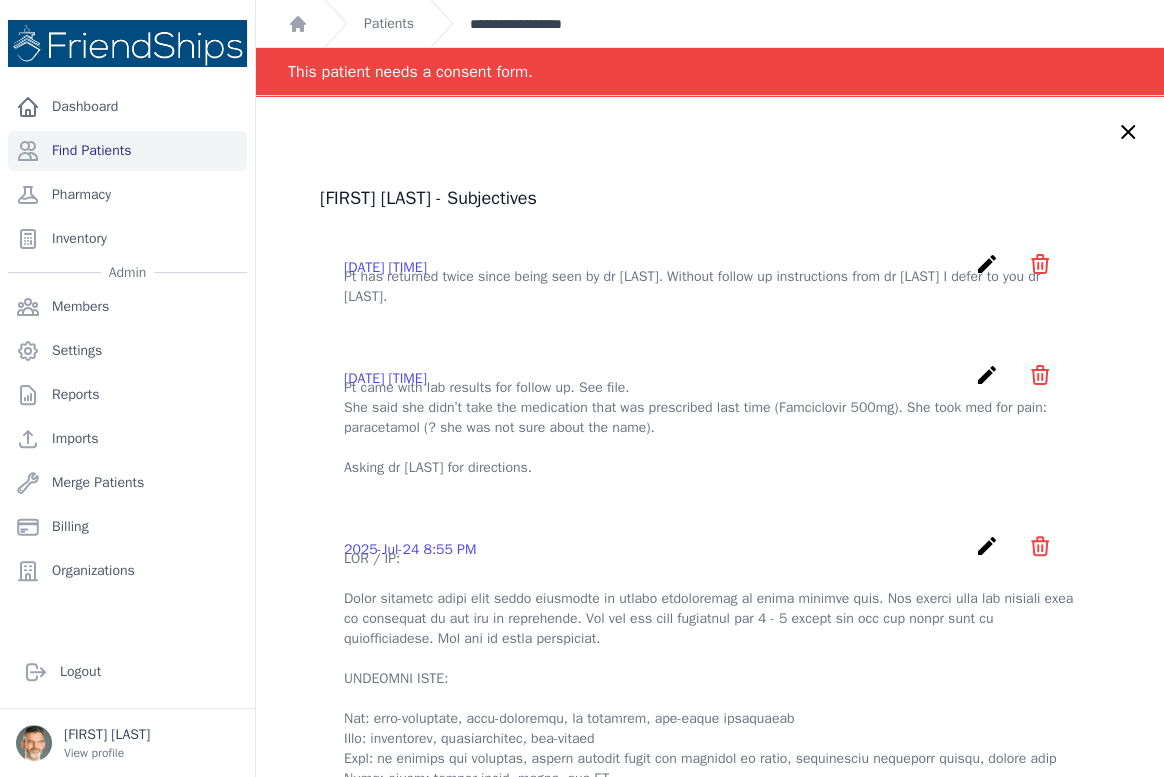 click on "**********" at bounding box center (536, 24) 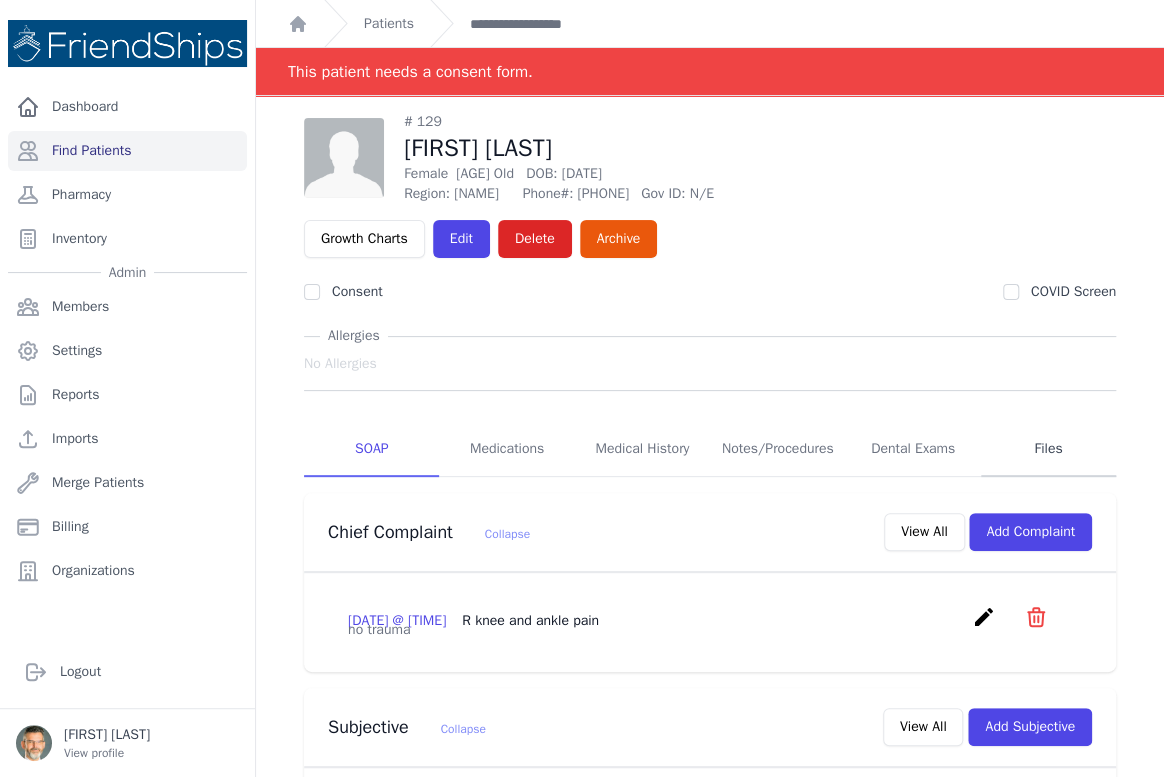 click on "Files" at bounding box center [1048, 450] 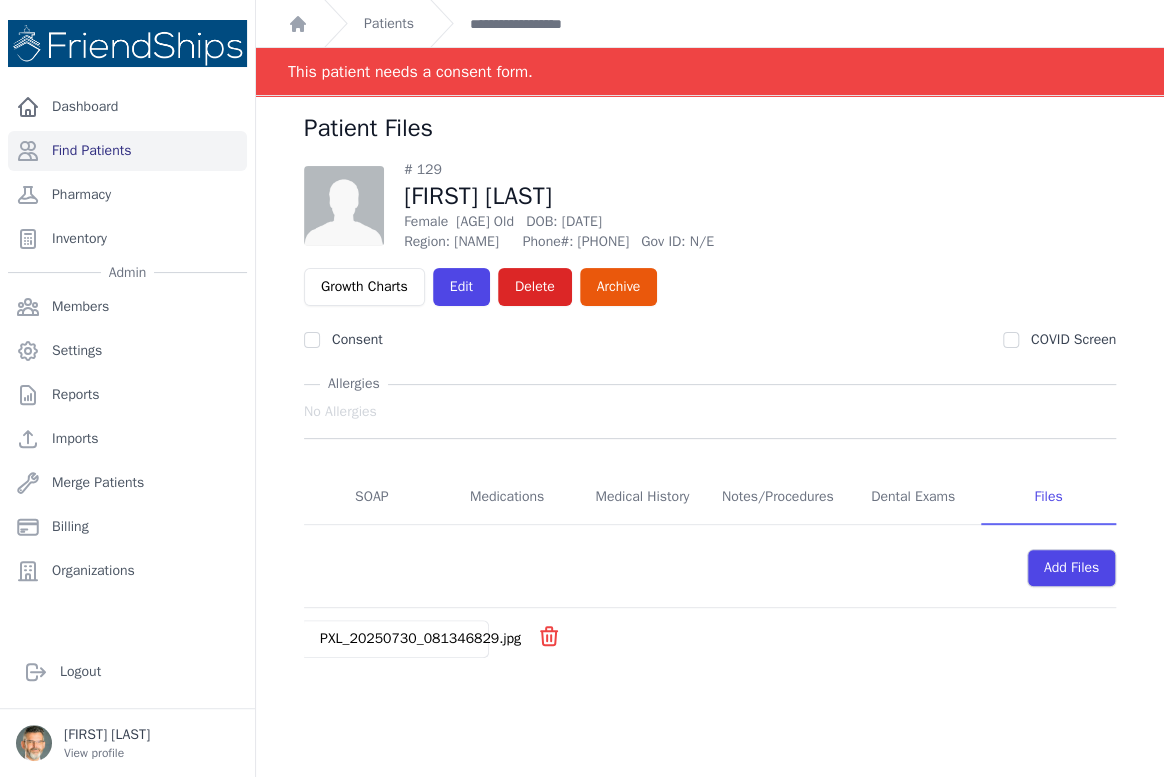 click on "PXL_20250730_081346829.jpg" at bounding box center [420, 638] 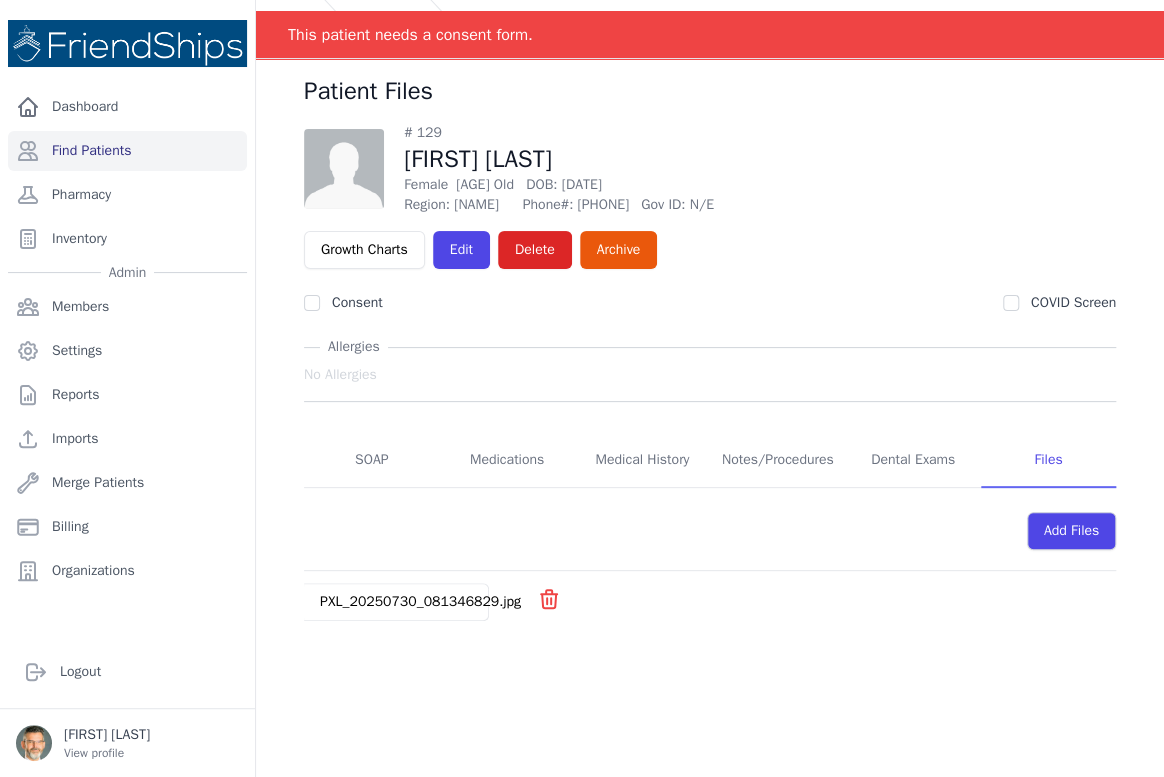 scroll, scrollTop: 0, scrollLeft: 0, axis: both 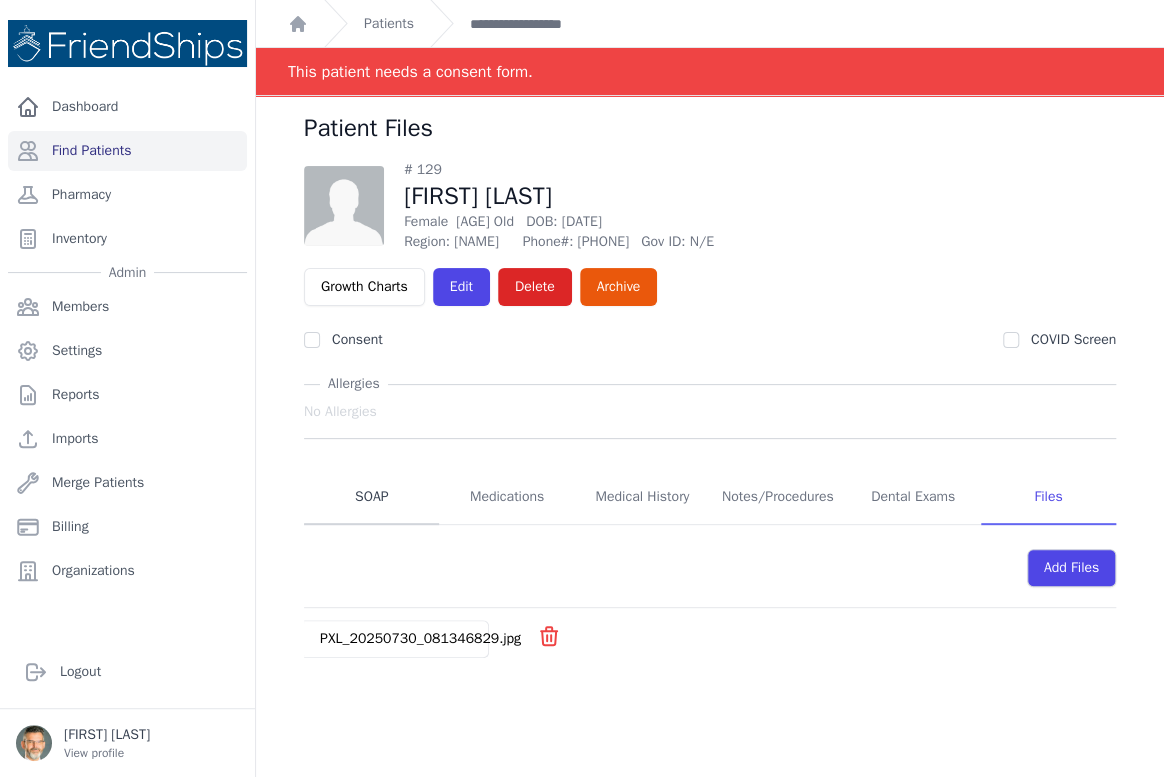 click on "SOAP" at bounding box center (371, 498) 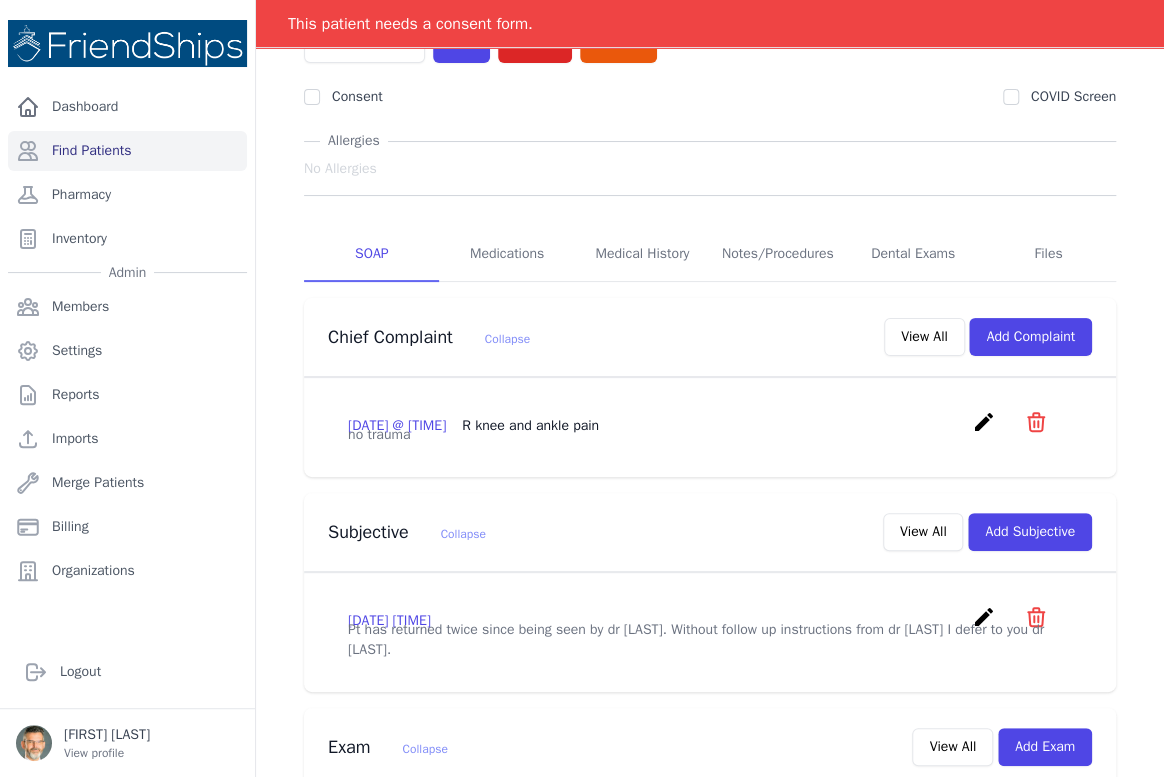 scroll, scrollTop: 272, scrollLeft: 0, axis: vertical 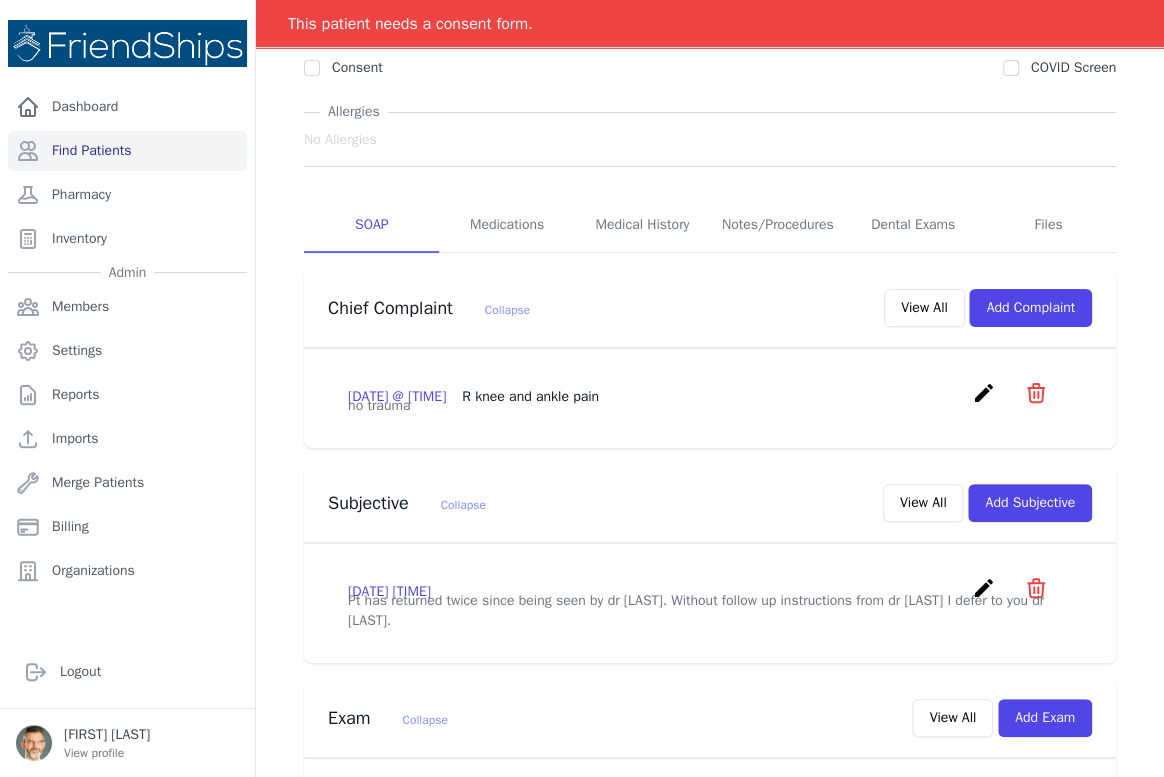 click 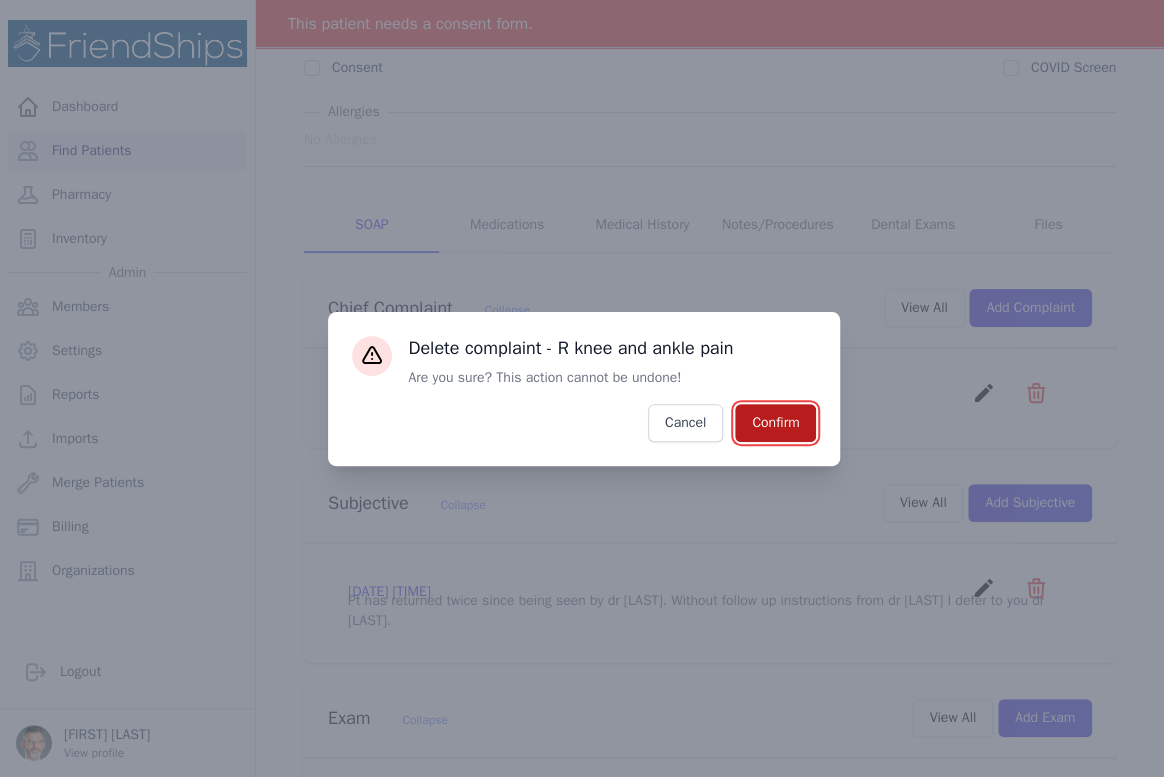 click on "Confirm" at bounding box center (775, 423) 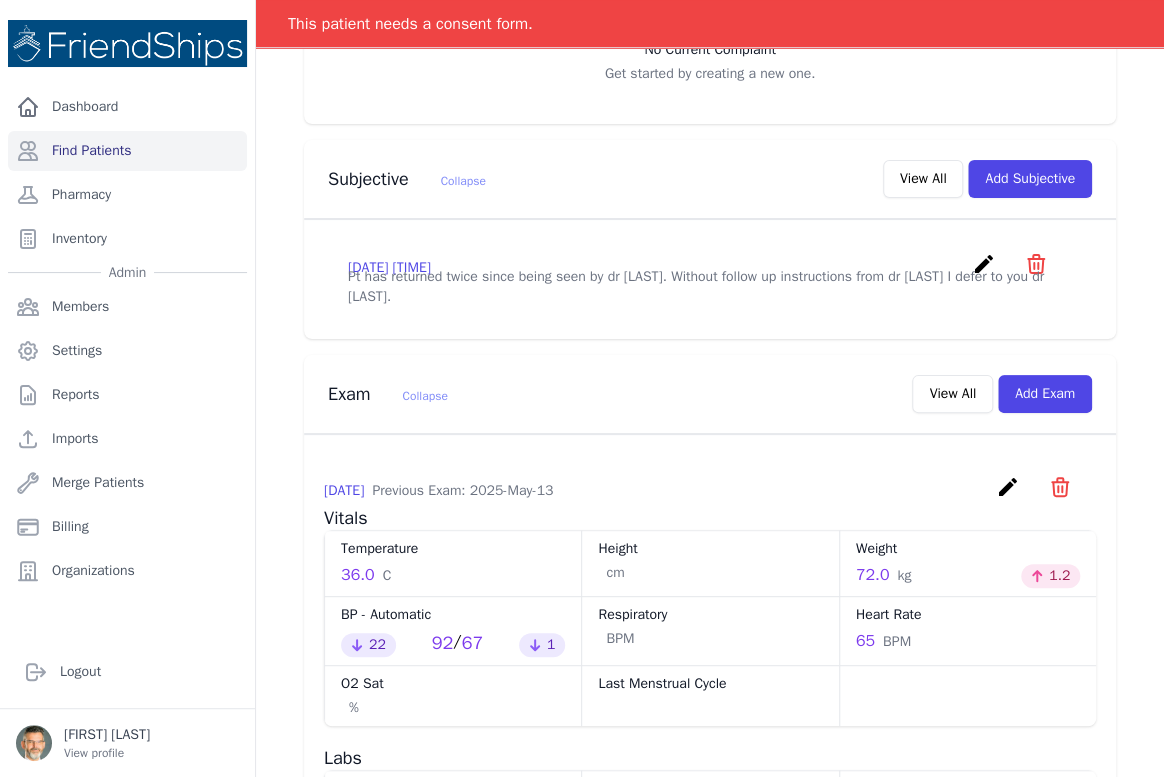 scroll, scrollTop: 539, scrollLeft: 0, axis: vertical 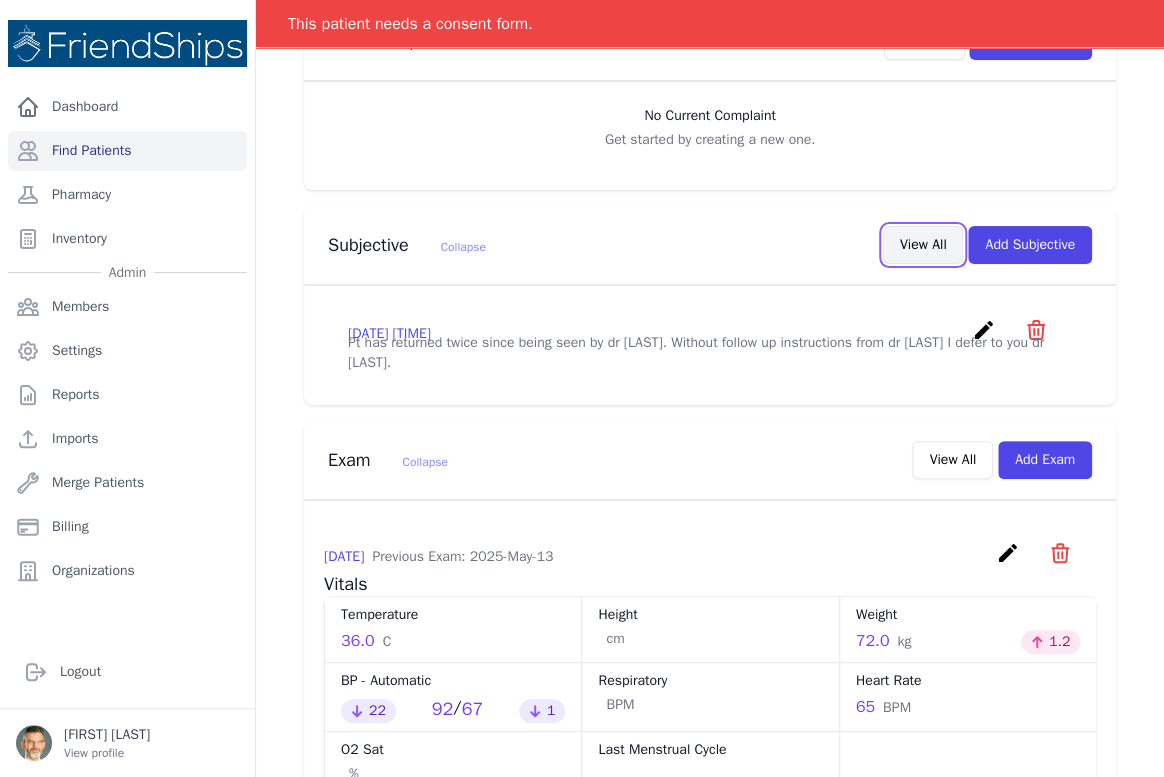 click on "View All" at bounding box center (923, 245) 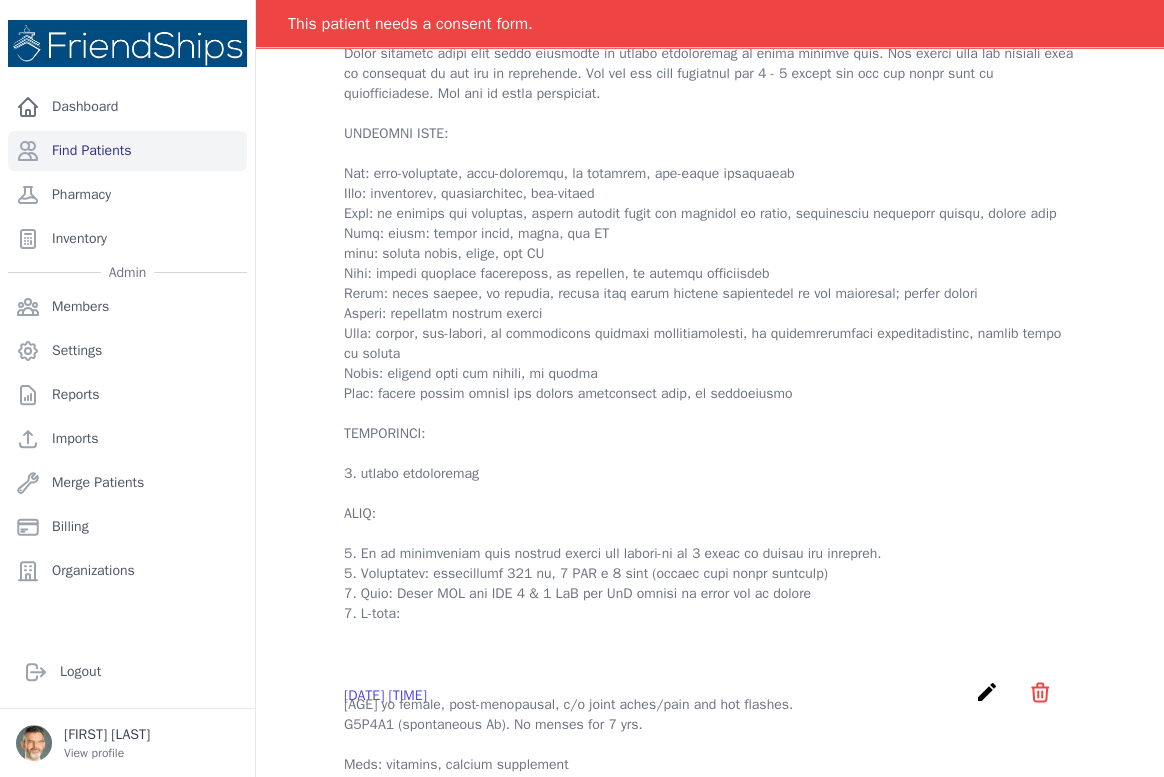 scroll, scrollTop: 454, scrollLeft: 0, axis: vertical 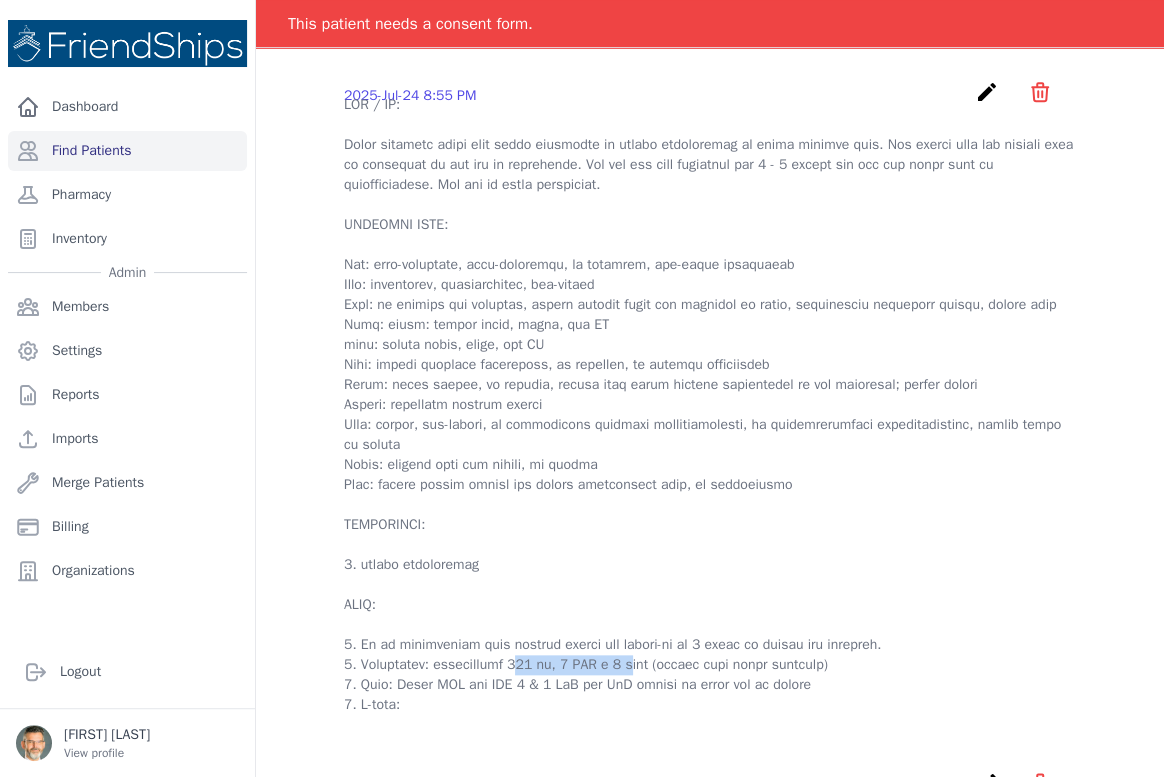drag, startPoint x: 433, startPoint y: 740, endPoint x: 549, endPoint y: 742, distance: 116.01724 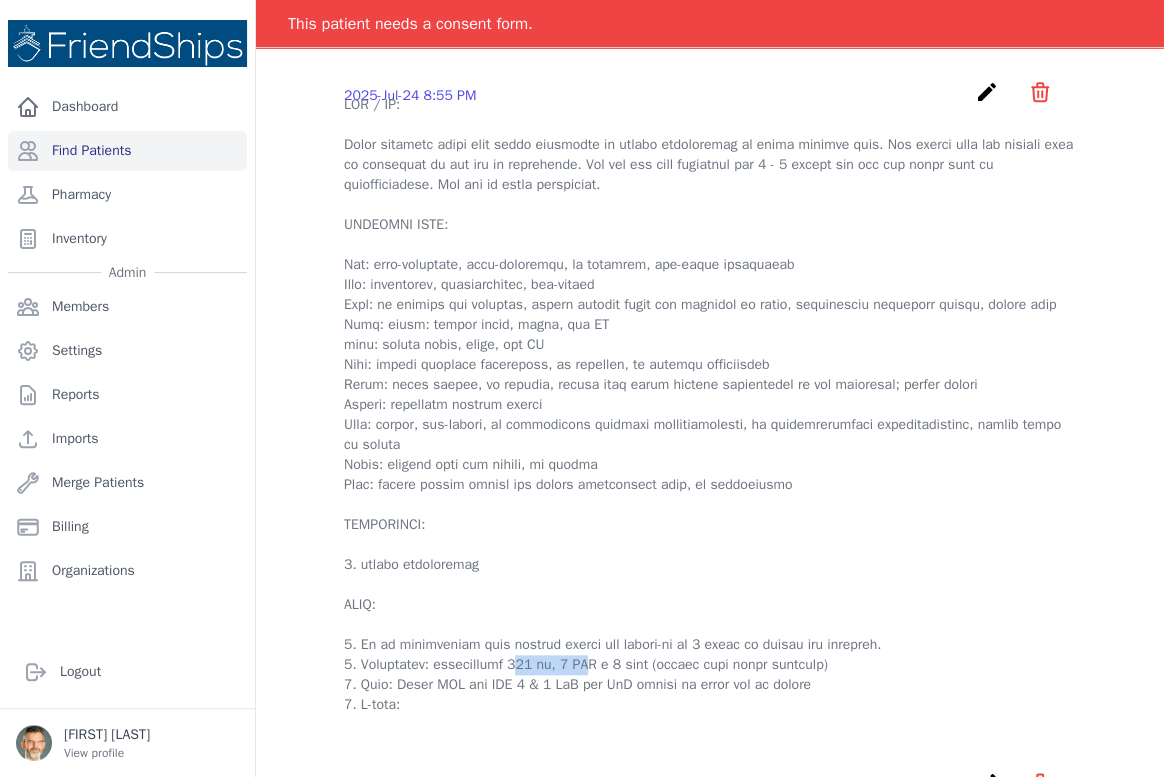 drag, startPoint x: 502, startPoint y: 736, endPoint x: 433, endPoint y: 735, distance: 69.00725 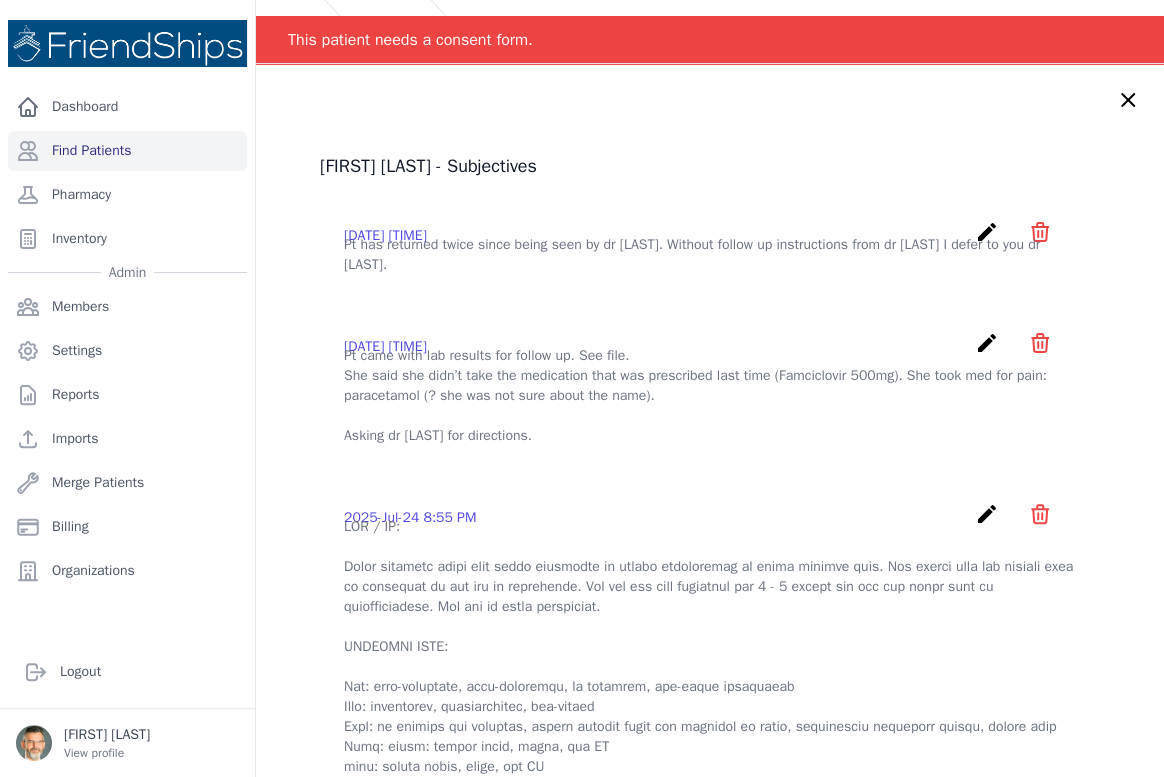 scroll, scrollTop: 0, scrollLeft: 0, axis: both 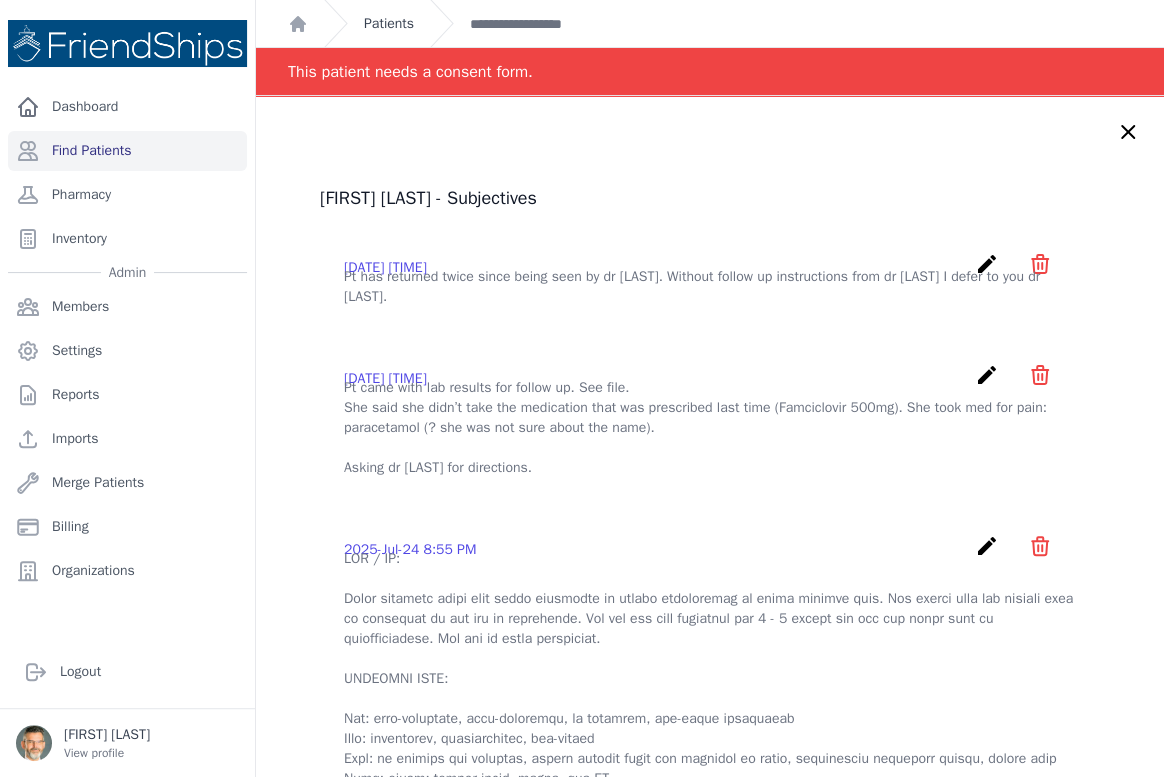 click on "Patients" at bounding box center [389, 24] 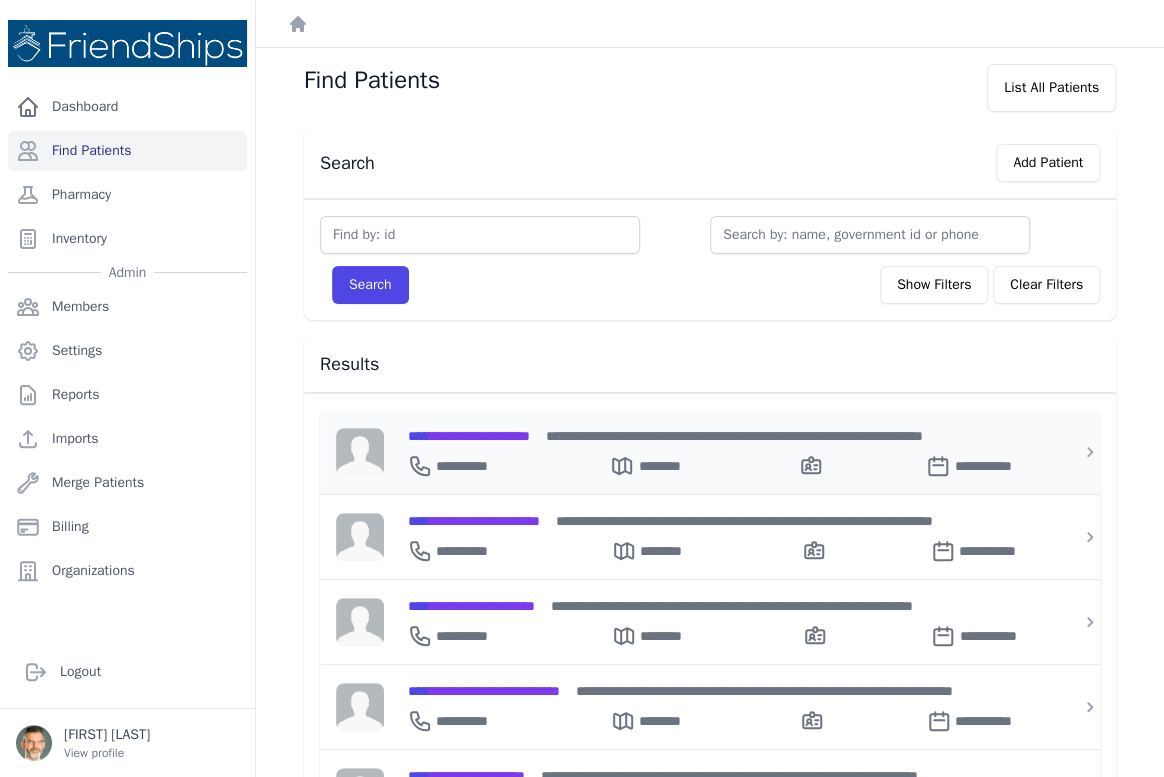 click on "**********" at bounding box center (469, 436) 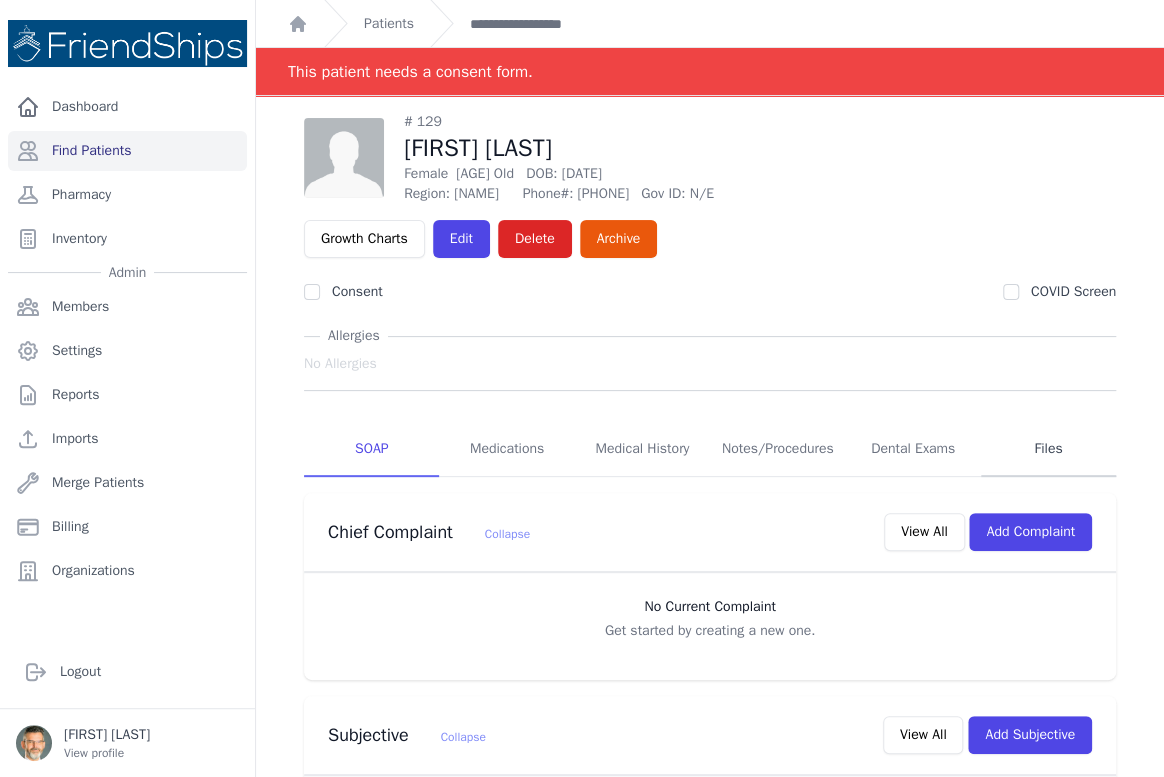 click on "Files" at bounding box center (1048, 450) 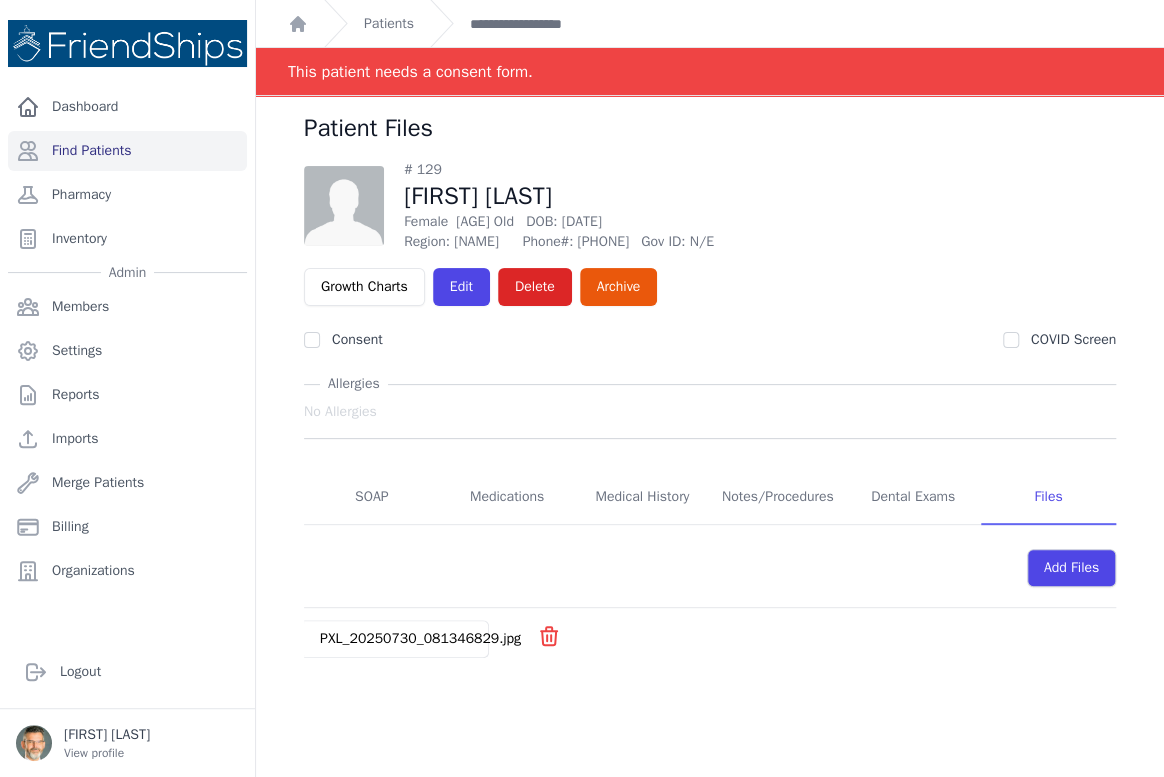 click on "PXL_20250730_081346829.jpg" at bounding box center [420, 639] 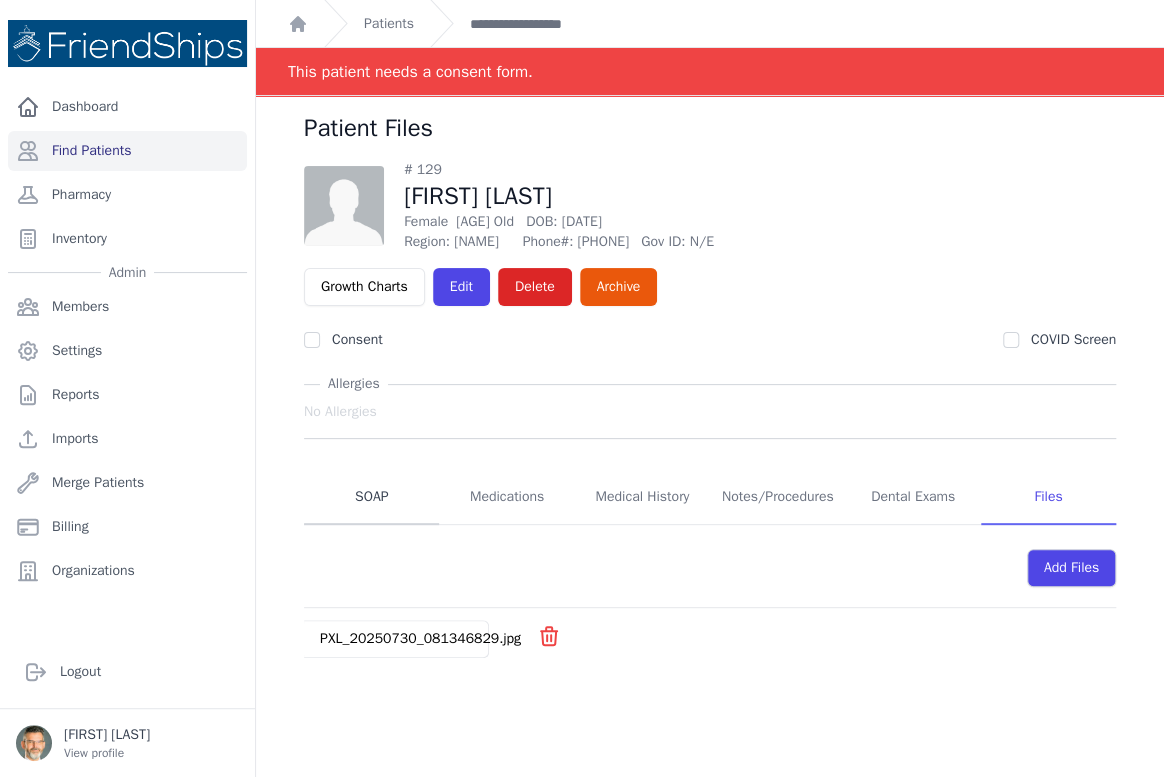 click on "SOAP" at bounding box center [371, 498] 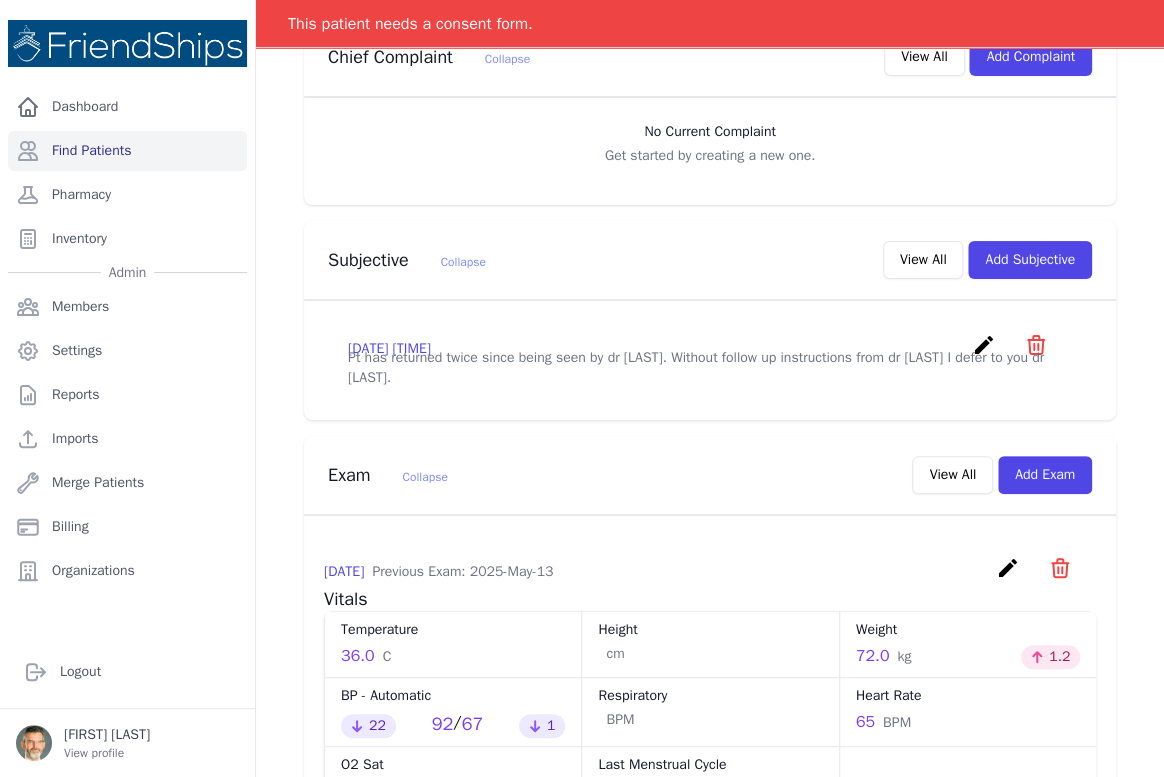 scroll, scrollTop: 545, scrollLeft: 0, axis: vertical 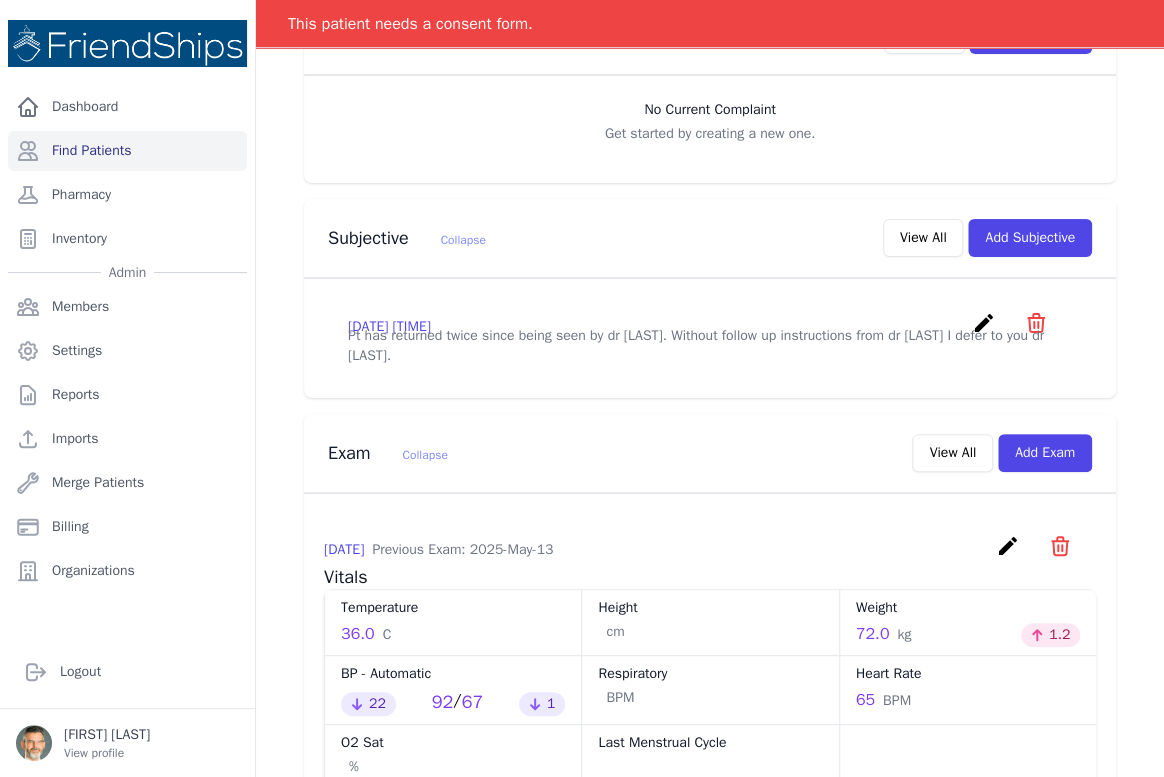 click on "Pt has returned twice since being seen by dr [LAST]. Without follow up instructions from dr [LAST] I defer to you dr [LAST]." at bounding box center (710, 346) 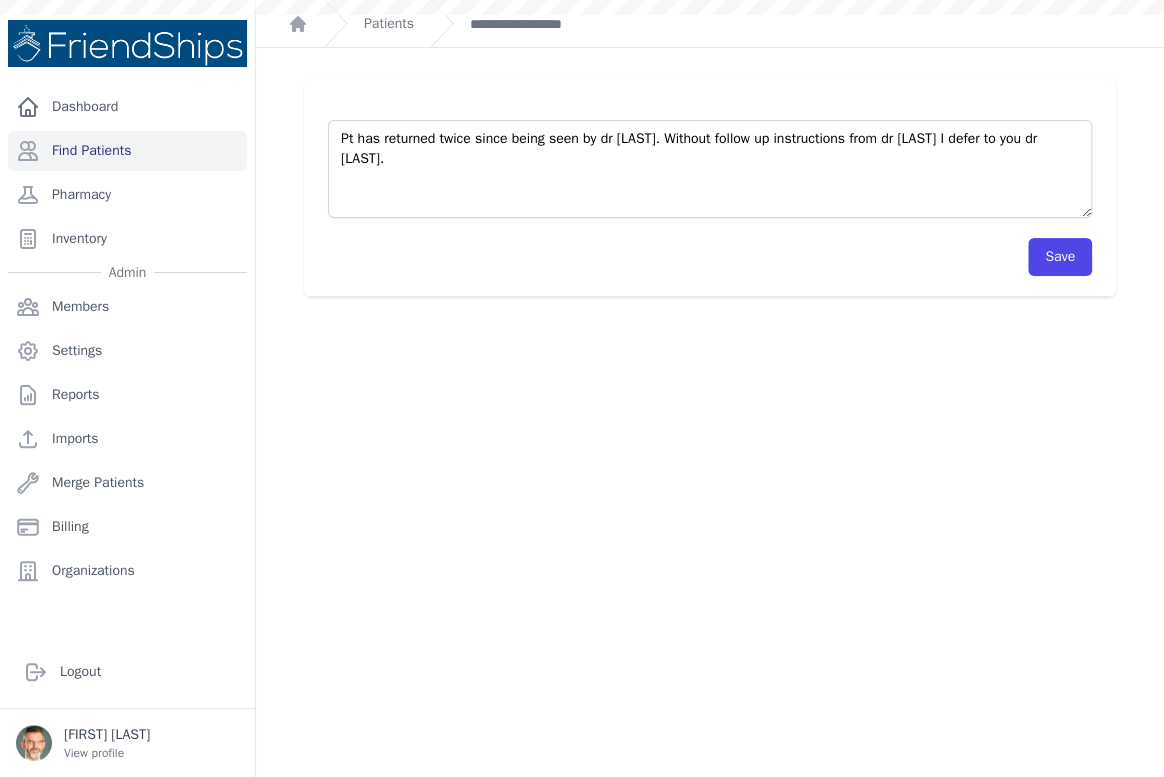 scroll, scrollTop: 0, scrollLeft: 0, axis: both 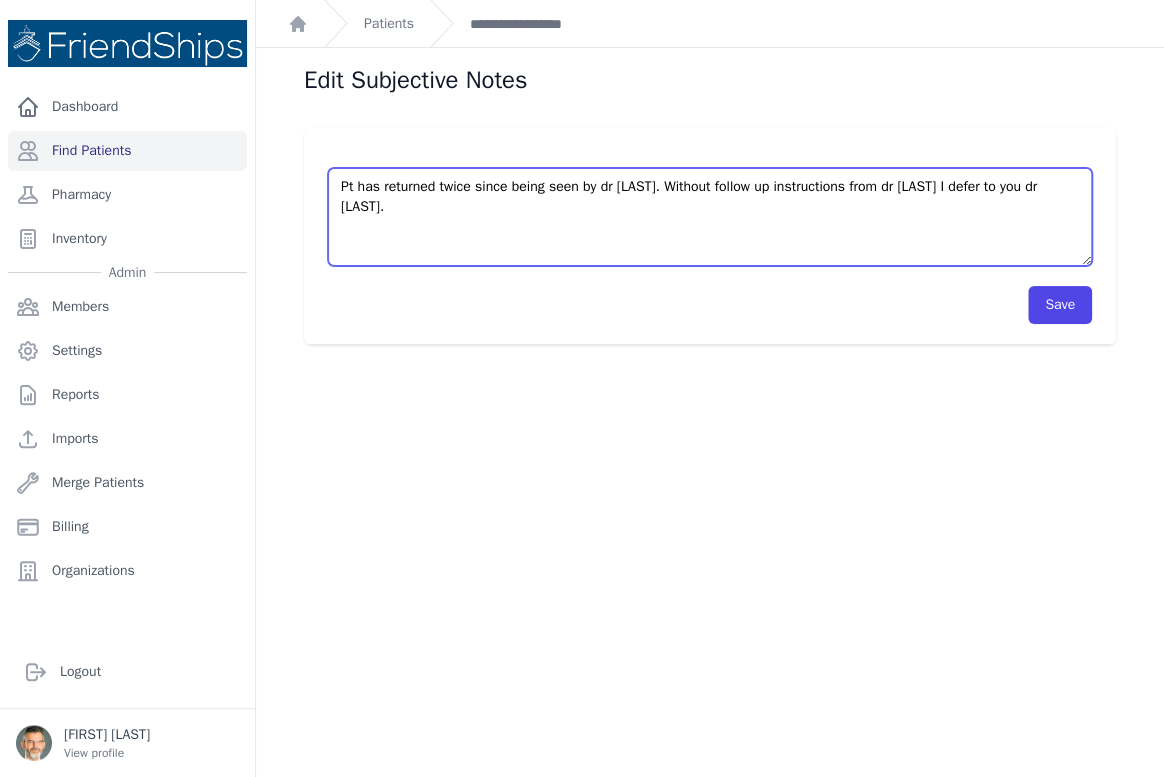 click on "Pt has returned twice since being seen by dr [LAST]. Without follow up instructions from dr [LAST] I defer to you dr [LAST]." at bounding box center [710, 217] 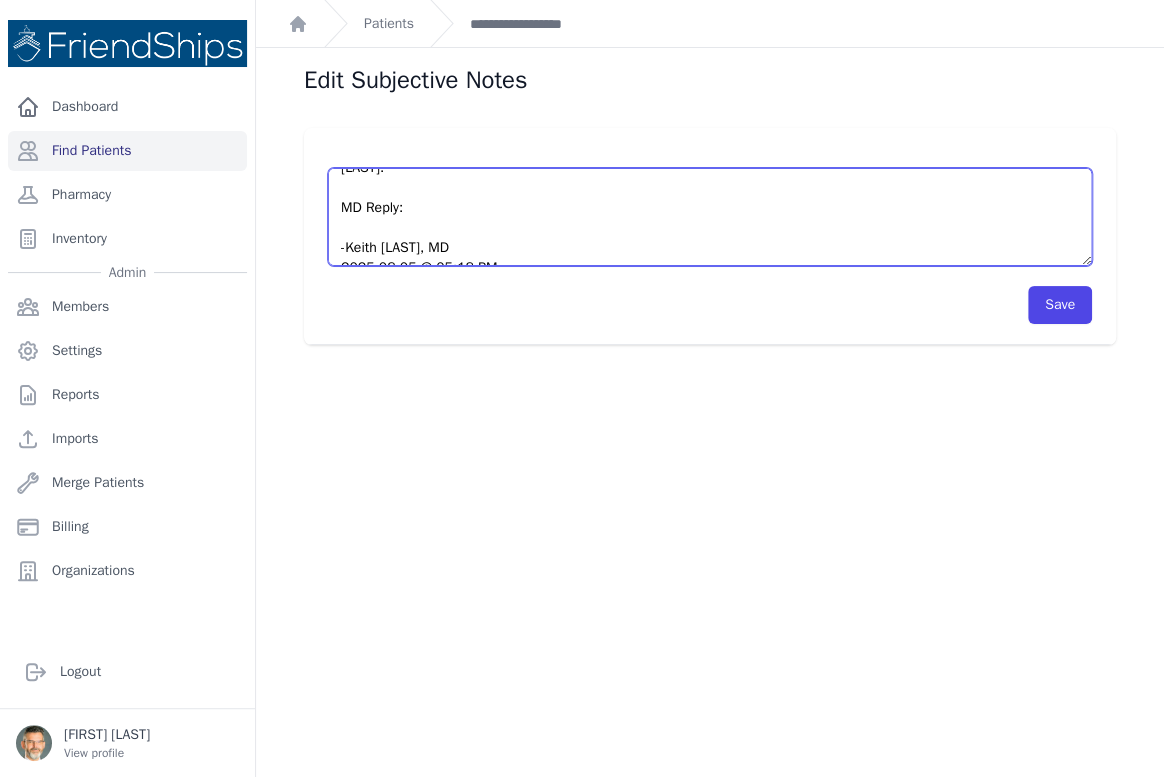 scroll, scrollTop: 60, scrollLeft: 0, axis: vertical 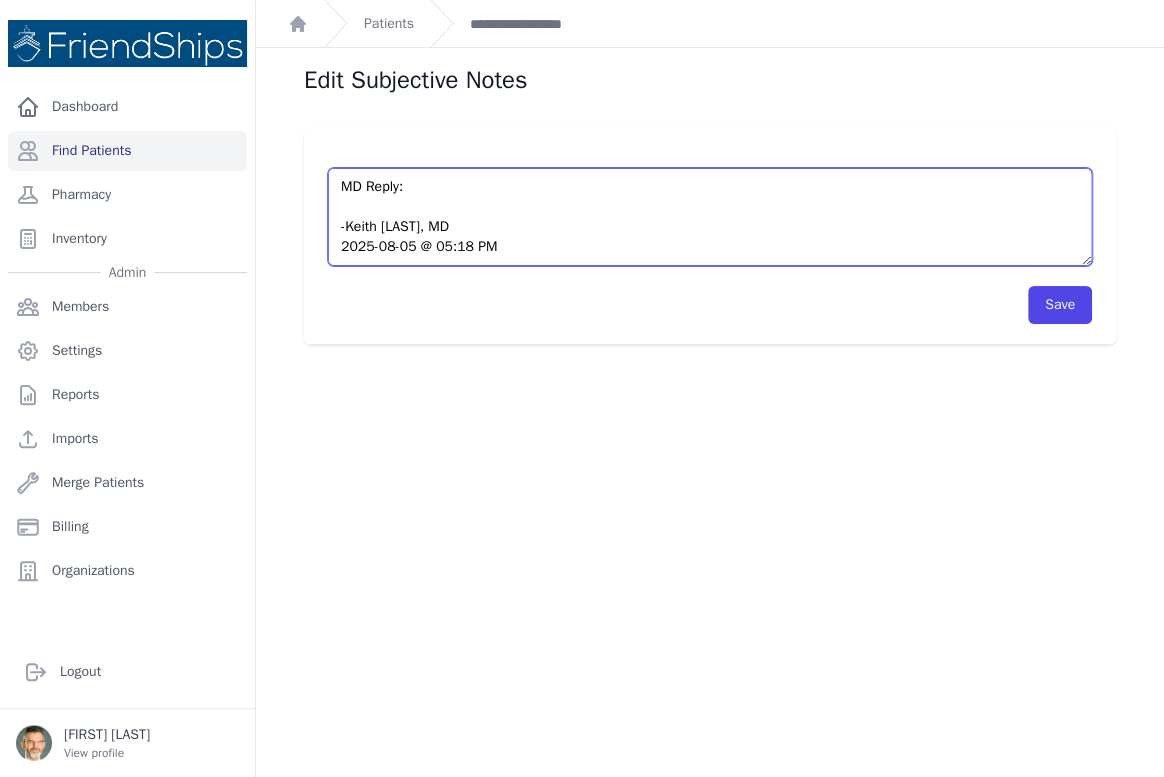 click on "Pt has returned twice since being seen by dr [LAST]. Without follow up instructions from dr [LAST] I defer to you dr [LAST]." at bounding box center (710, 217) 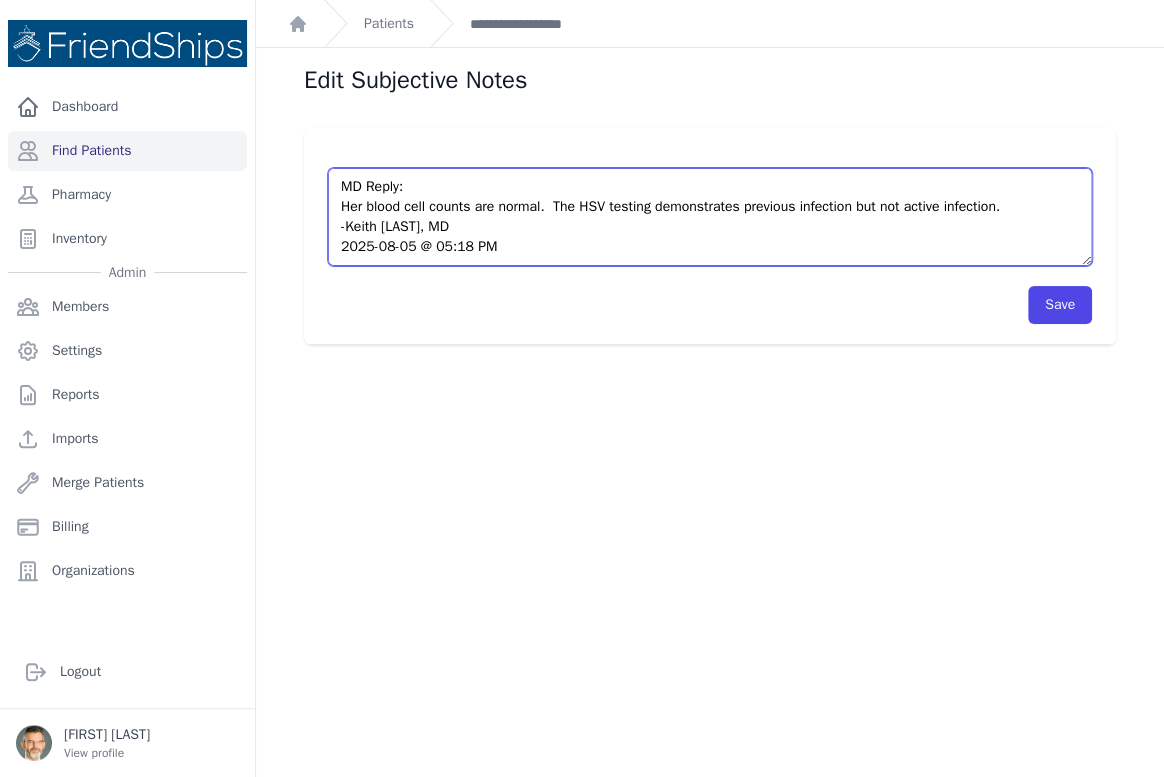 click on "Pt has returned twice since being seen by dr [LAST]. Without follow up instructions from dr [LAST] I defer to you dr [LAST]." at bounding box center [710, 217] 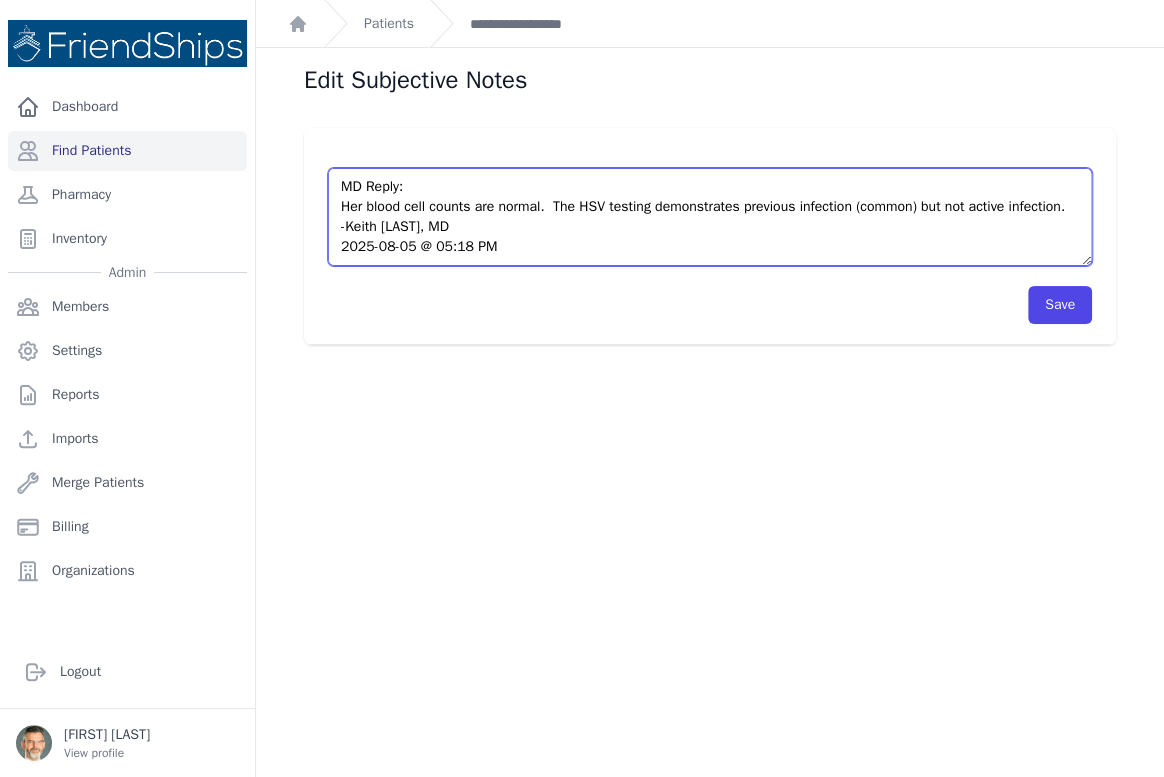 click on "Pt has returned twice since being seen by dr [LAST]. Without follow up instructions from dr [LAST] I defer to you dr [LAST]." at bounding box center [710, 217] 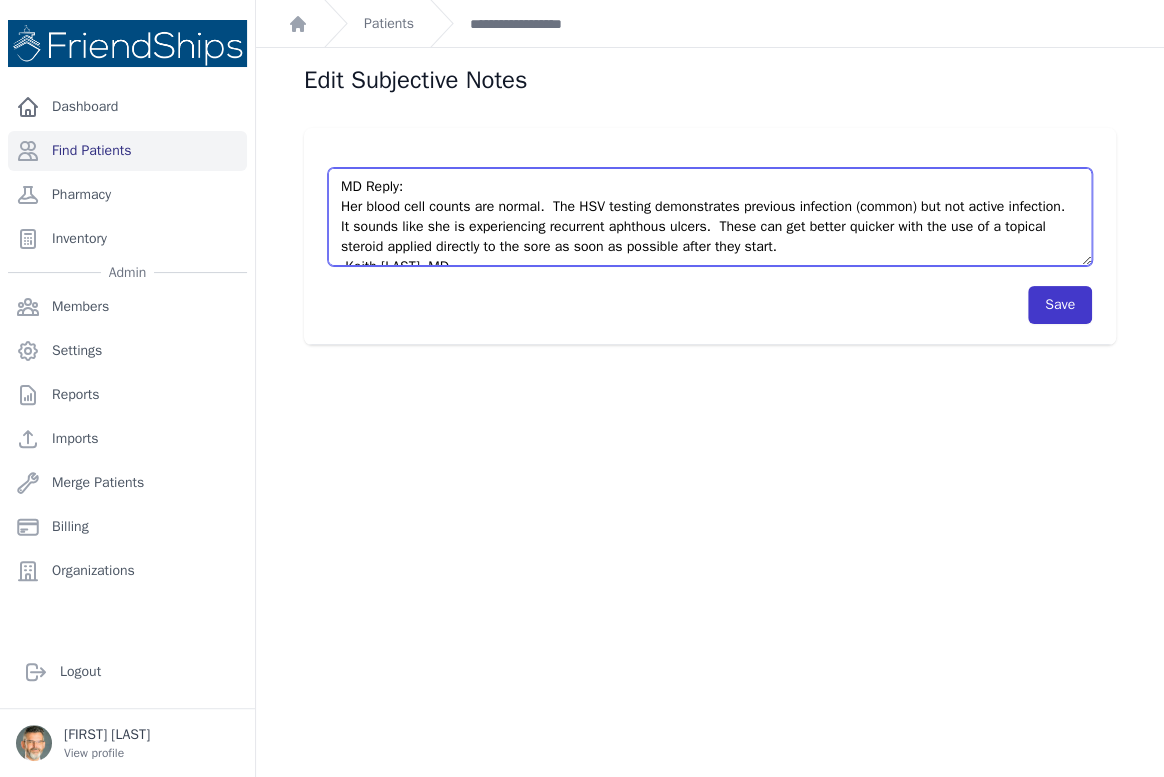 type on "Pt has returned twice since being seen by dr [LAST]. Without follow up instructions from dr [LAST] I defer to you dr [LAST].
MD Reply:
Her blood cell counts are normal.  The HSV testing demonstrates previous infection (common) but not active infection.  It sounds like she is experiencing recurrent aphthous ulcers.  These can get better quicker with the use of a topical steroid applied directly to the sore as soon as possible after they start.
-Keith [LAST], MD
2025-08-05 @ 05:18 PM" 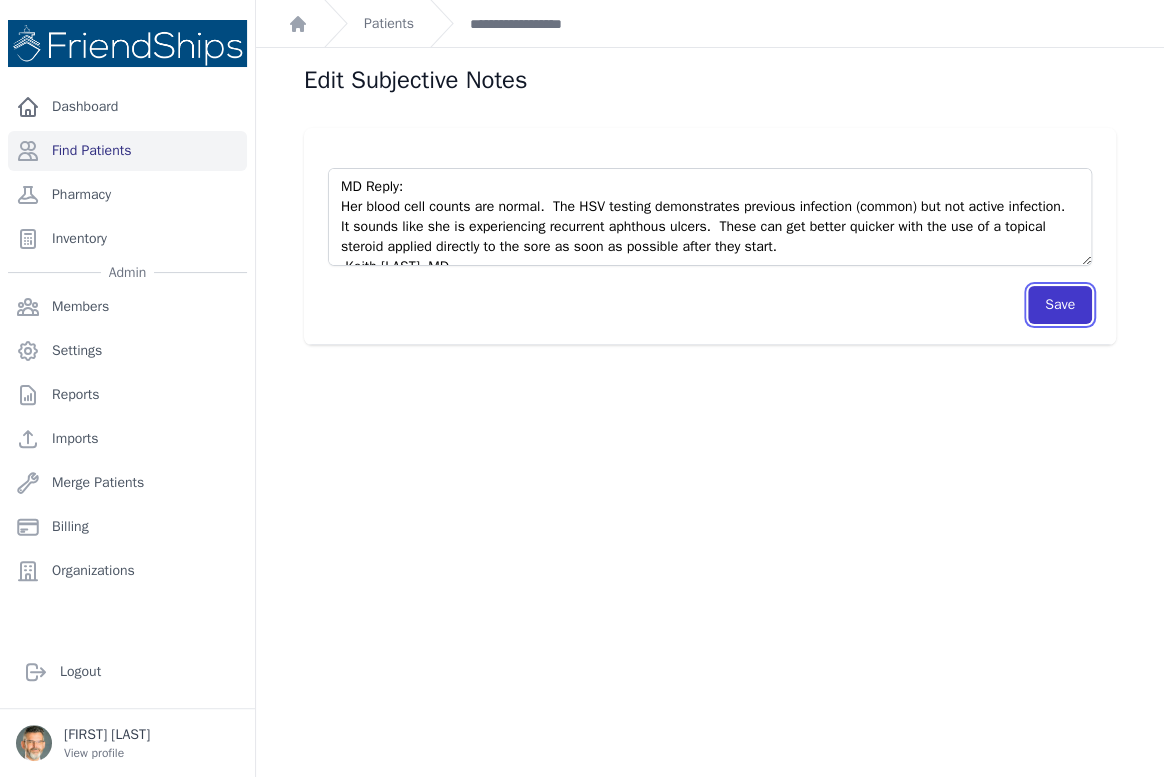 click on "Save" at bounding box center [1060, 305] 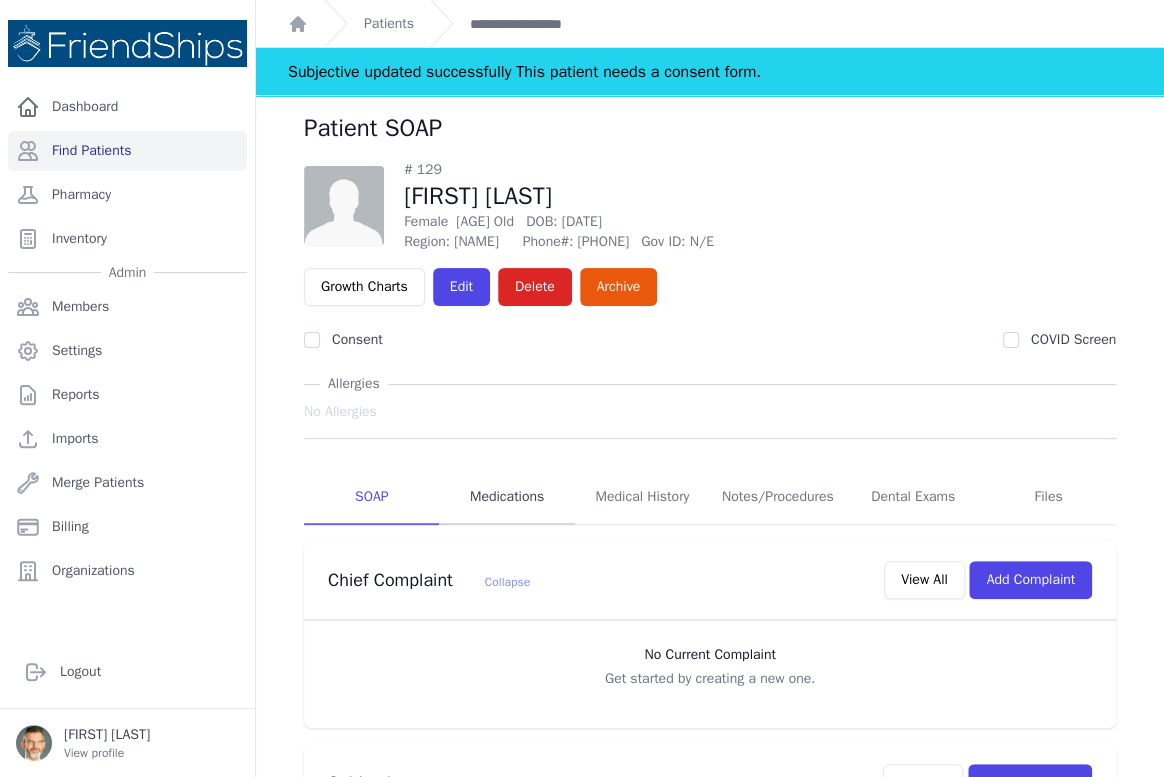 click on "Medications" at bounding box center (506, 498) 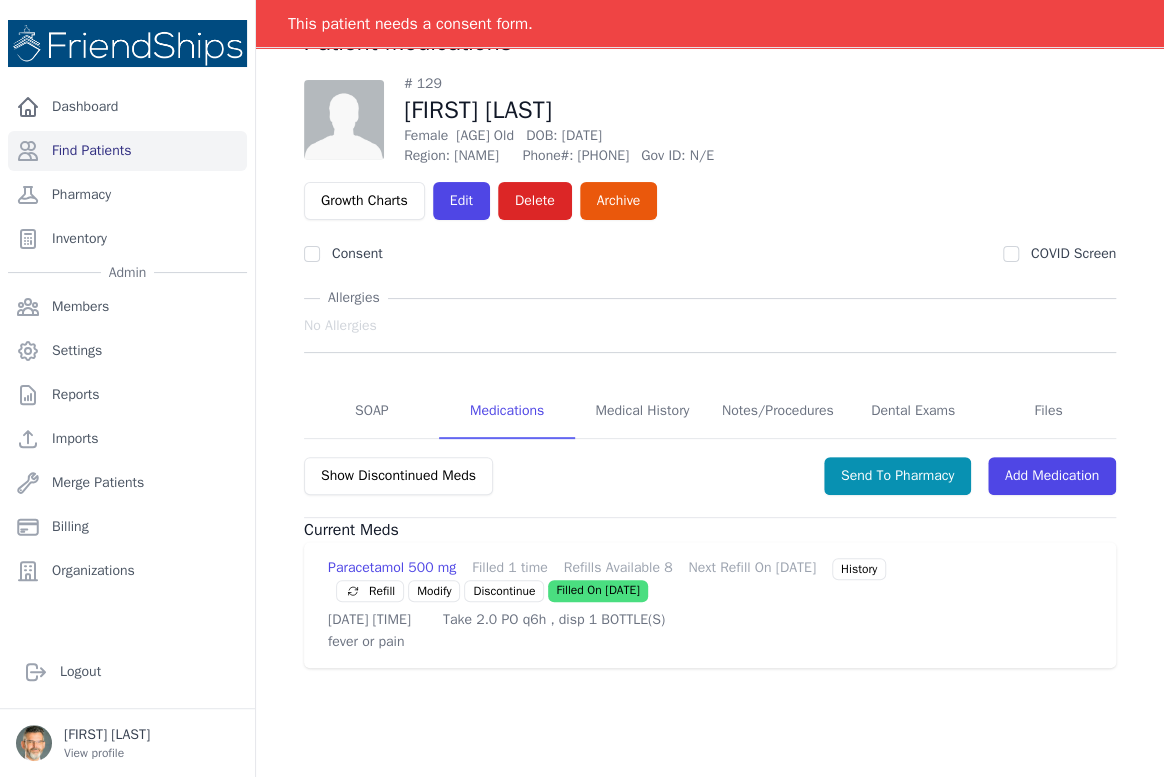 scroll, scrollTop: 96, scrollLeft: 0, axis: vertical 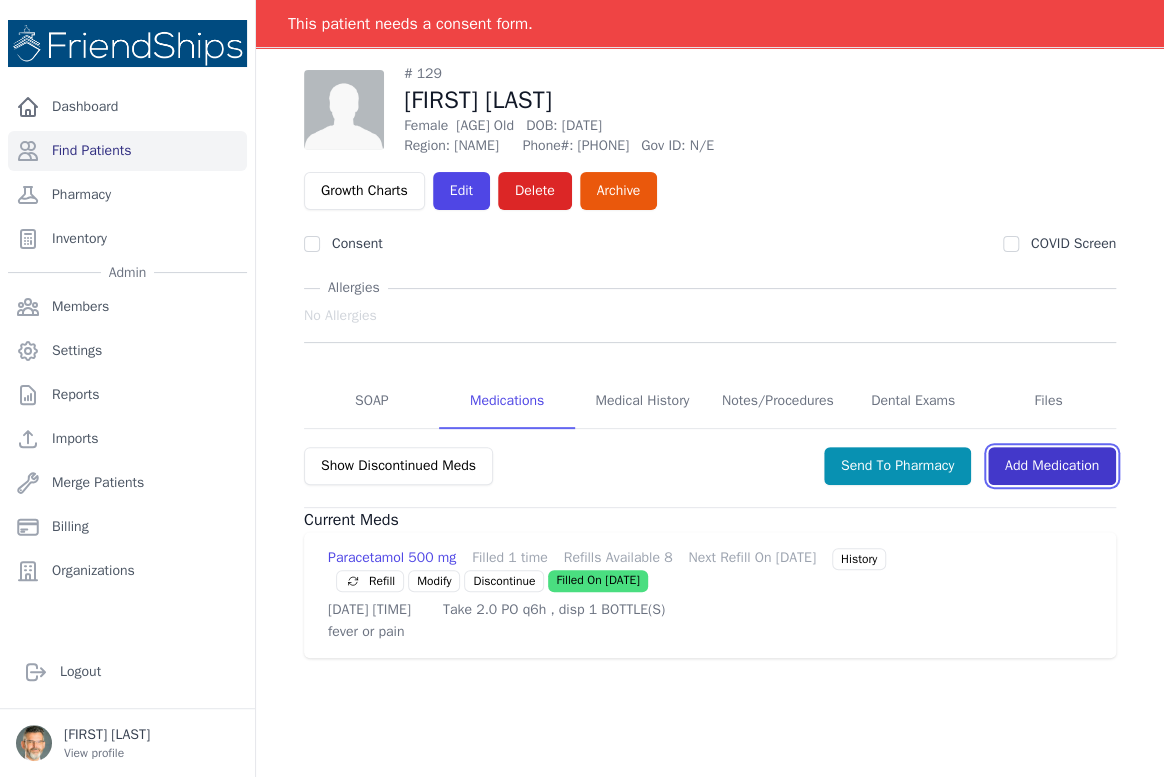 click on "Add Medication" at bounding box center [1052, 466] 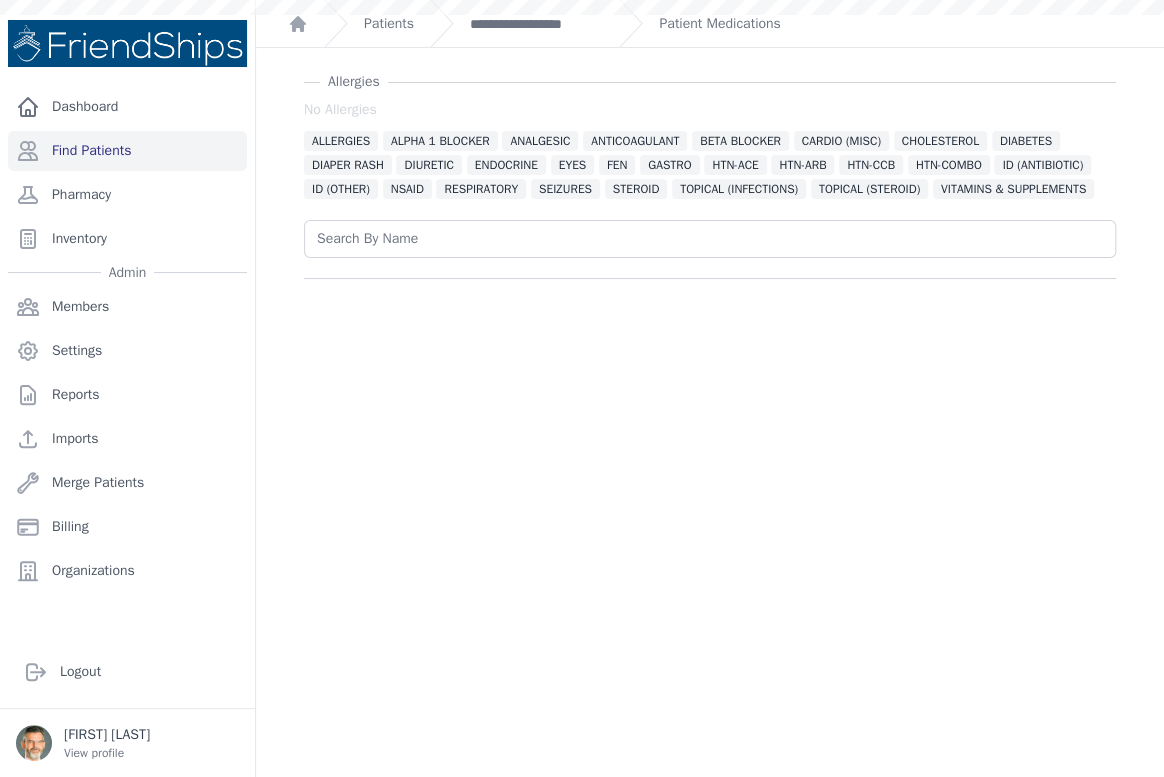 scroll, scrollTop: 0, scrollLeft: 0, axis: both 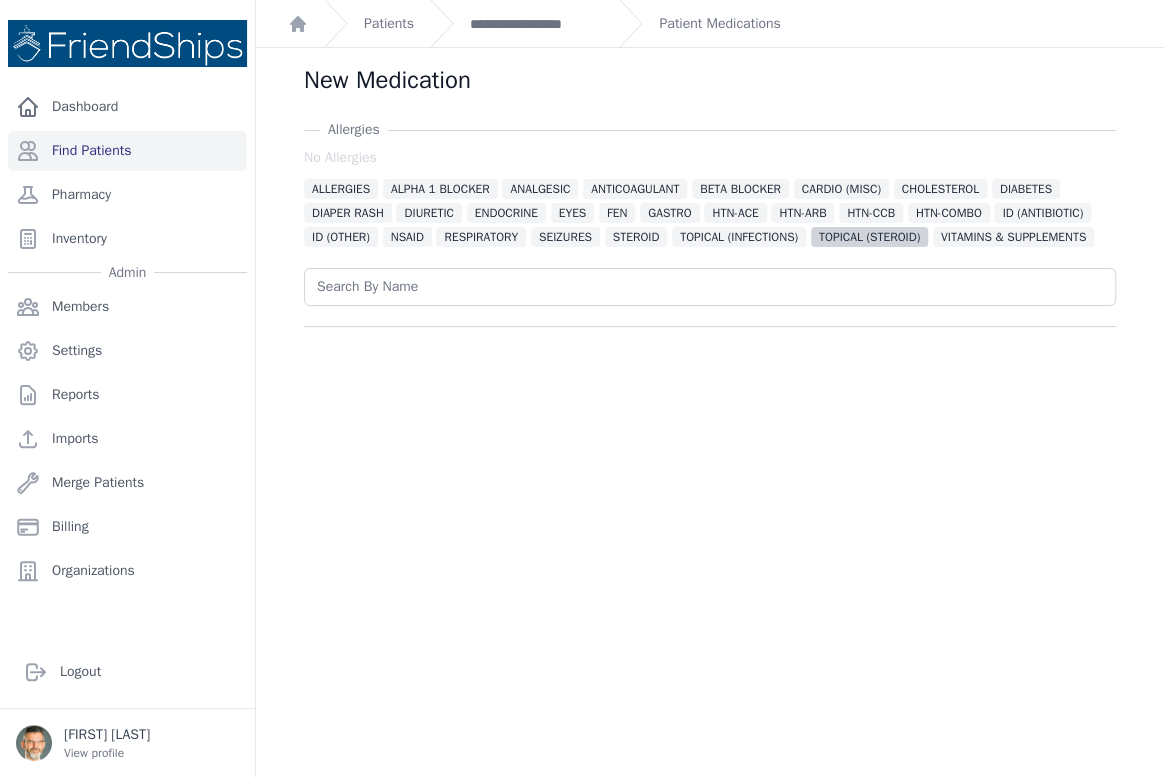 click on "TOPICAL (STEROID)" at bounding box center [869, 237] 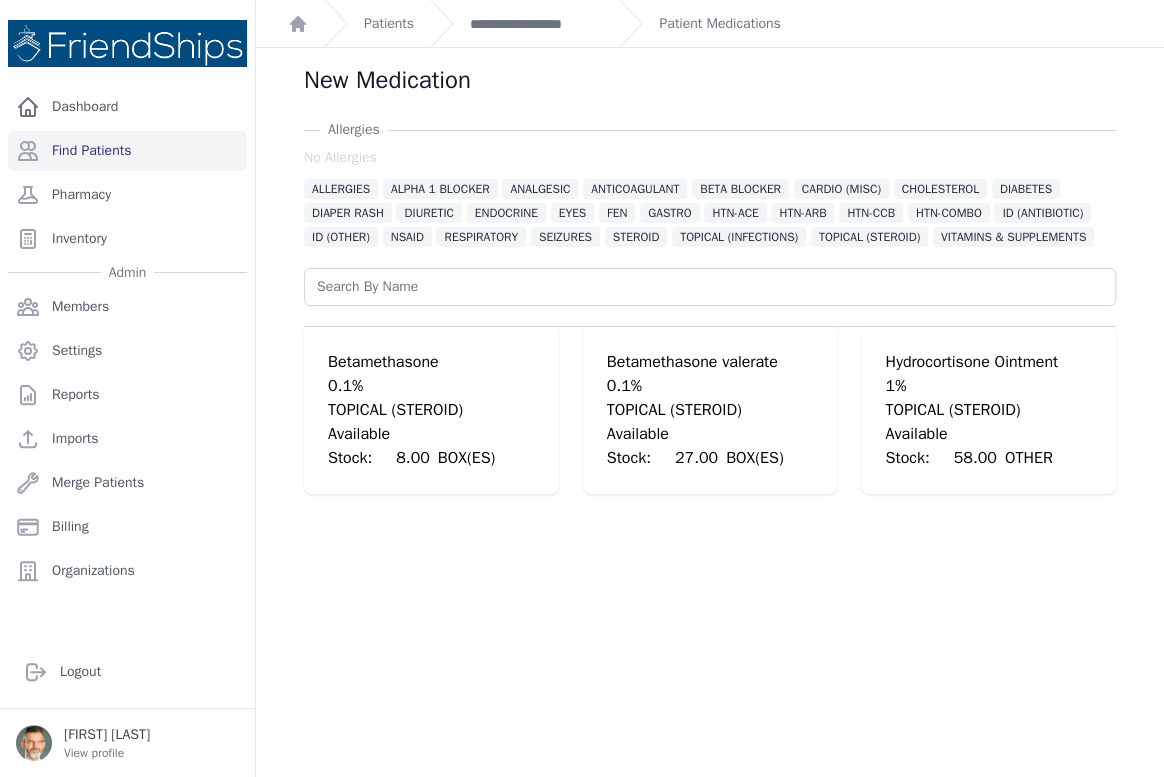 click on "Available Stock:  8.00  BOX(ES)" at bounding box center [431, 446] 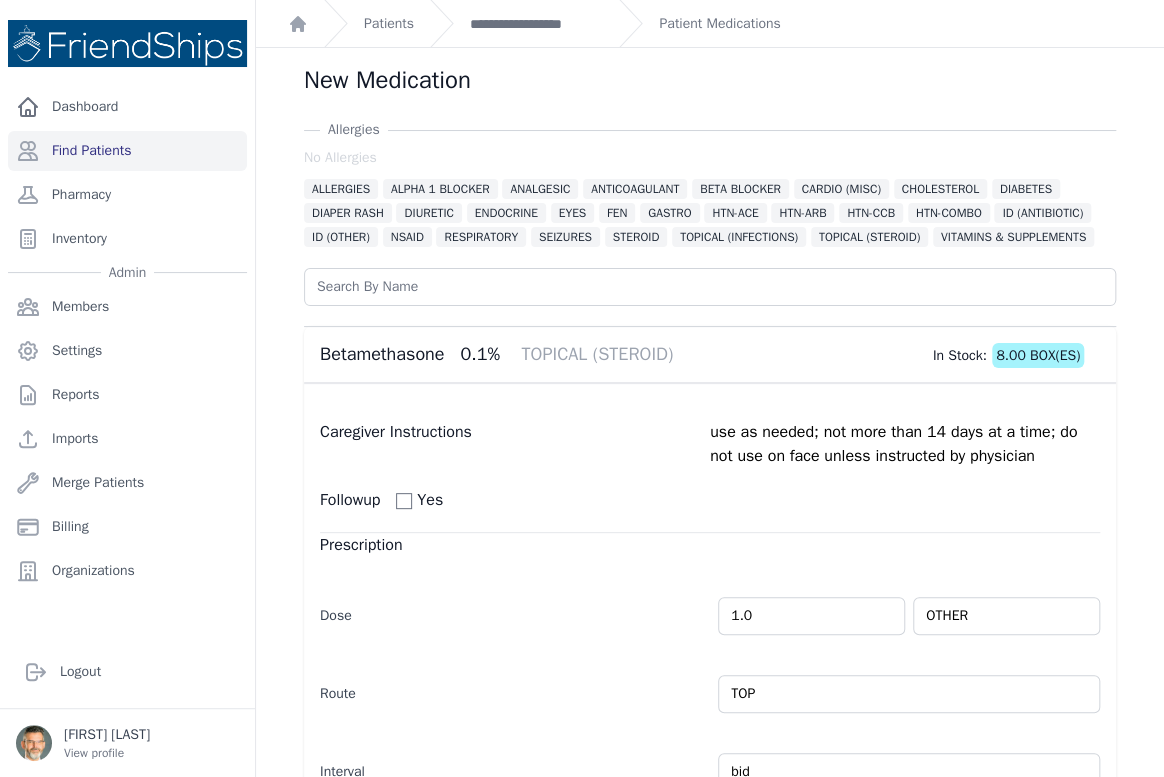 scroll, scrollTop: 484, scrollLeft: 0, axis: vertical 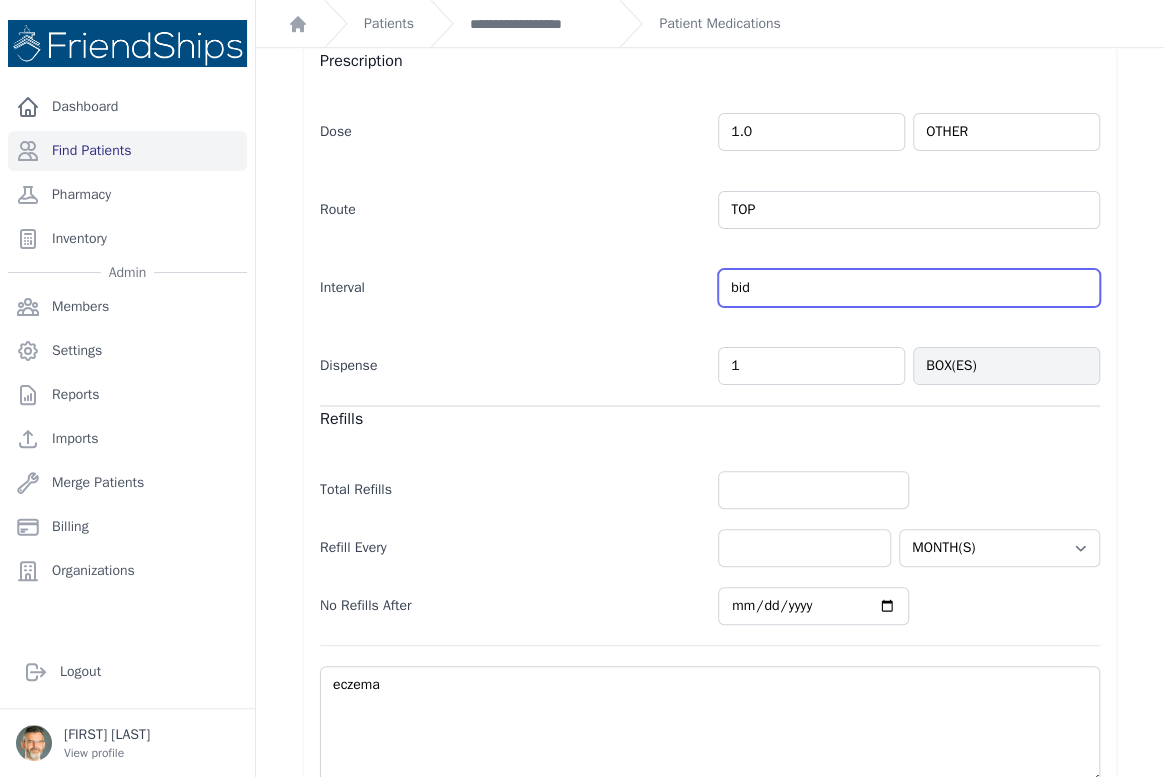 drag, startPoint x: 764, startPoint y: 307, endPoint x: 666, endPoint y: 311, distance: 98.0816 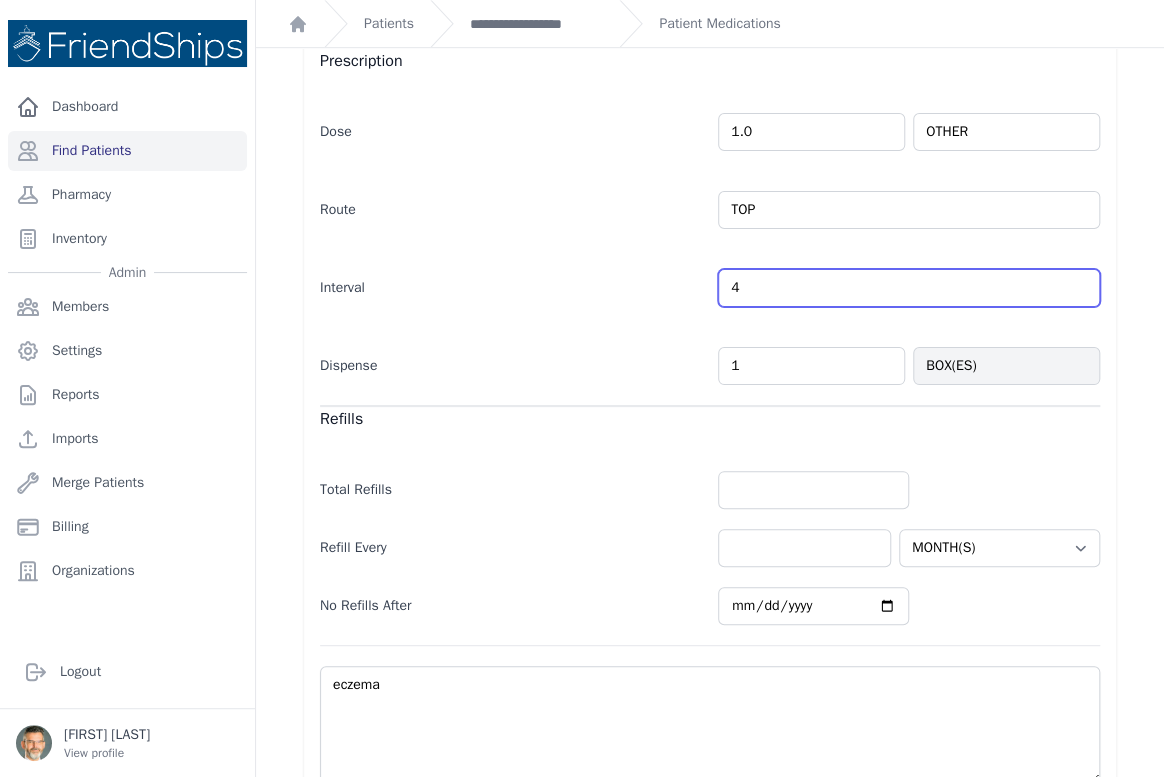type on "qid" 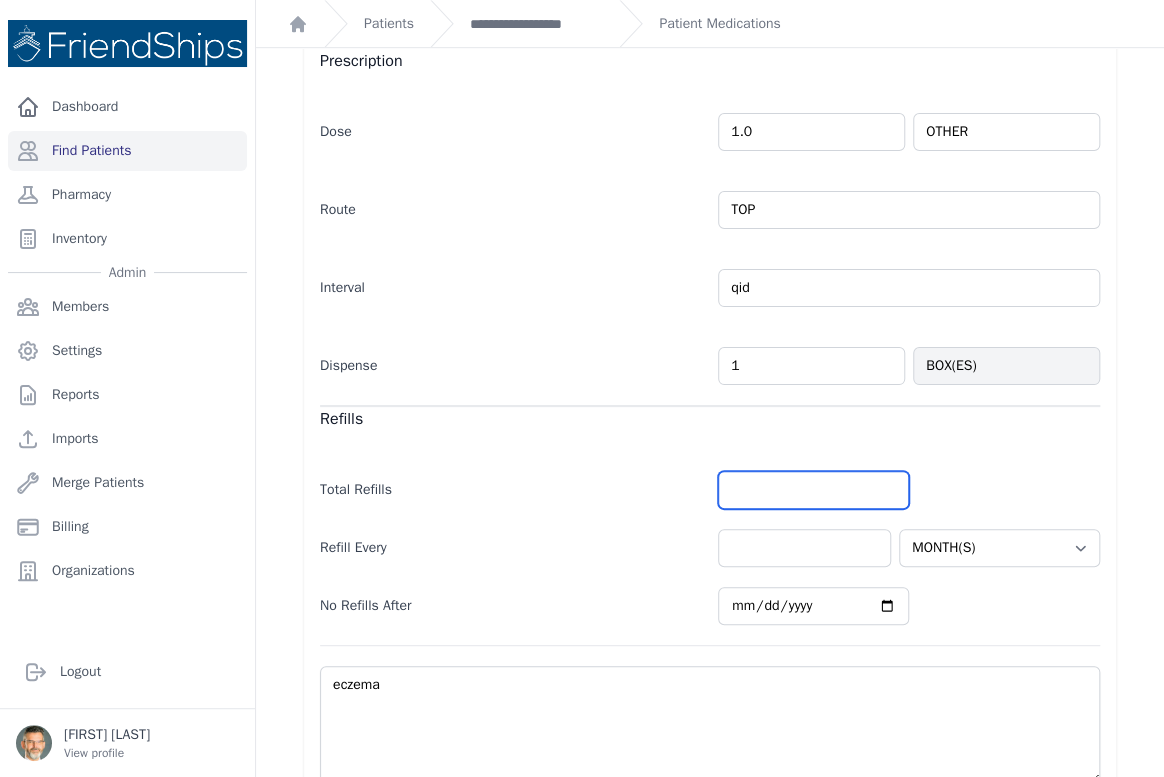 select on "MONTH(S)" 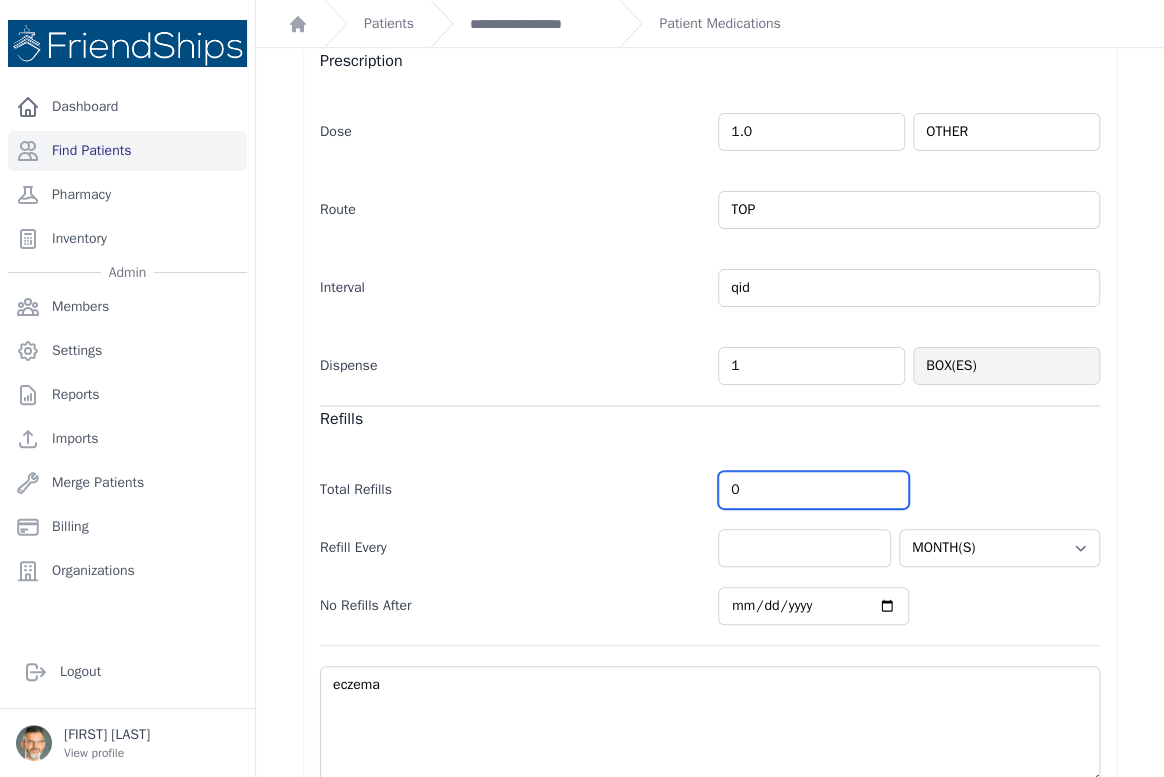 type on "0" 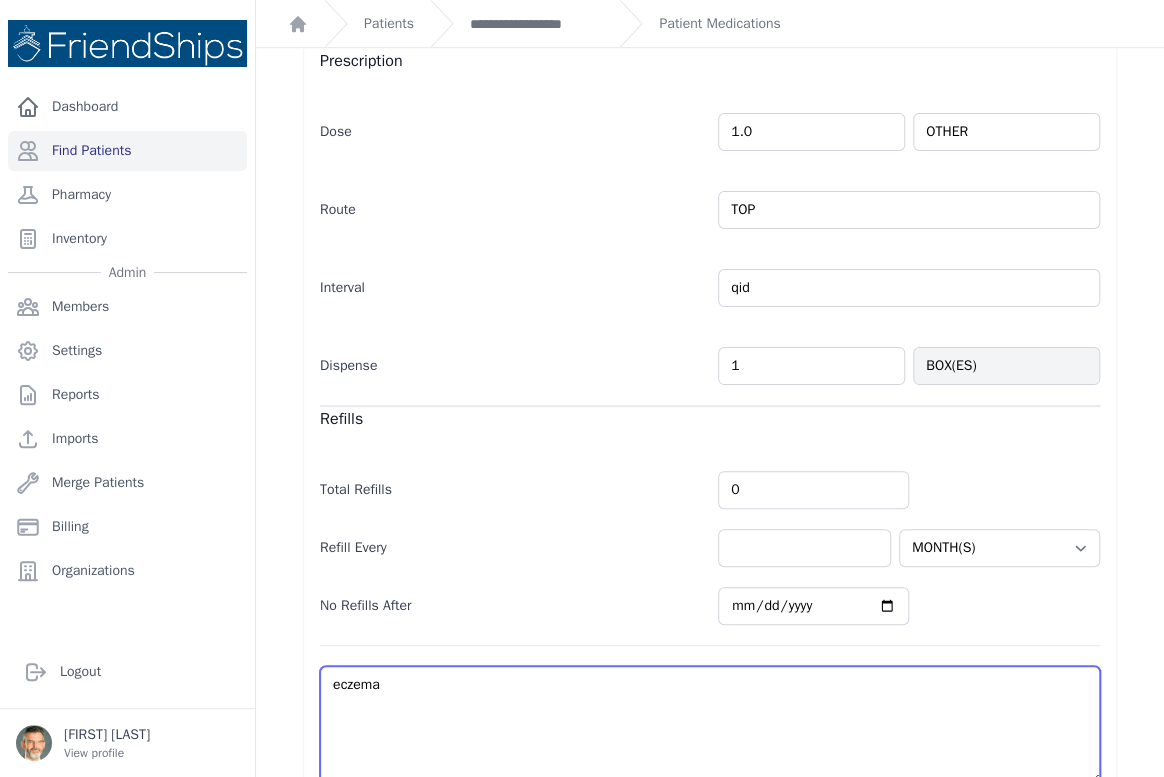 select on "MONTH(S)" 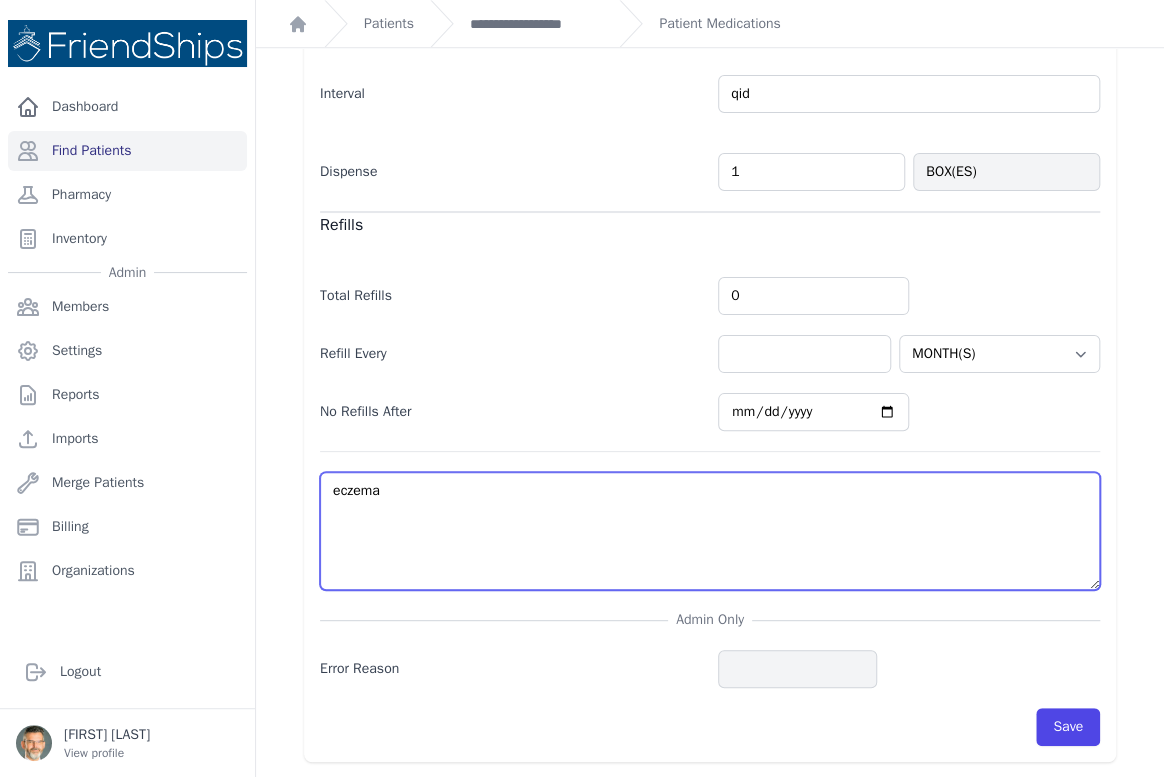scroll, scrollTop: 700, scrollLeft: 0, axis: vertical 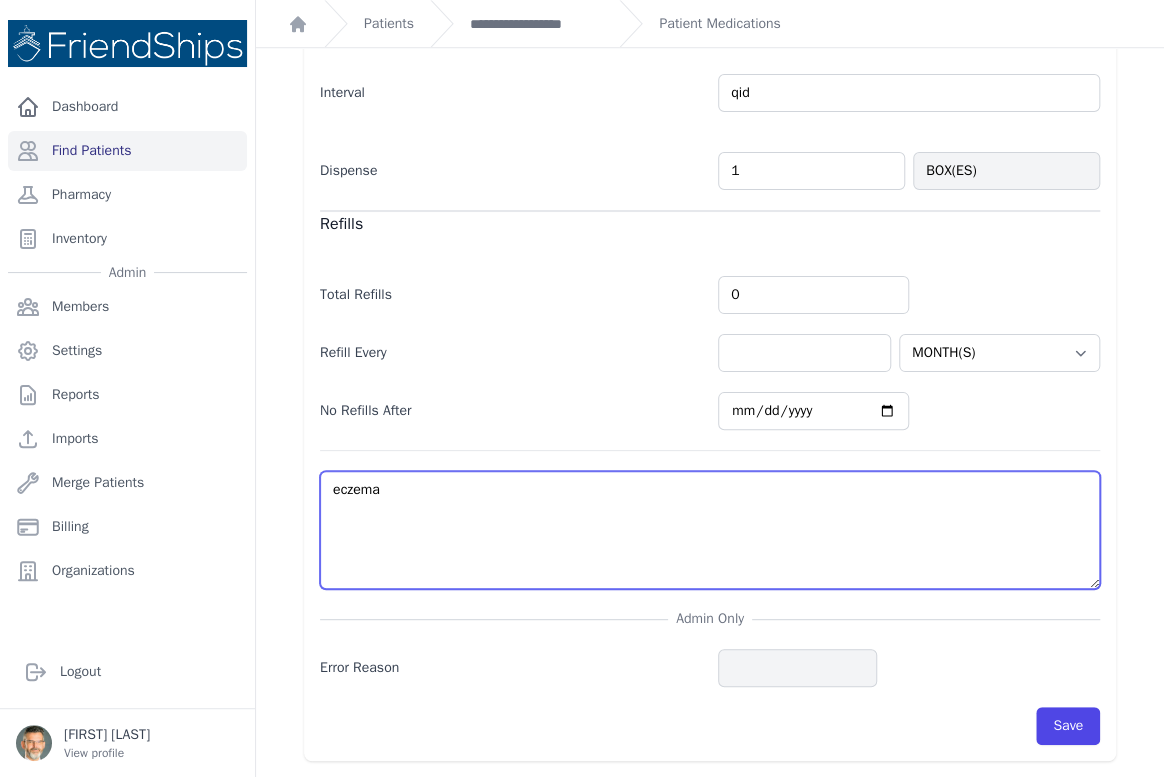 click on "eczema" at bounding box center (710, 530) 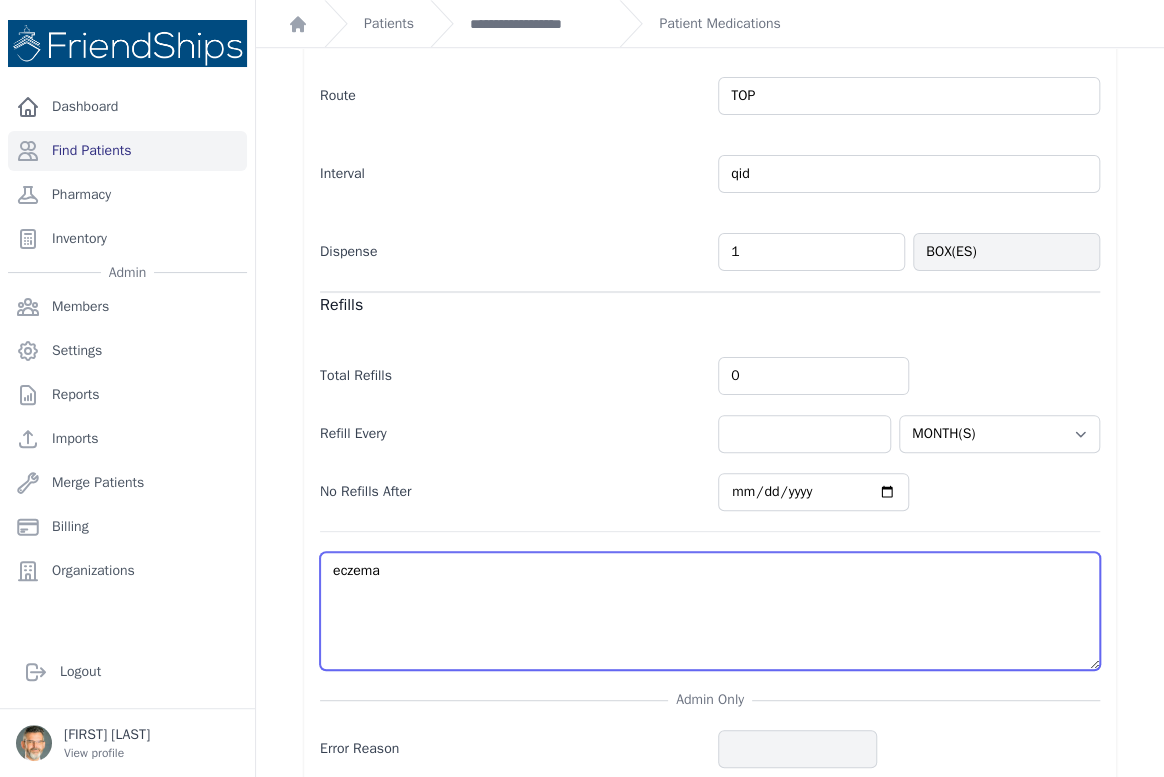 scroll, scrollTop: 609, scrollLeft: 0, axis: vertical 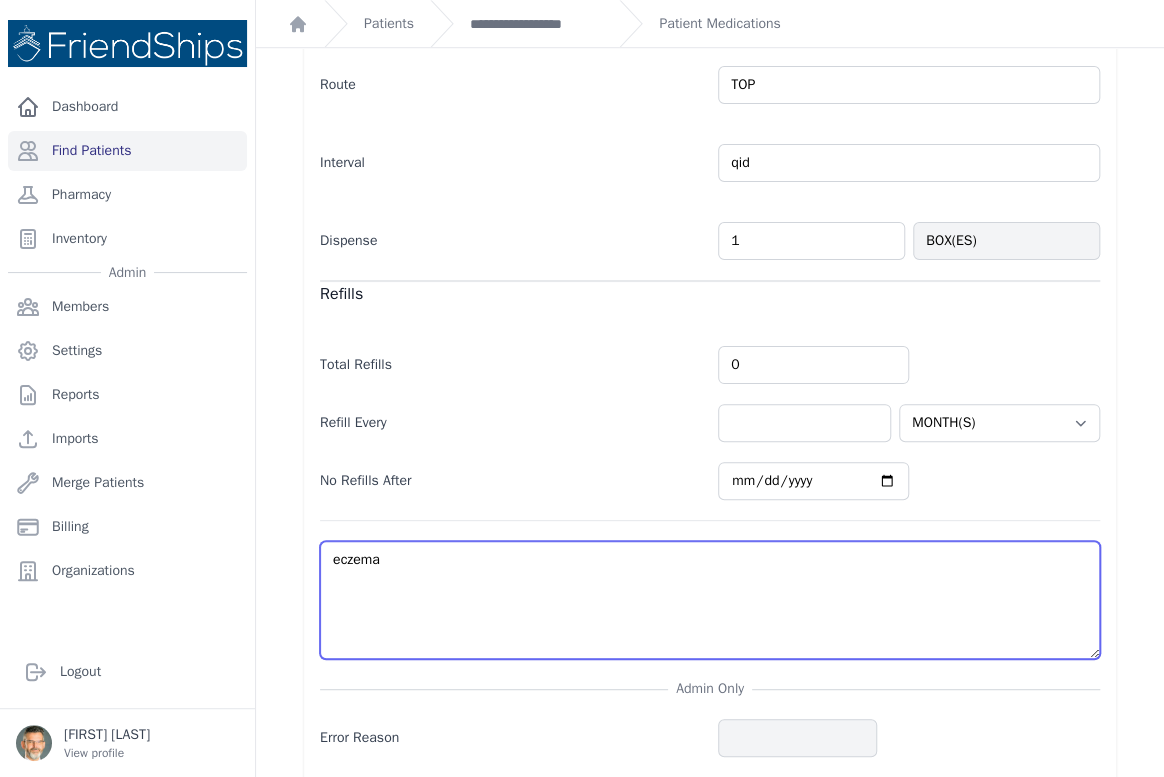 type on "a" 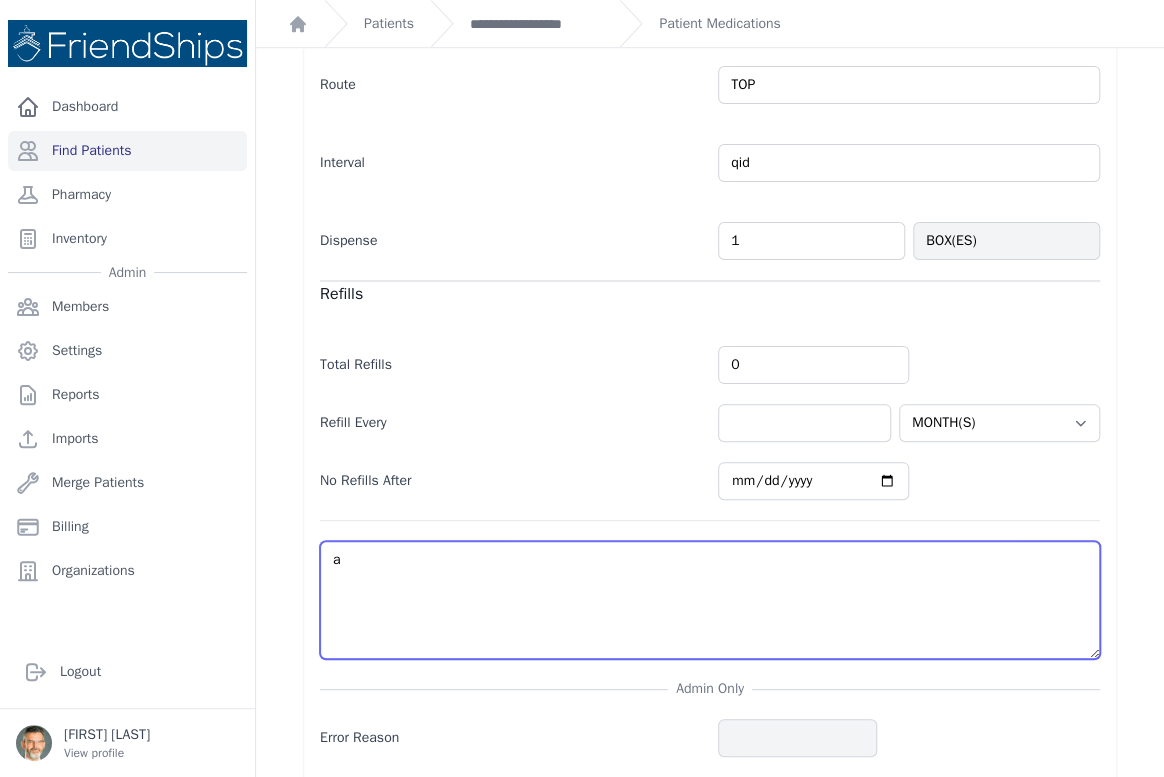 select on "MONTH(S)" 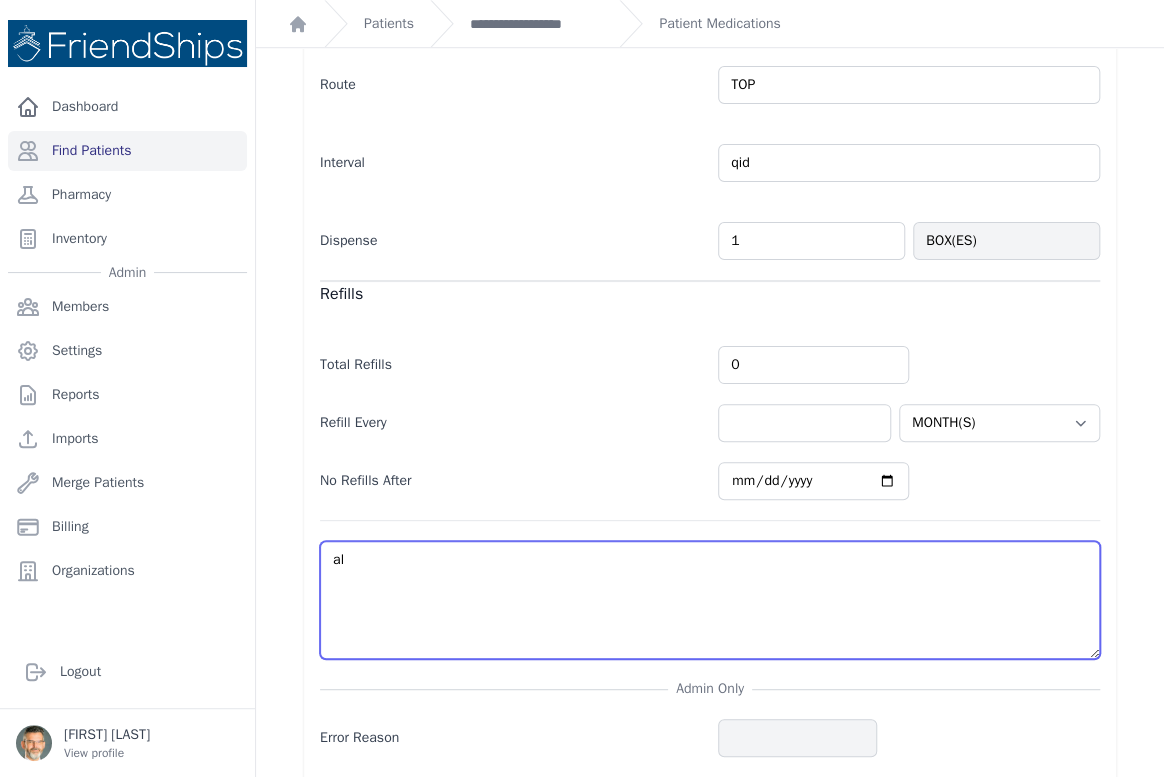 select on "MONTH(S)" 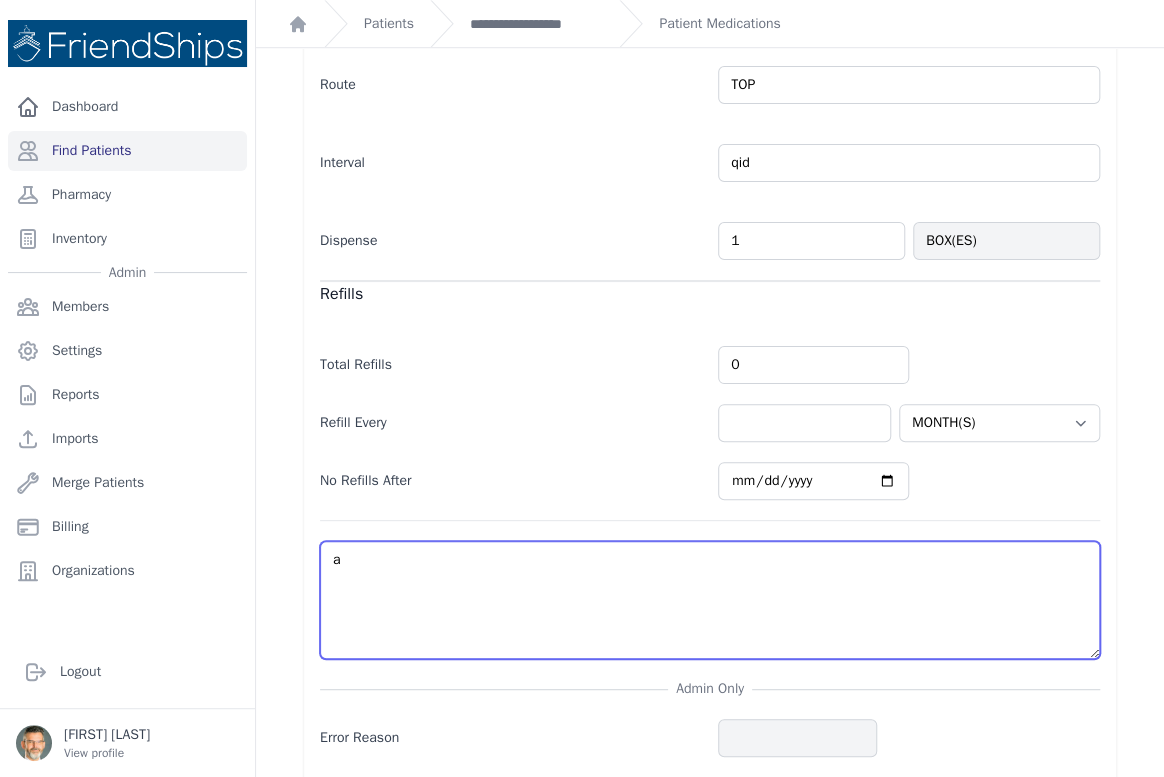 select on "MONTH(S)" 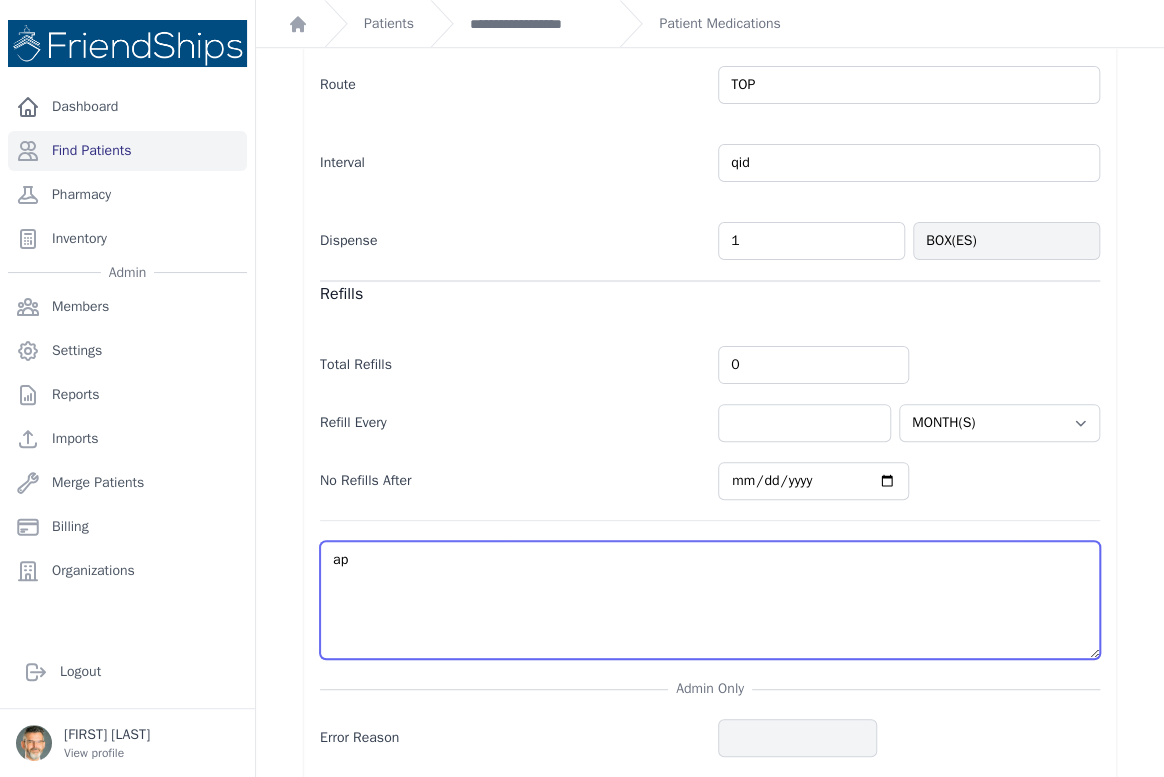 select on "MONTH(S)" 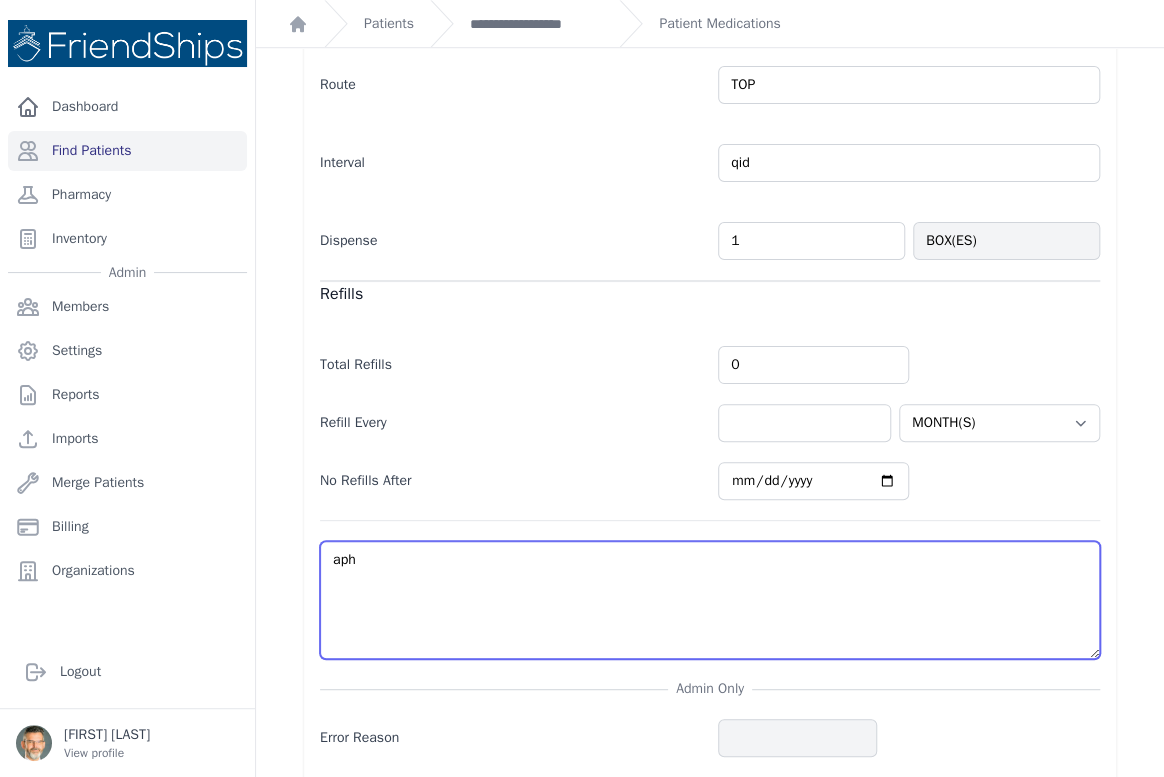 select on "MONTH(S)" 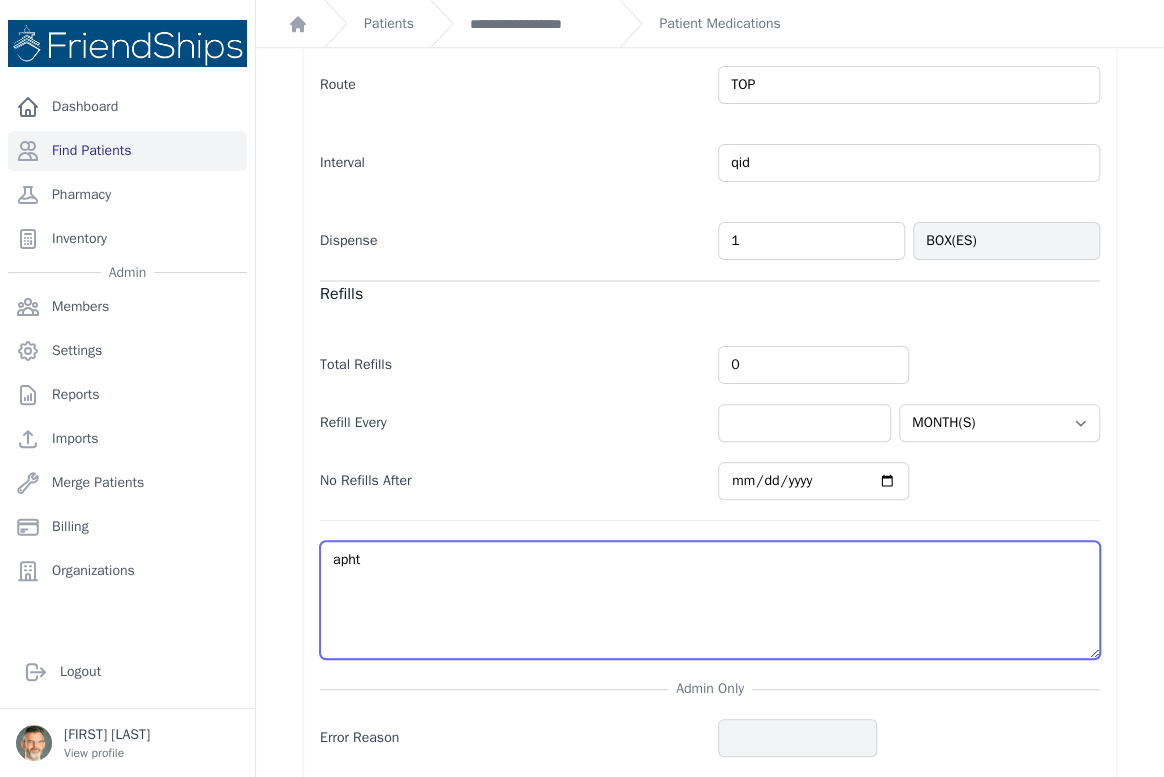 select on "MONTH(S)" 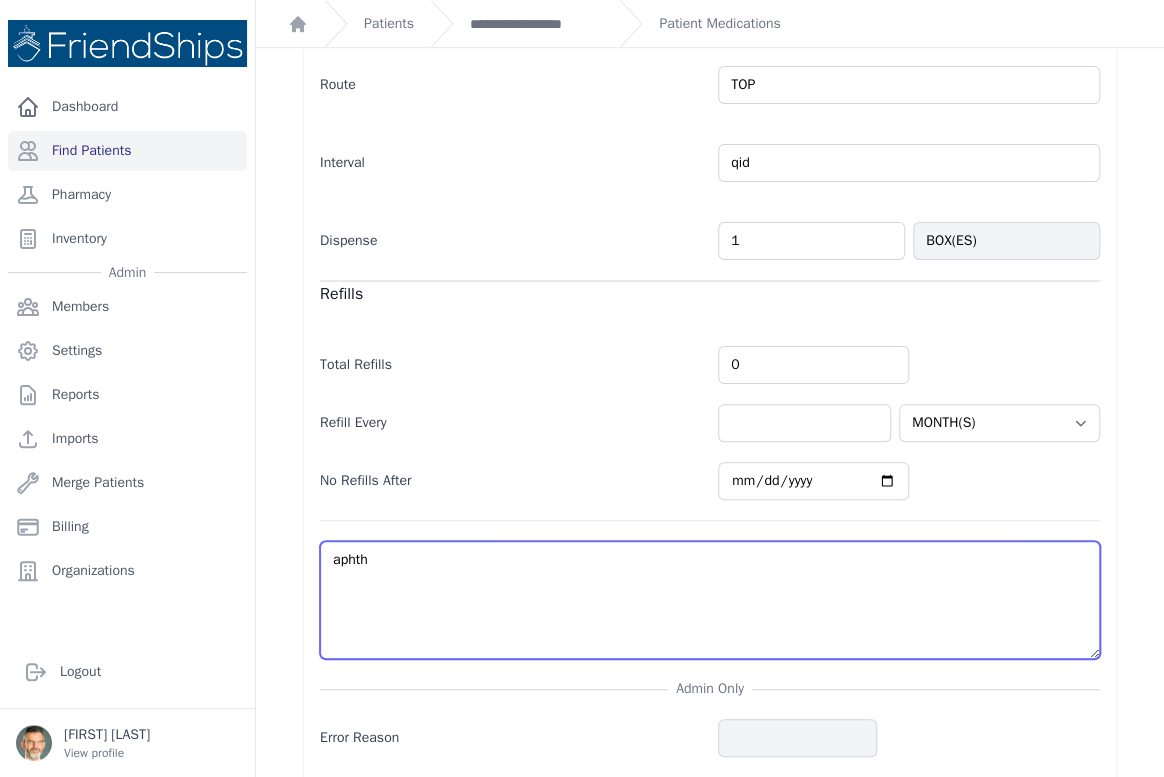 select on "MONTH(S)" 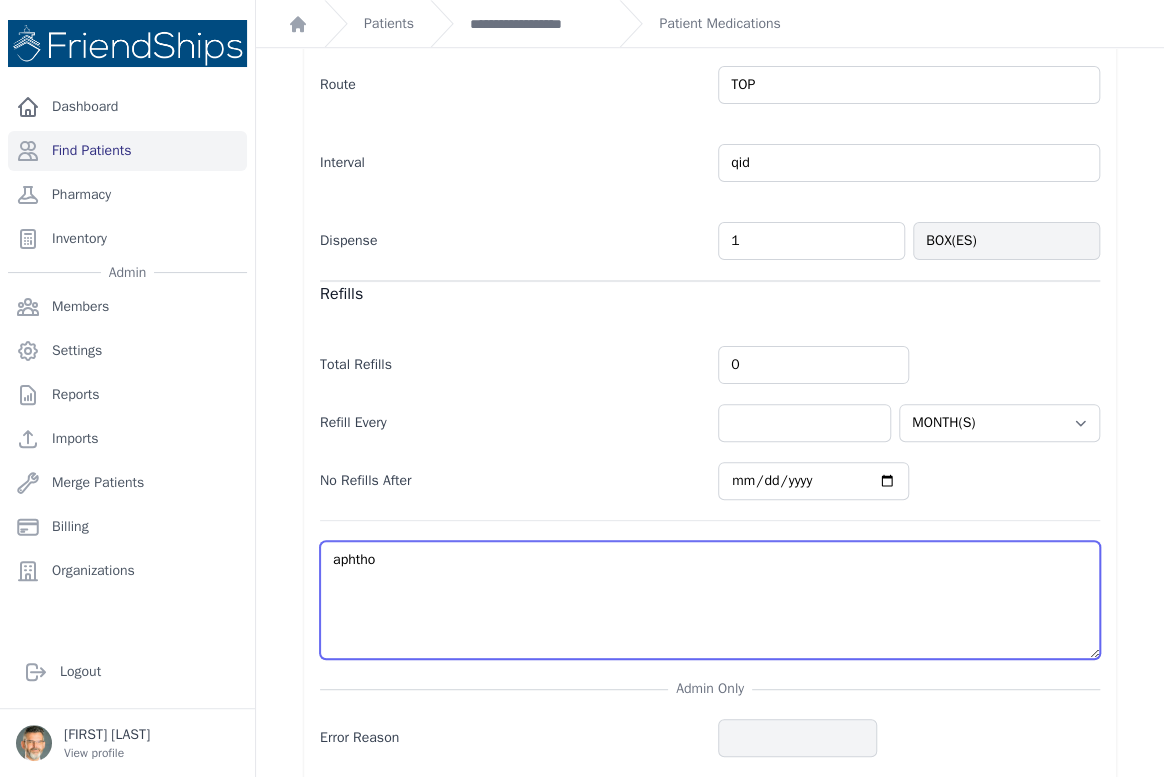 select on "MONTH(S)" 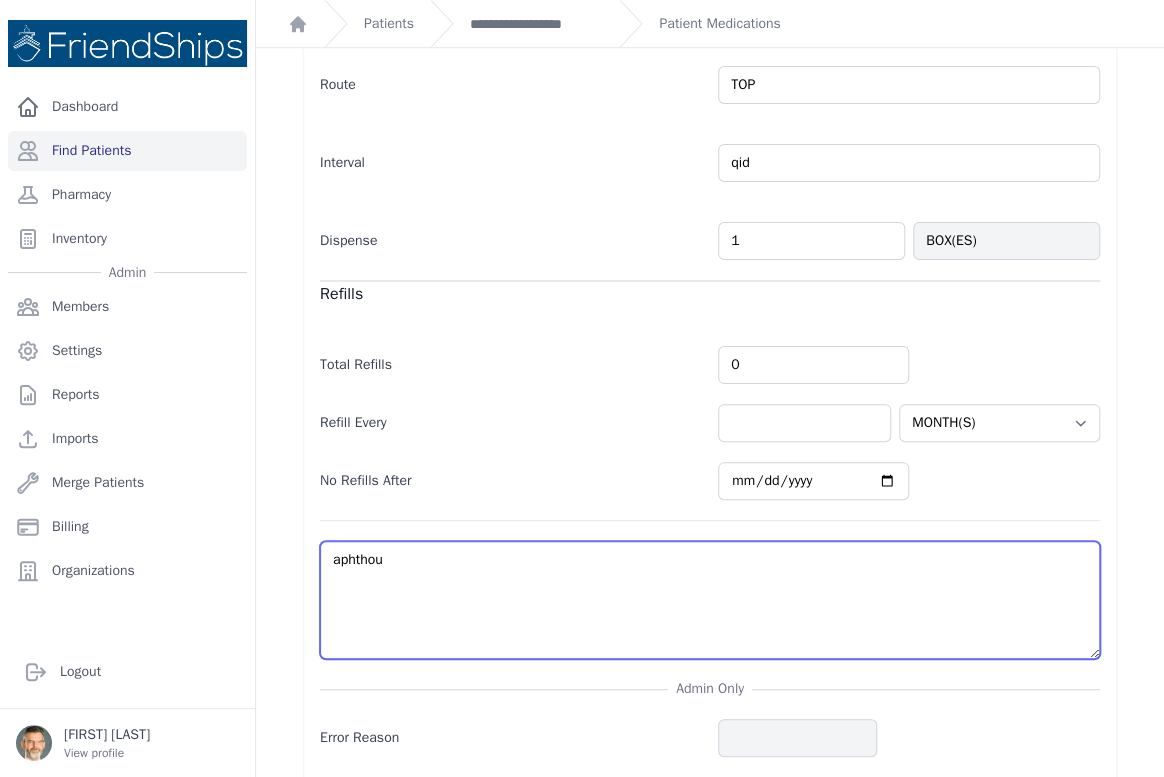 select on "MONTH(S)" 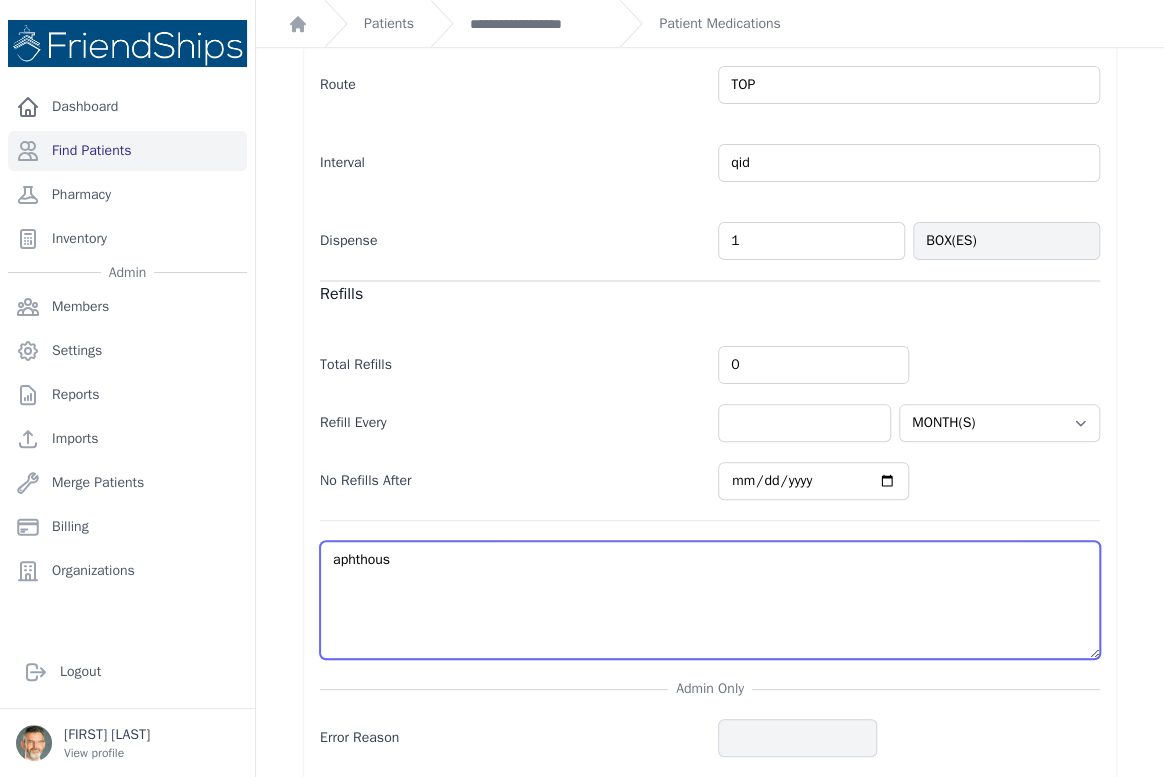 select on "MONTH(S)" 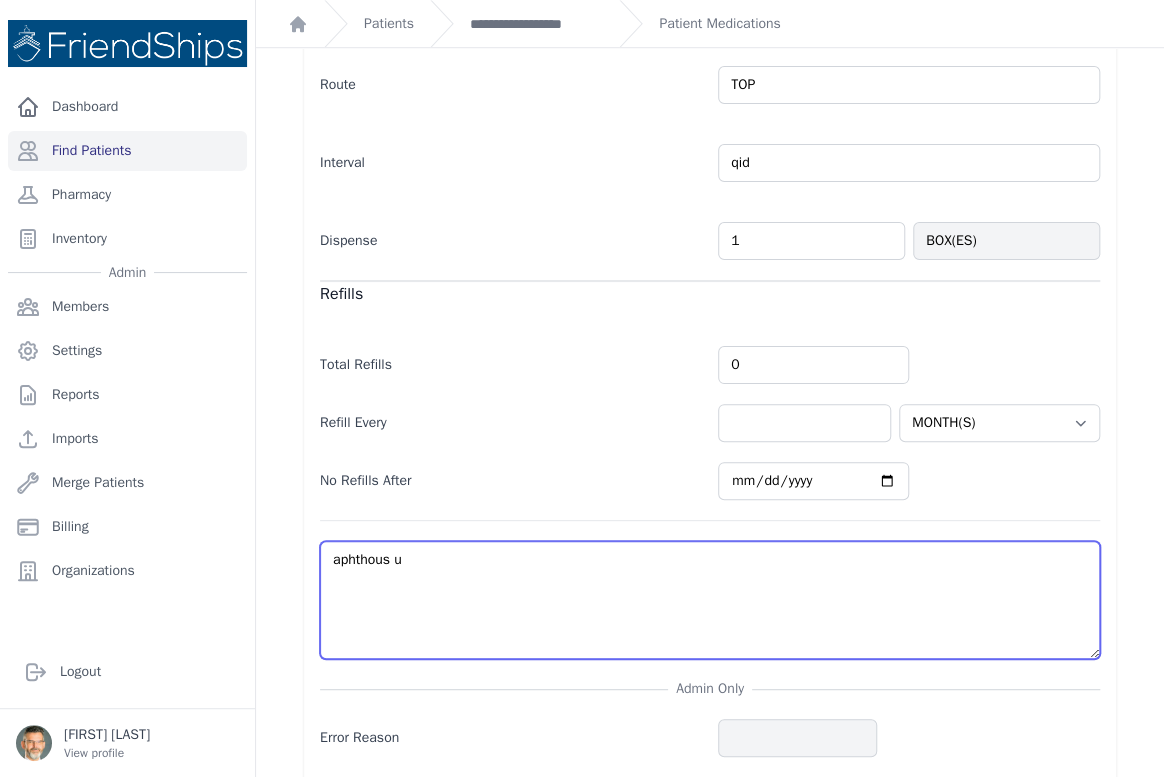 select on "MONTH(S)" 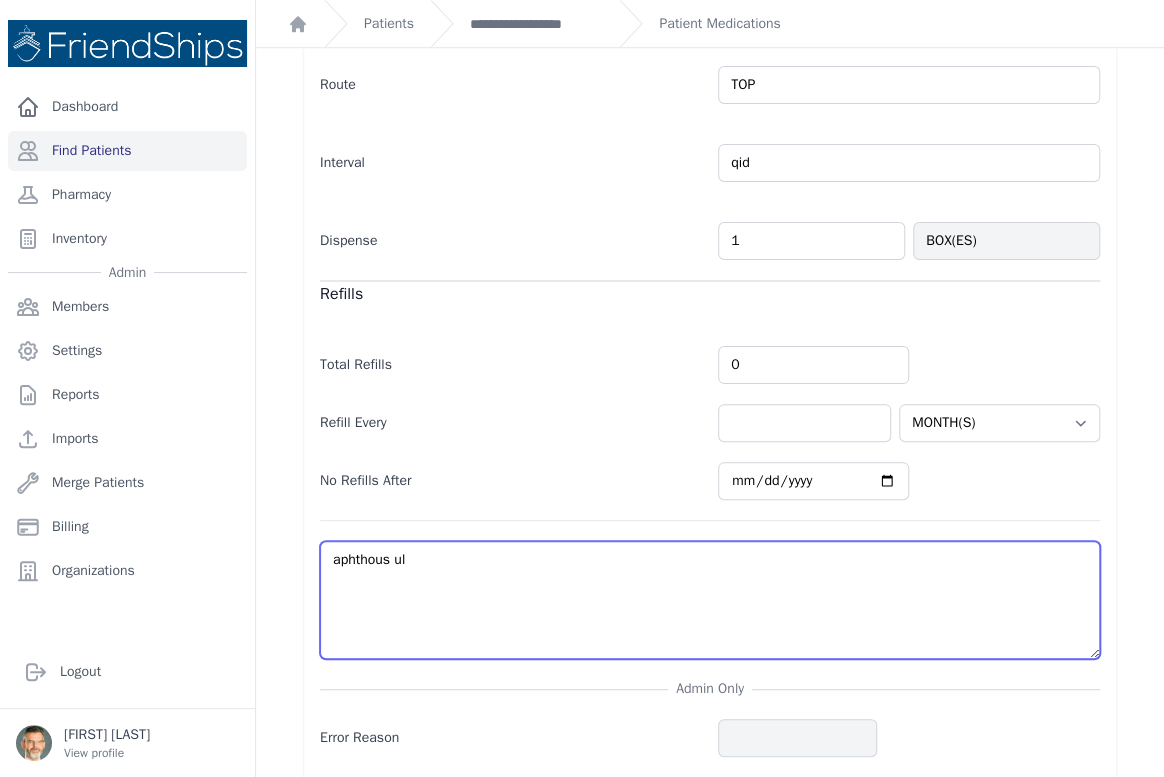 select on "MONTH(S)" 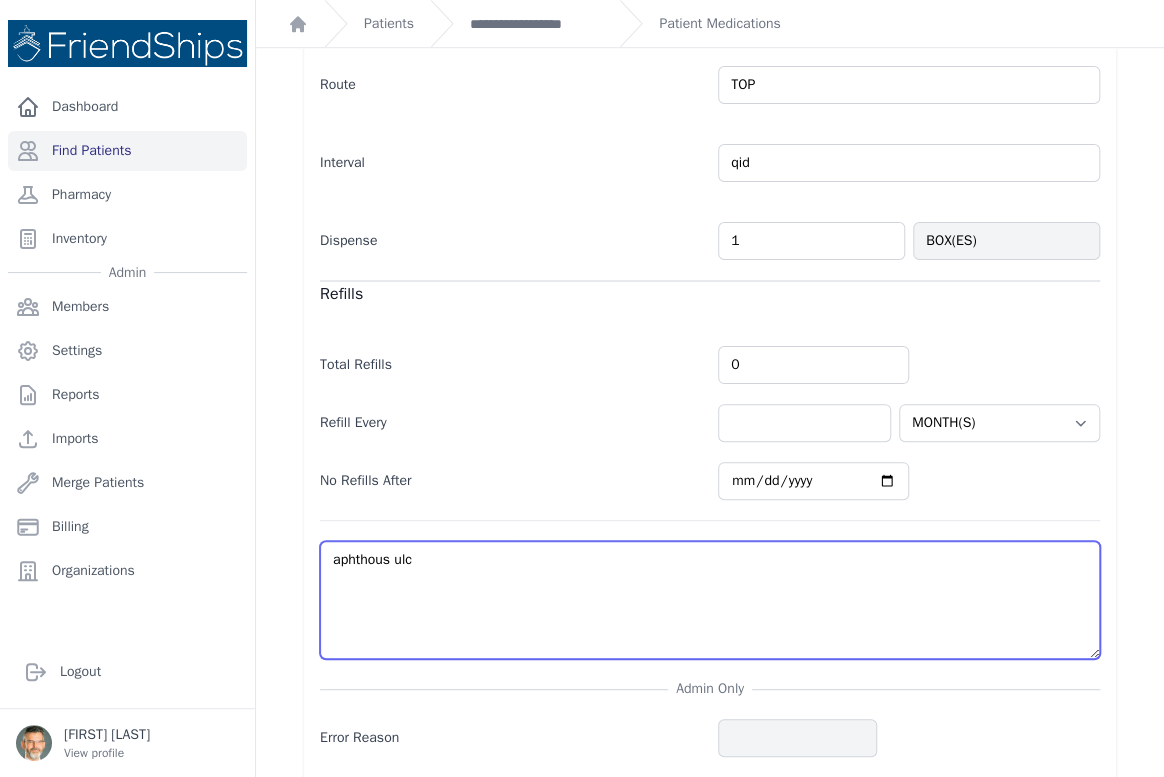 select on "MONTH(S)" 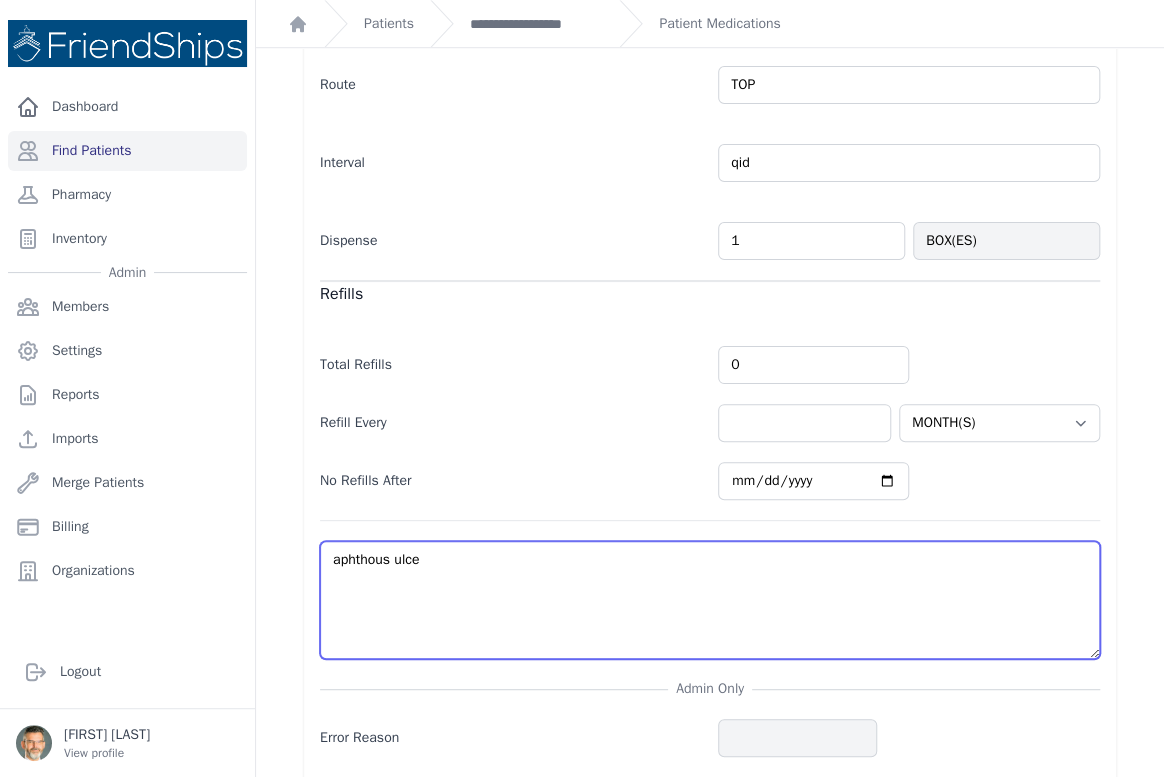 type on "aphthous ulcer" 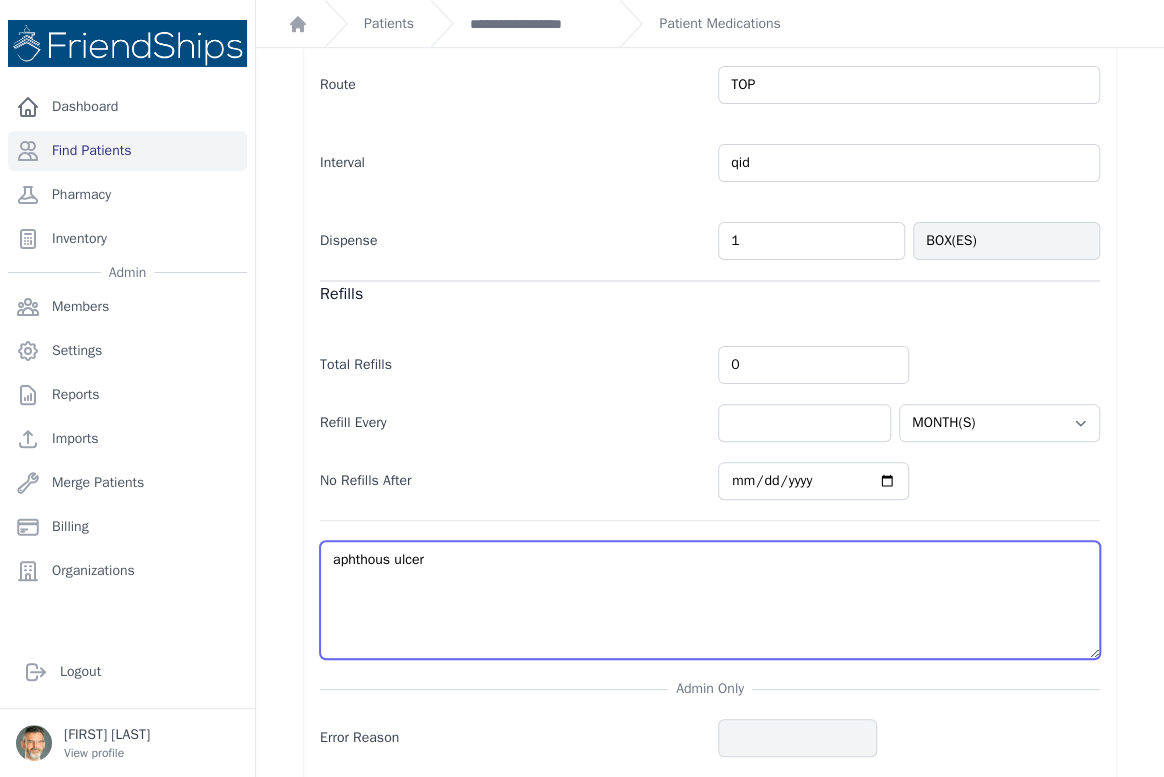 select on "MONTH(S)" 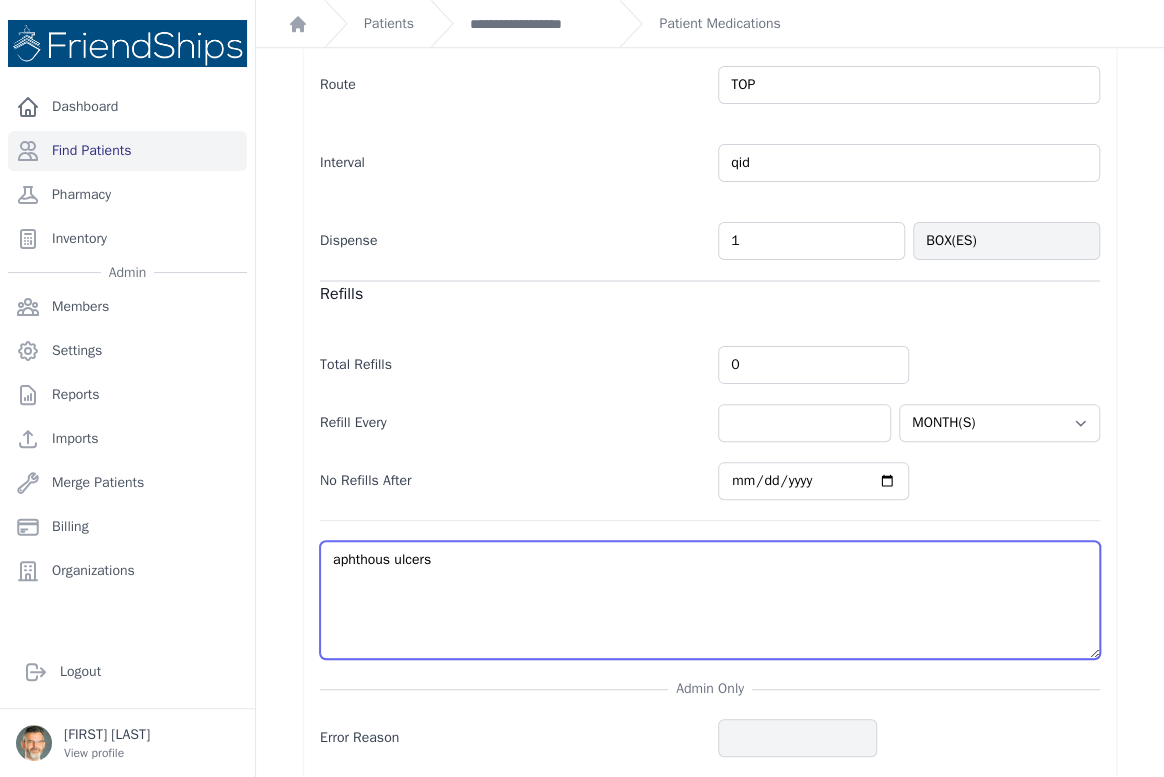 select on "MONTH(S)" 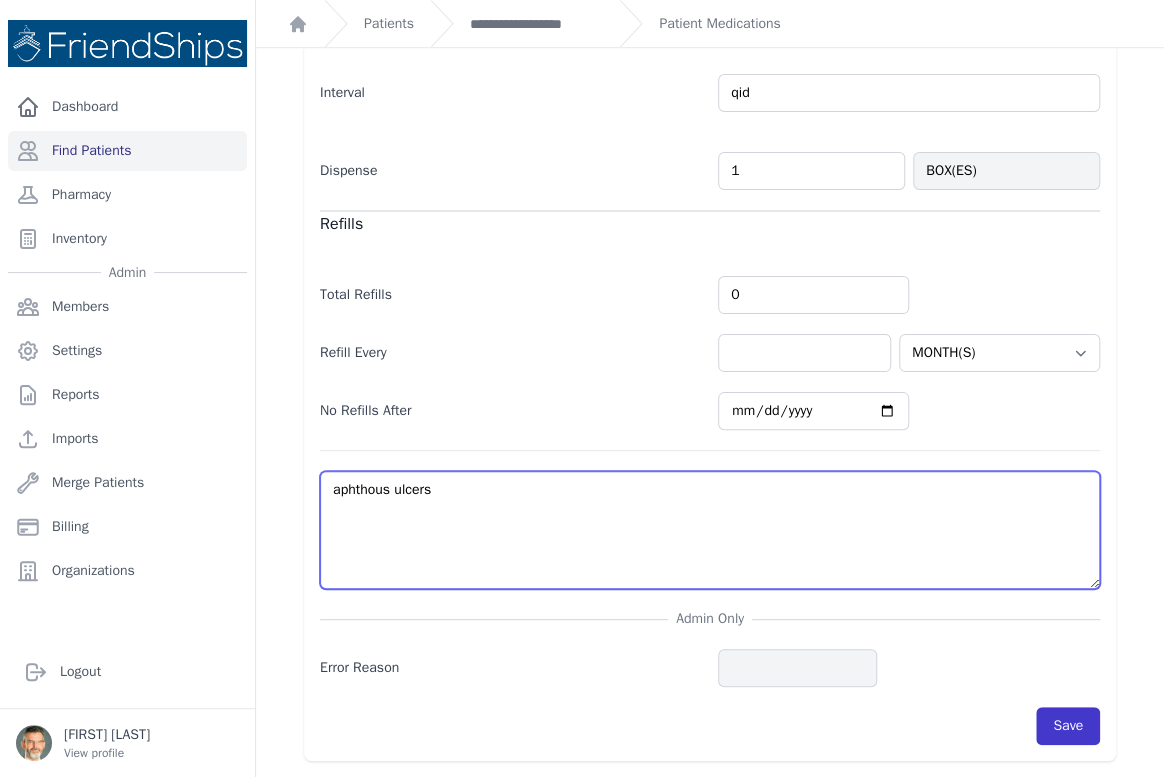 type on "aphthous ulcers" 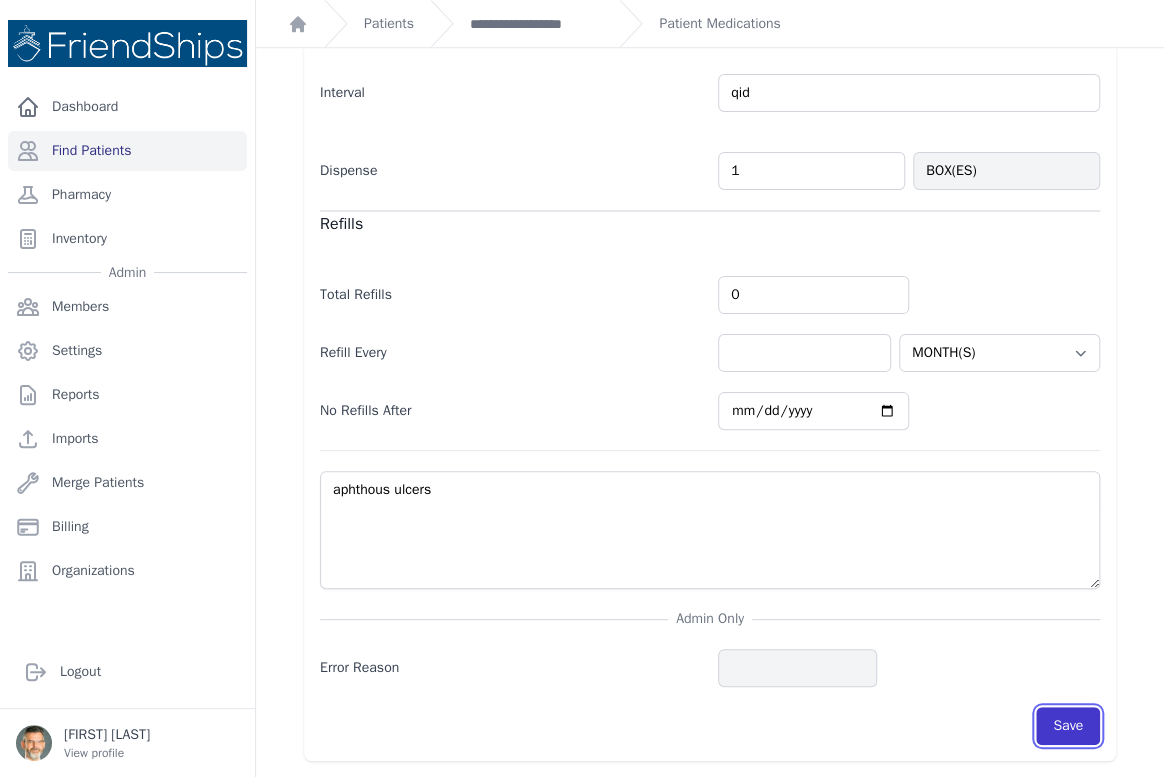 click on "Save" at bounding box center (1068, 726) 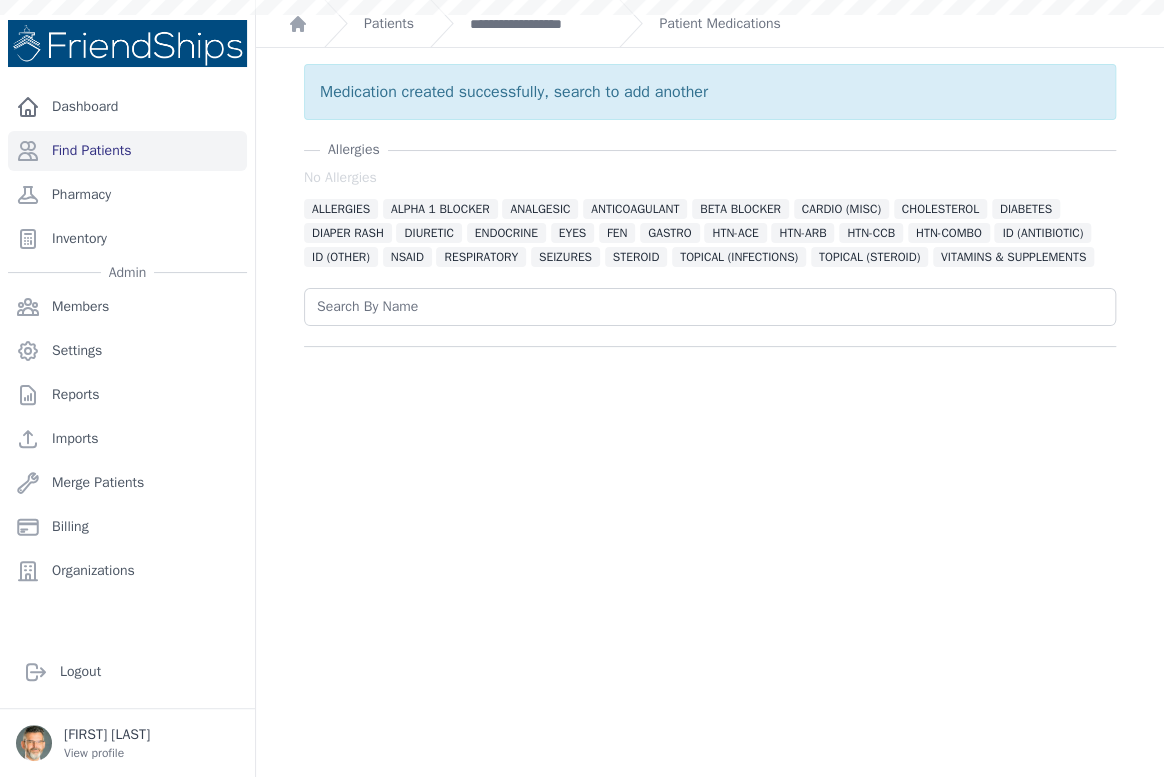 scroll, scrollTop: 0, scrollLeft: 0, axis: both 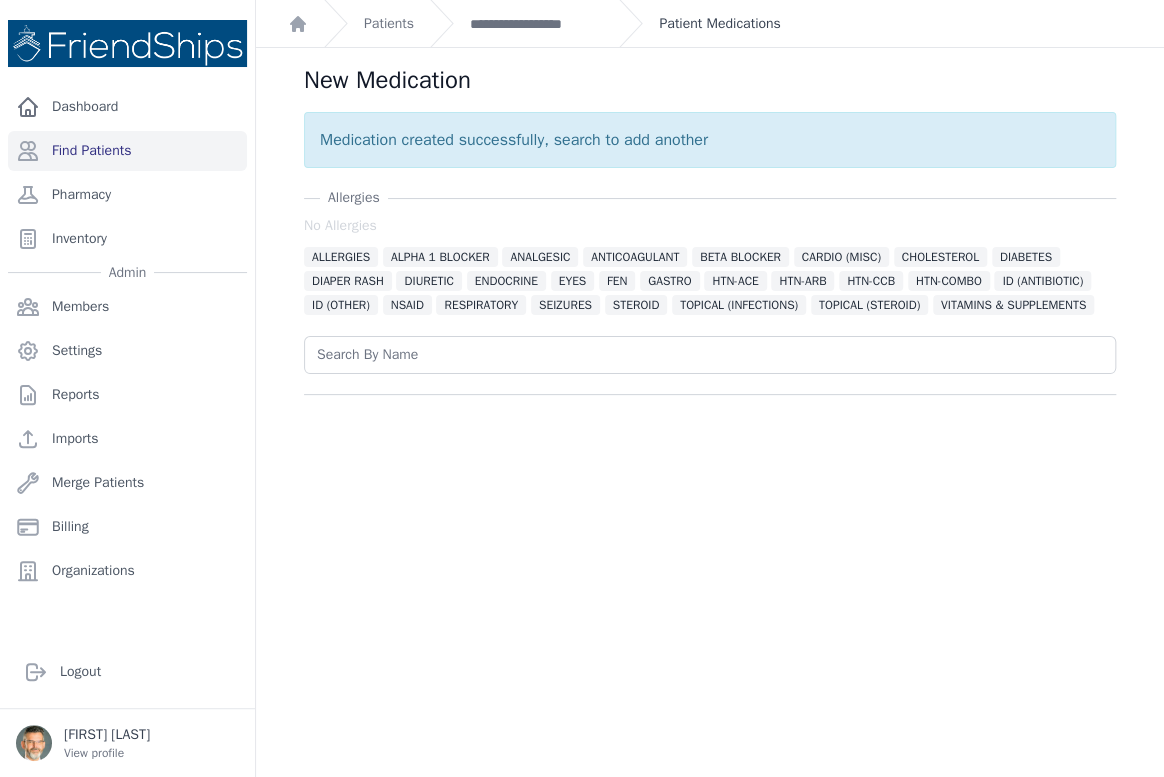 click on "Patient Medications" at bounding box center (719, 24) 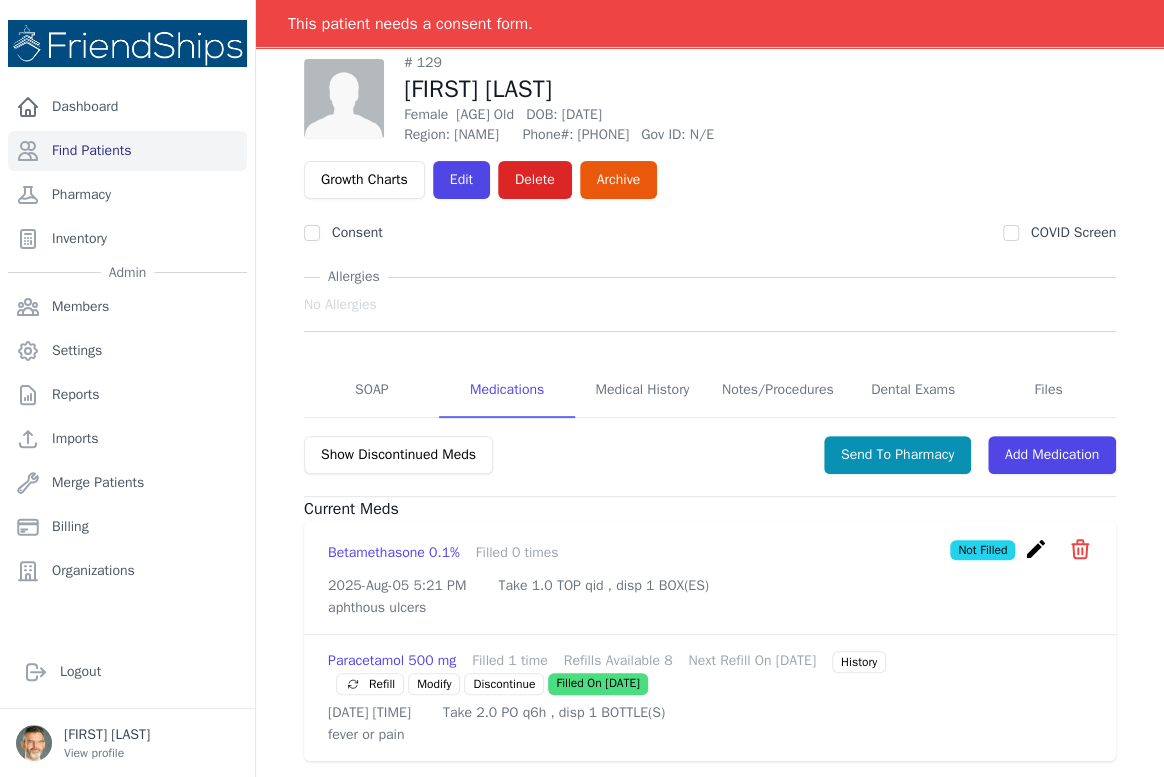 scroll, scrollTop: 144, scrollLeft: 0, axis: vertical 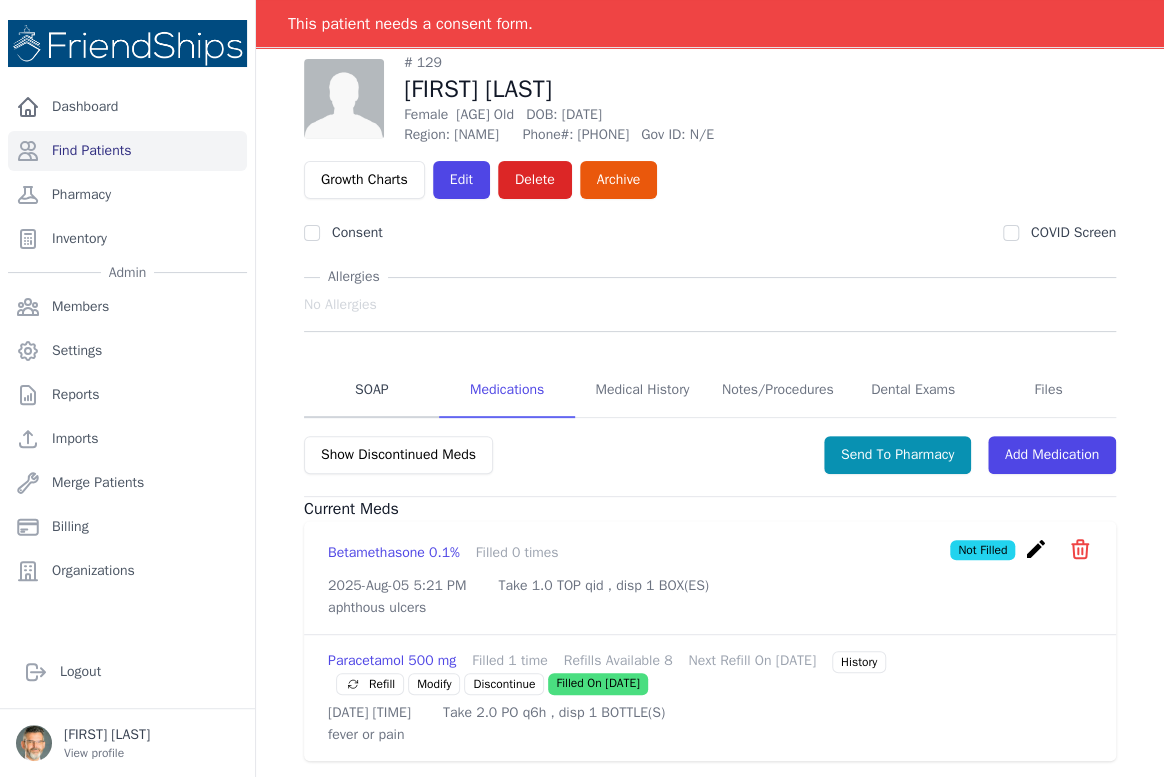 click on "SOAP" at bounding box center (371, 391) 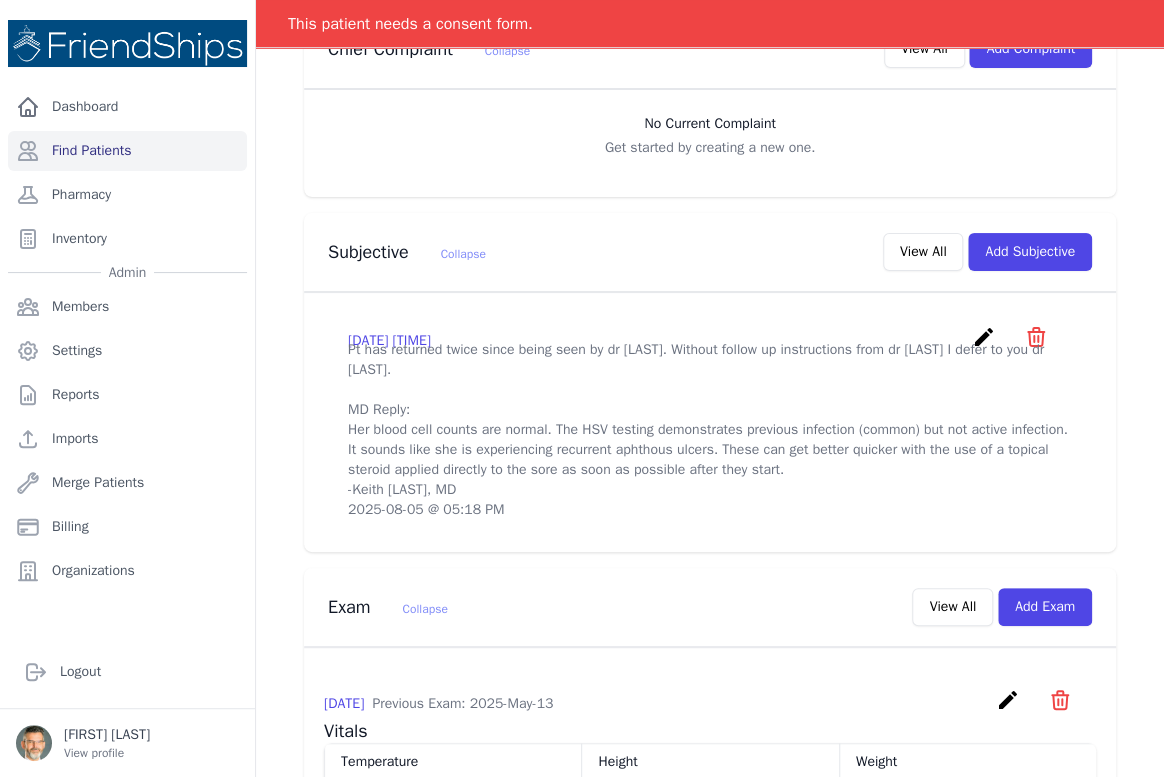 scroll, scrollTop: 545, scrollLeft: 0, axis: vertical 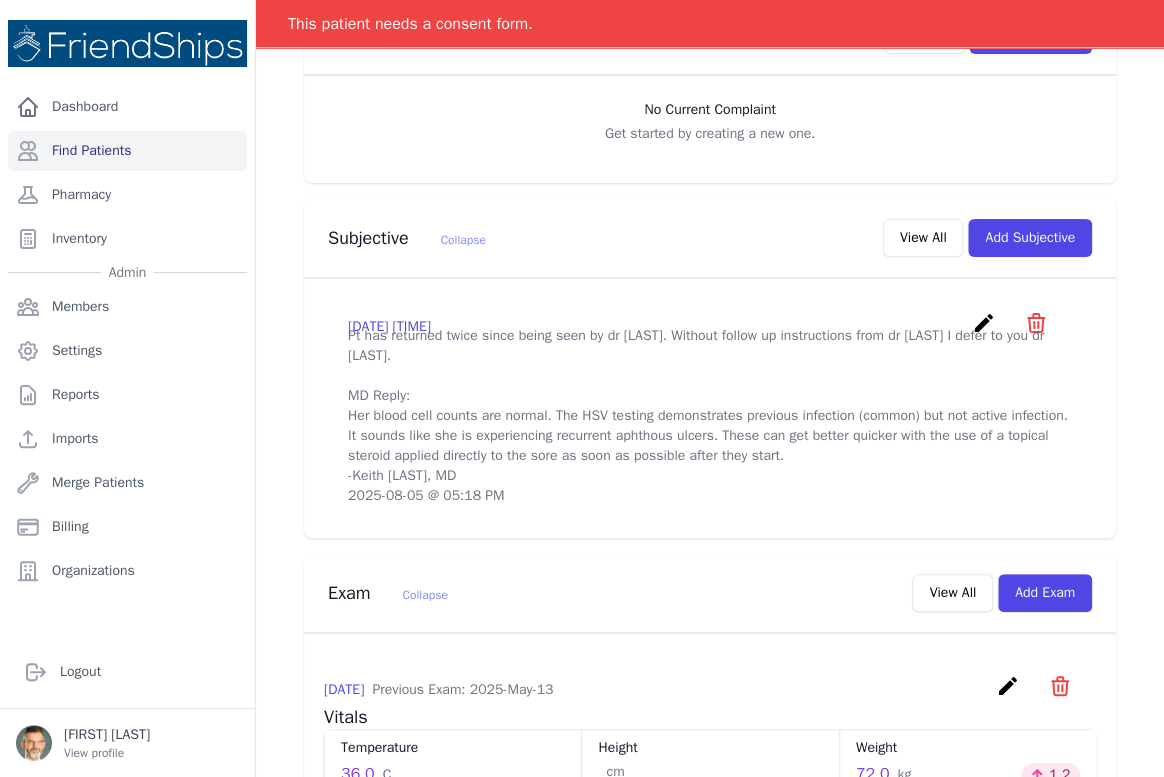 click on "create" at bounding box center [983, 323] 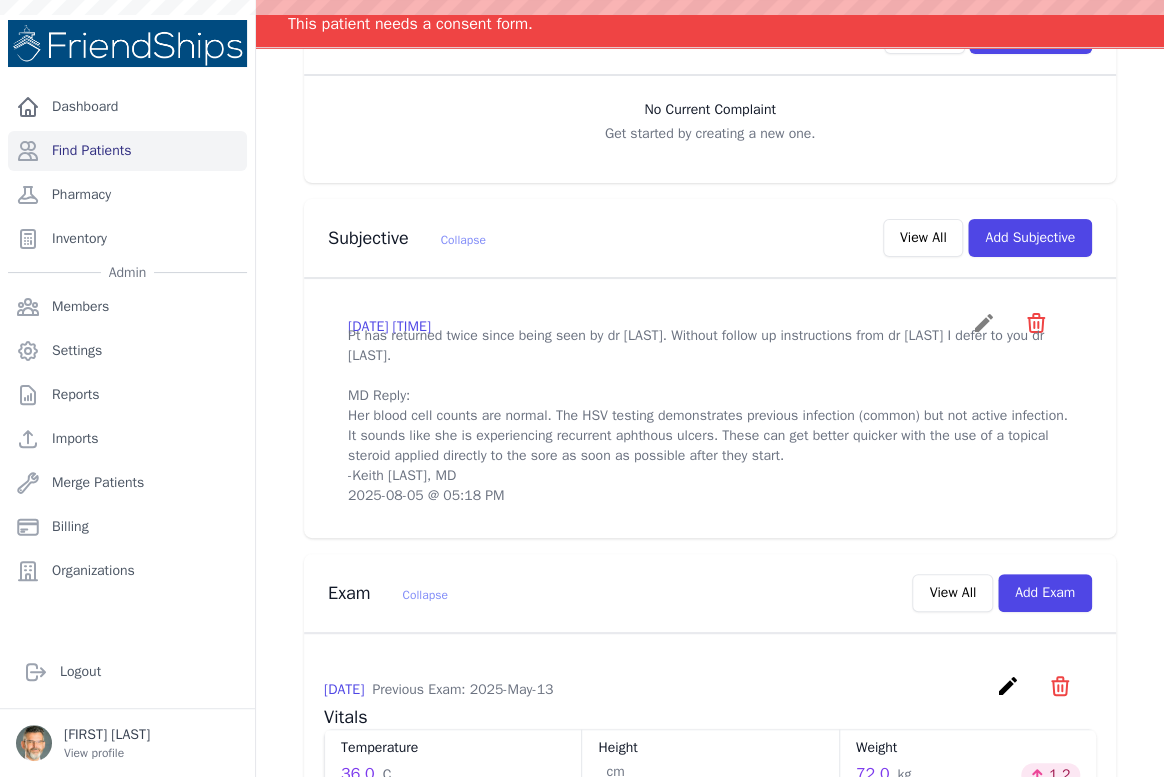 scroll, scrollTop: 0, scrollLeft: 0, axis: both 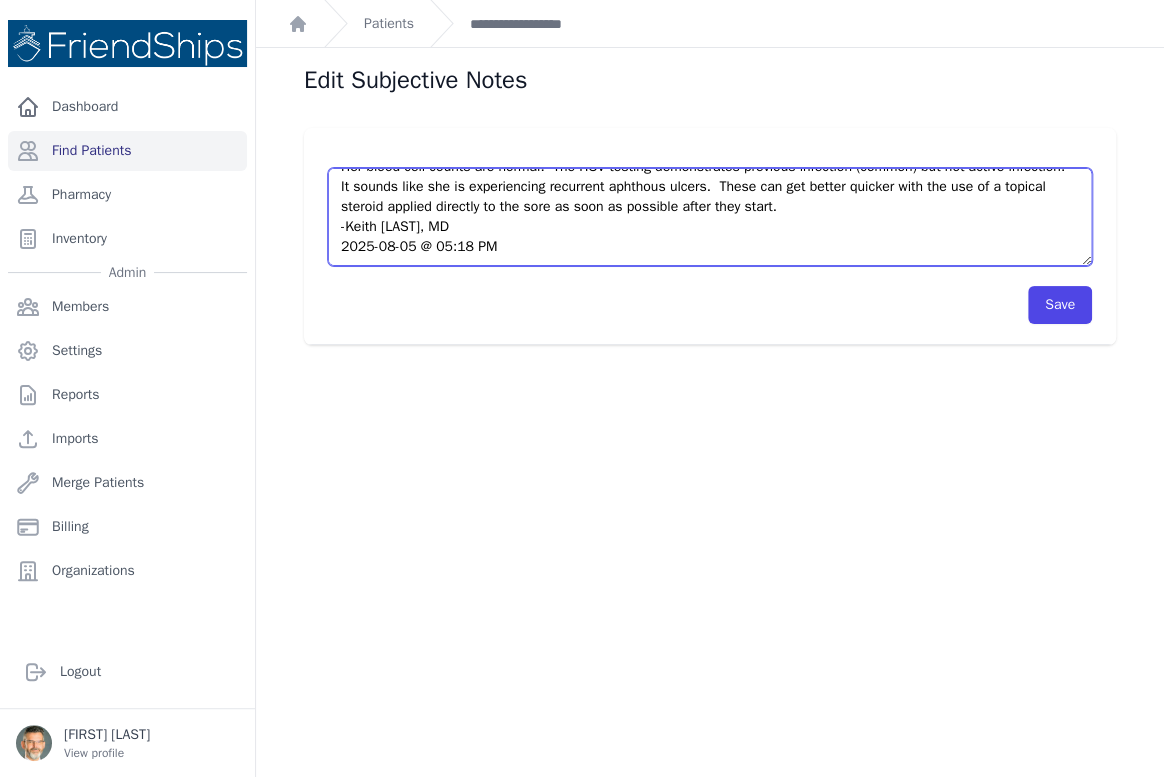 click on "Pt has returned twice since being seen by dr [LAST]. Without follow up instructions from dr [LAST] I defer to you dr [LAST].
MD Reply:
Her blood cell counts are normal.  The HSV testing demonstrates previous infection (common) but not active infection.  It sounds like she is experiencing recurrent aphthous ulcers.  These can get better quicker with the use of a topical steroid applied directly to the sore as soon as possible after they start.
-Keith [LAST], MD
2025-08-05 @ 05:18 PM" at bounding box center (710, 217) 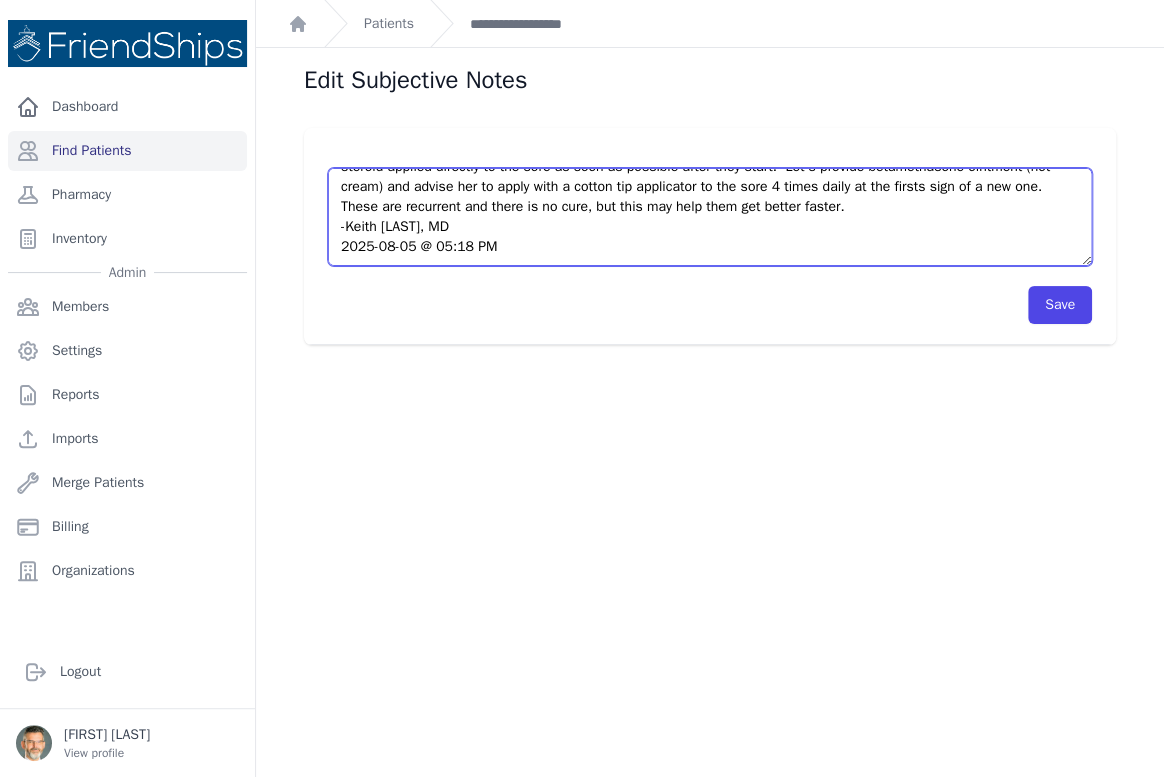 scroll, scrollTop: 49, scrollLeft: 0, axis: vertical 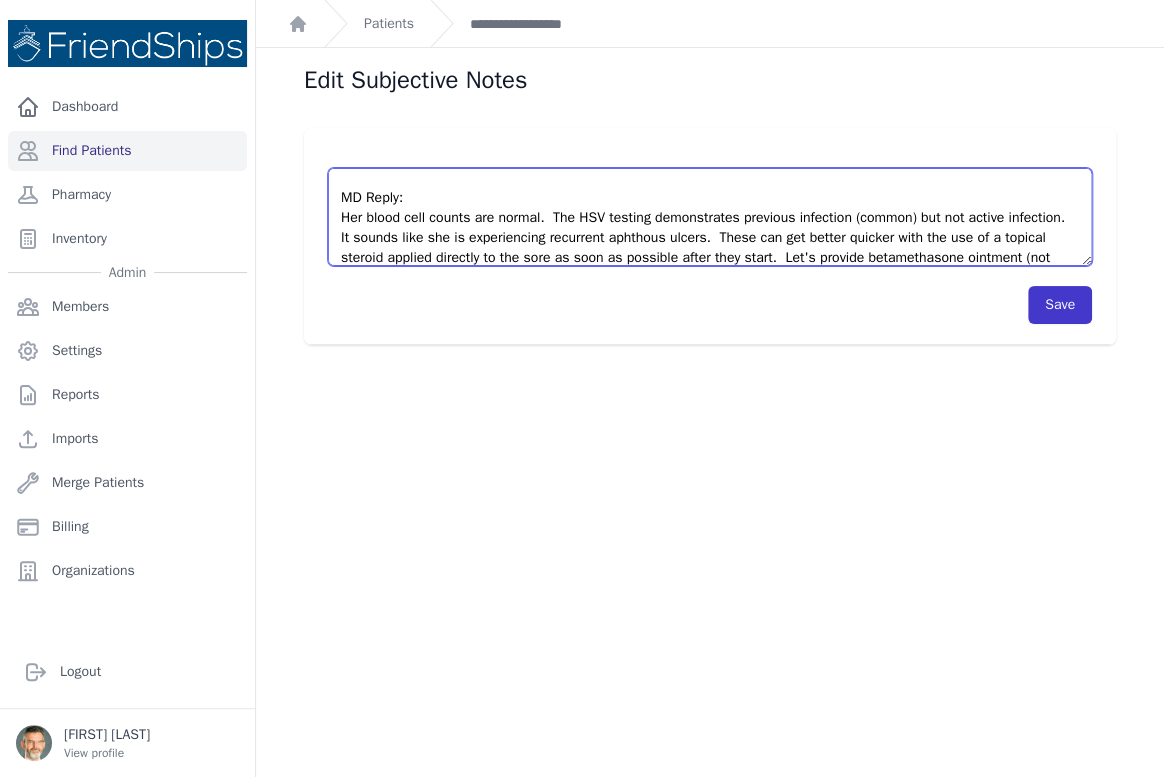 type on "Pt has returned twice since being seen by dr [LAST]. Without follow up instructions from dr [LAST] I defer to you dr [LAST].
MD Reply:
Her blood cell counts are normal.  The HSV testing demonstrates previous infection (common) but not active infection.  It sounds like she is experiencing recurrent aphthous ulcers.  These can get better quicker with the use of a topical steroid applied directly to the sore as soon as possible after they start.  Let's provide betamethasone ointment (not cream) and advise her to apply with a cotton tip applicator to the sore 4 times daily at the firsts sign of a new one.  These are recurrent and there is no cure, but this may help them get better faster.
-Keith [LAST], MD
2025-08-05 @ 05:18 PM" 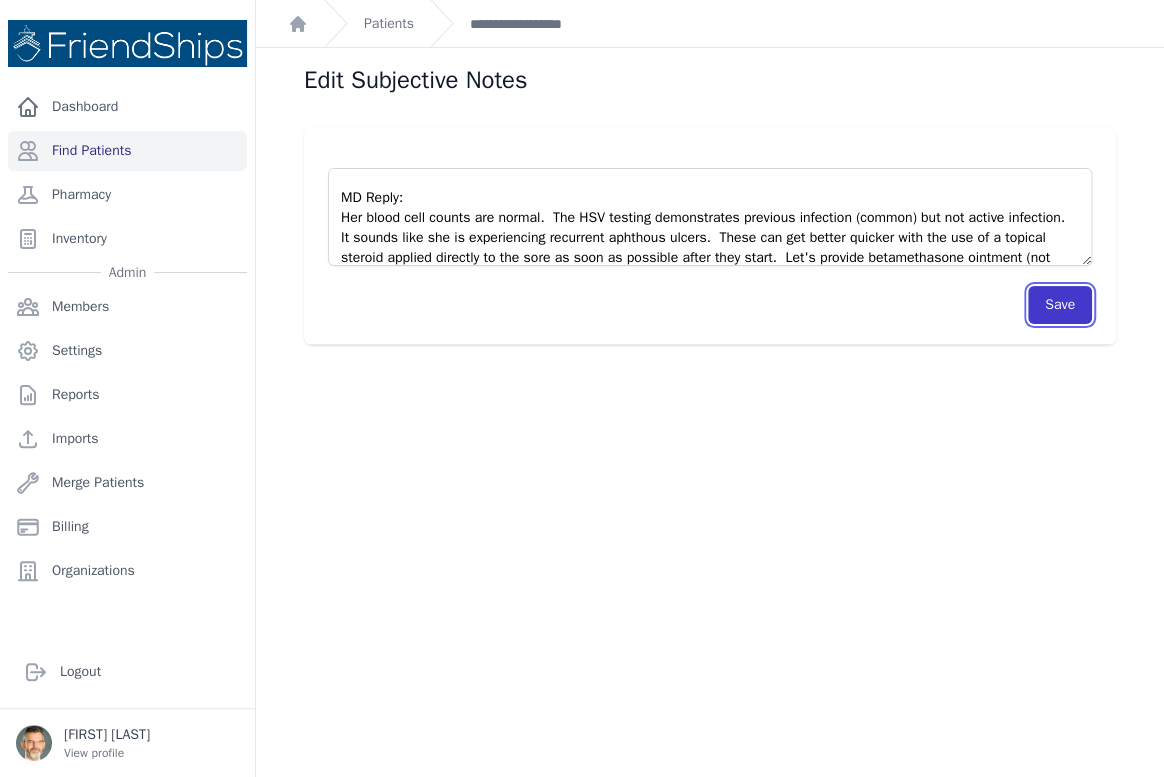 click on "Save" at bounding box center (1060, 305) 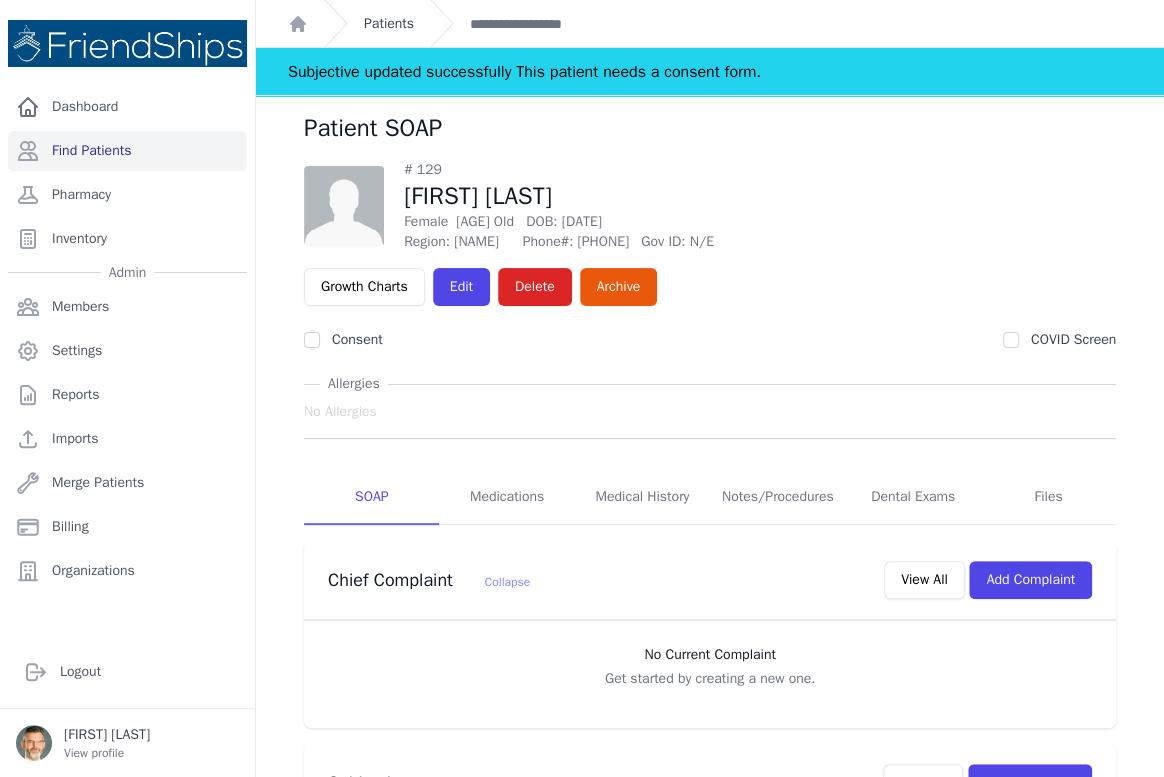 click on "Patients" at bounding box center [389, 24] 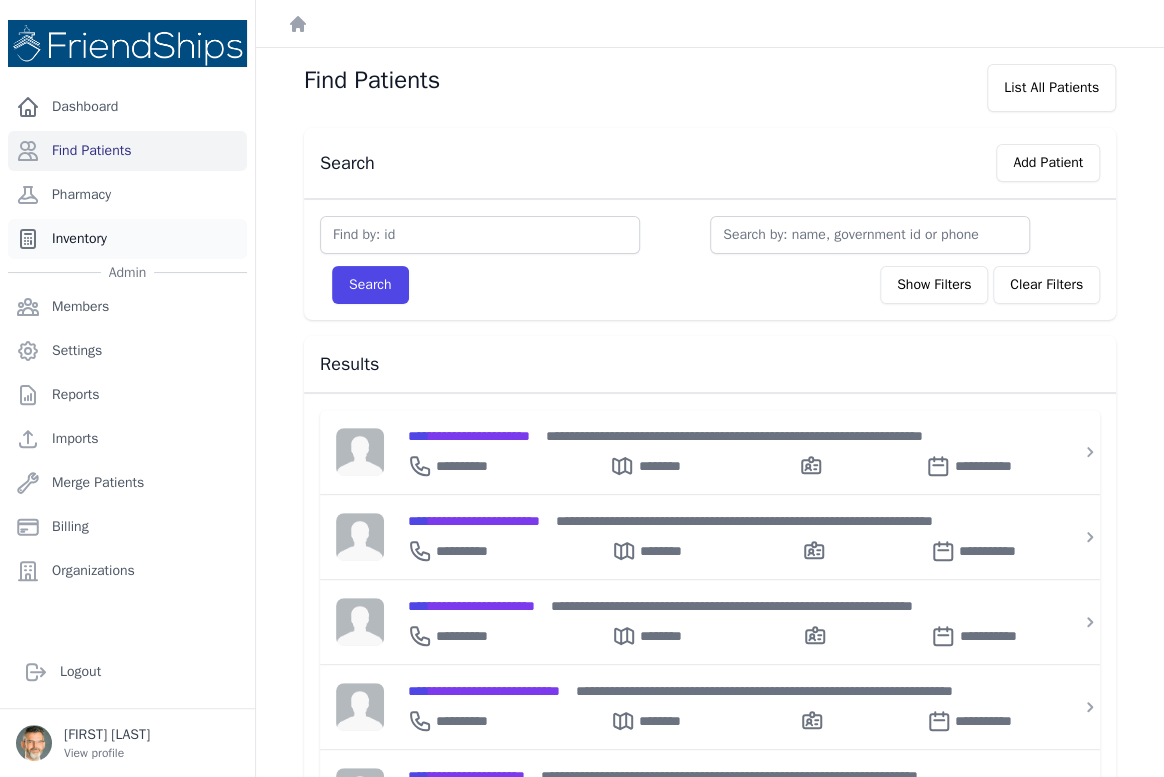 click on "Inventory" at bounding box center (127, 239) 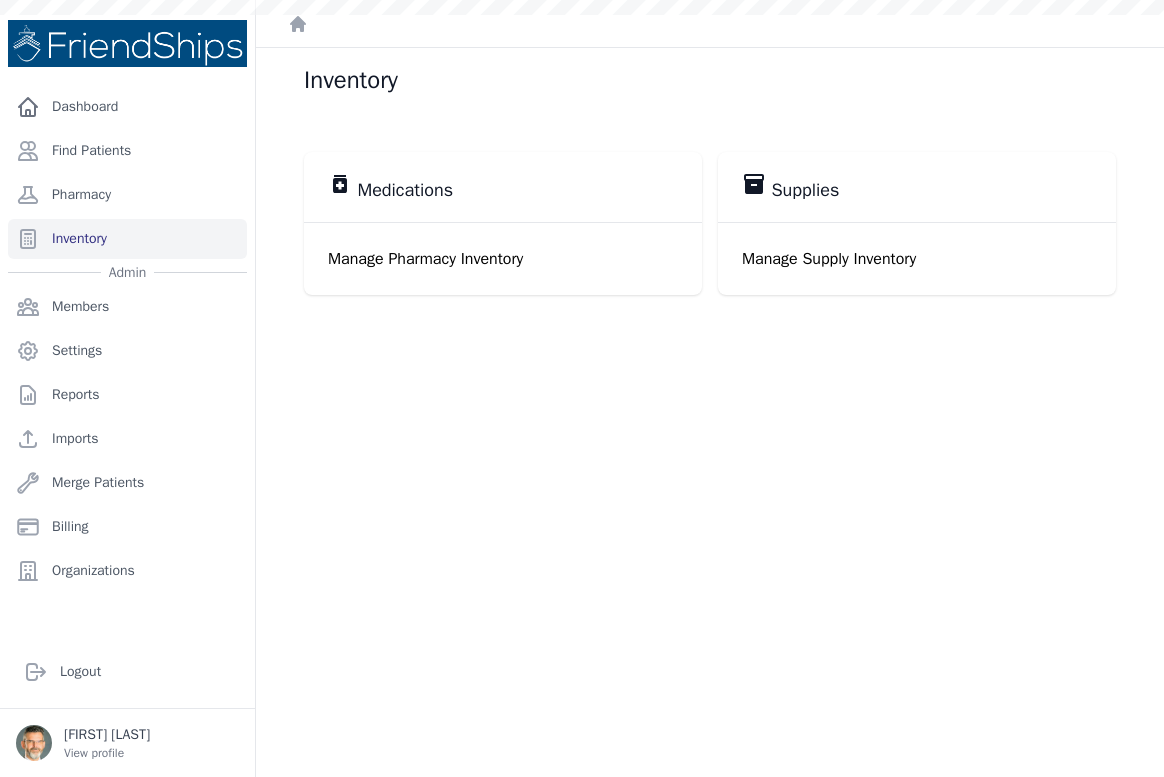 scroll, scrollTop: 0, scrollLeft: 0, axis: both 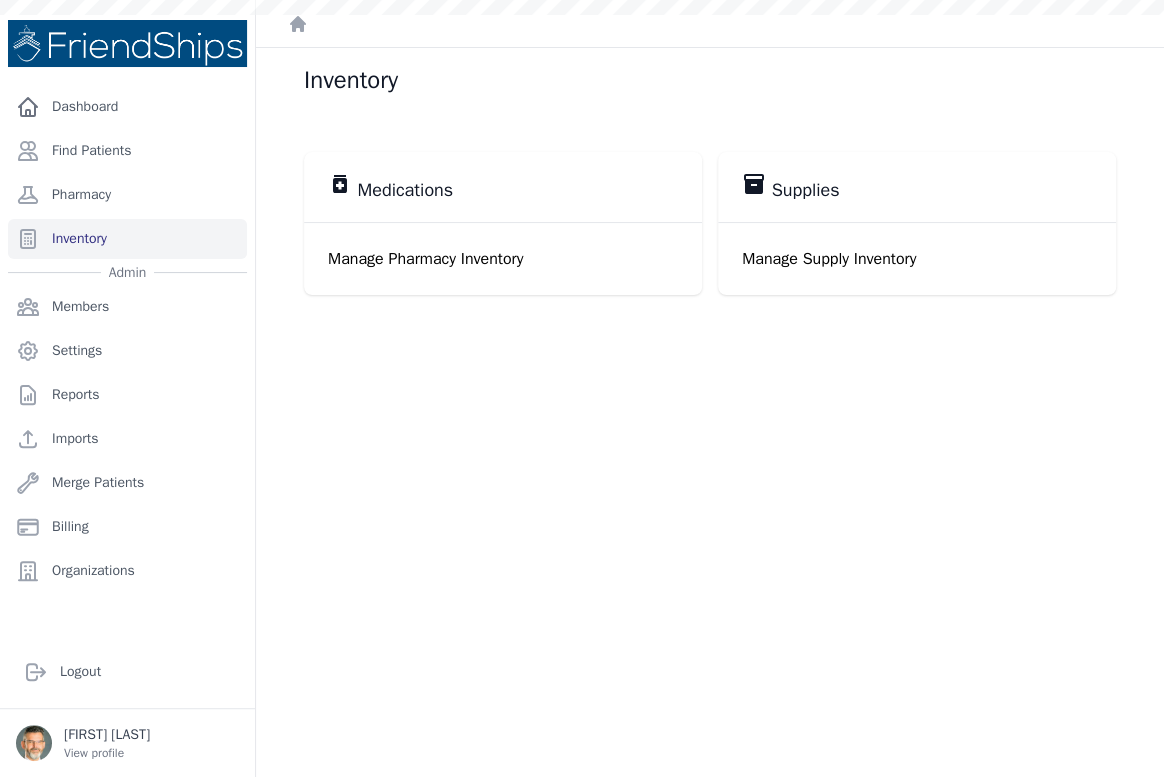 click on "Manage Pharmacy Inventory" at bounding box center [503, 259] 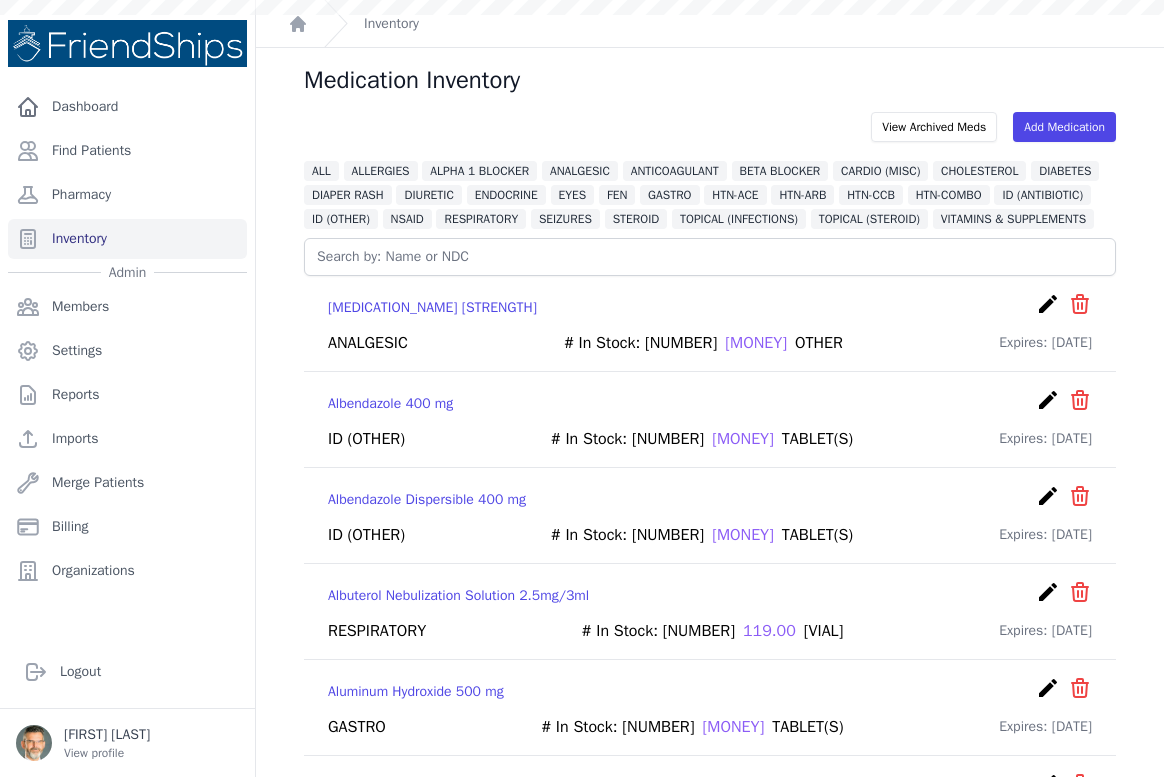 scroll, scrollTop: 0, scrollLeft: 0, axis: both 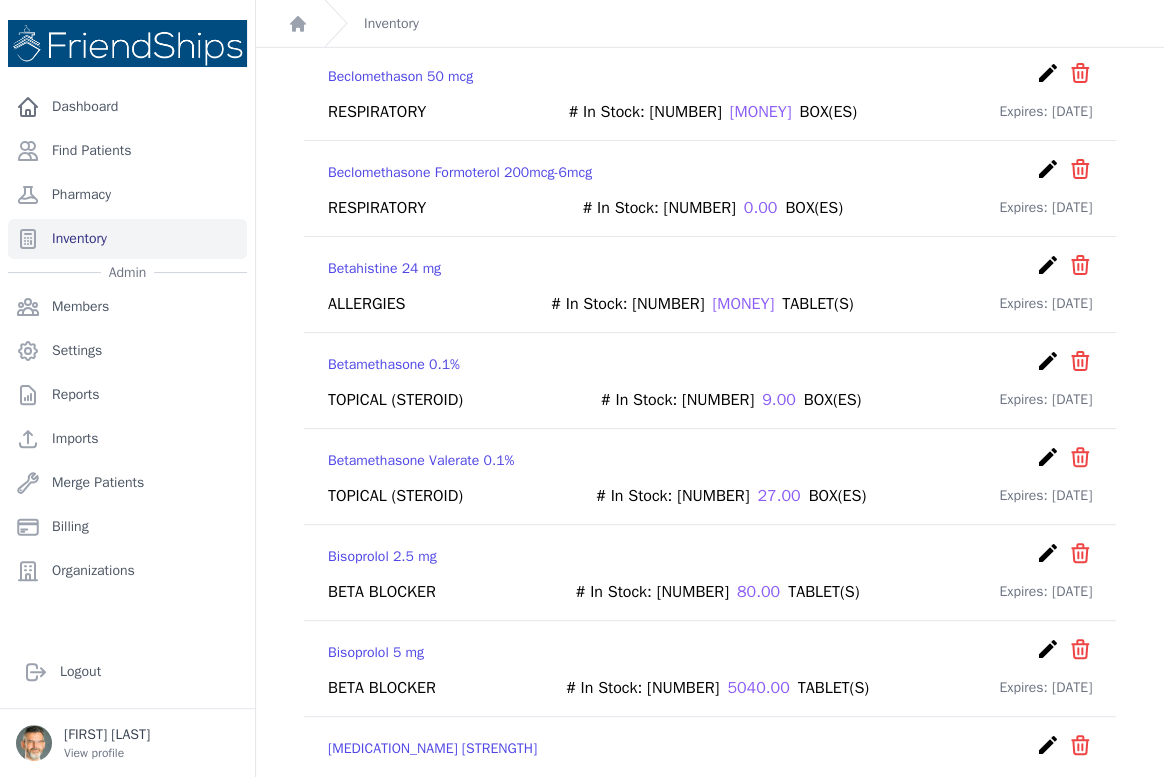 click on "create" at bounding box center [1048, 361] 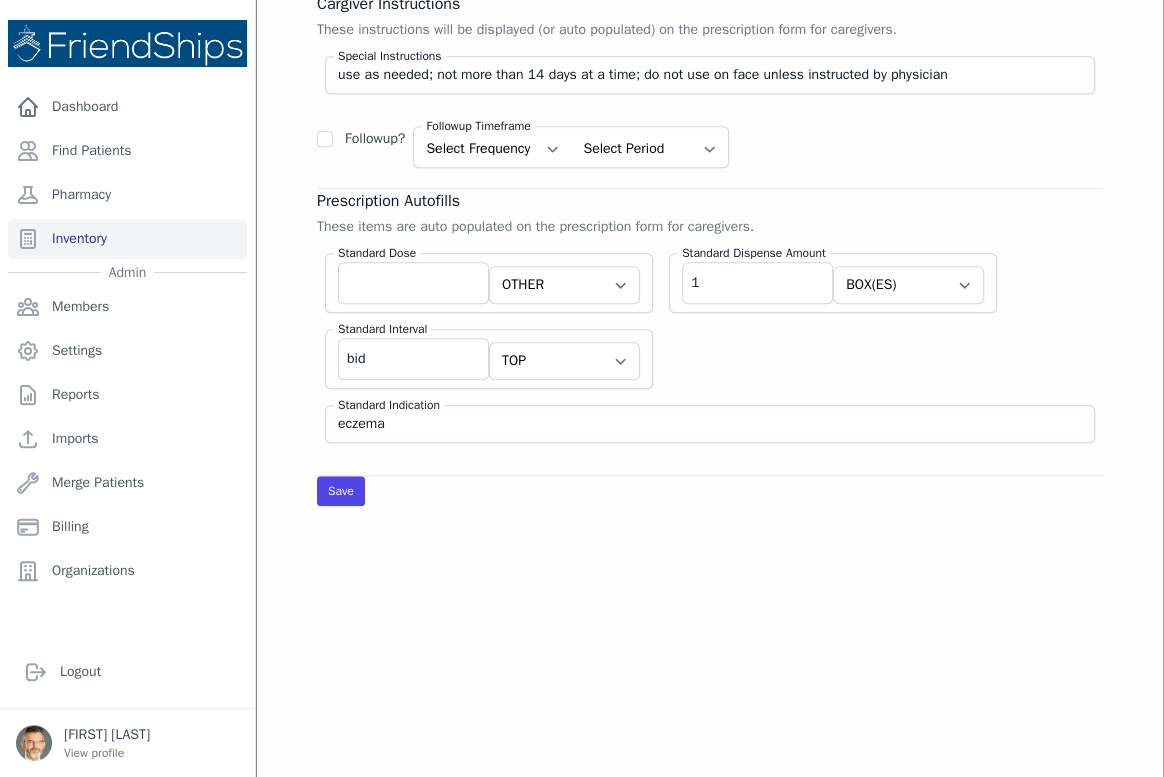 scroll, scrollTop: 84, scrollLeft: 0, axis: vertical 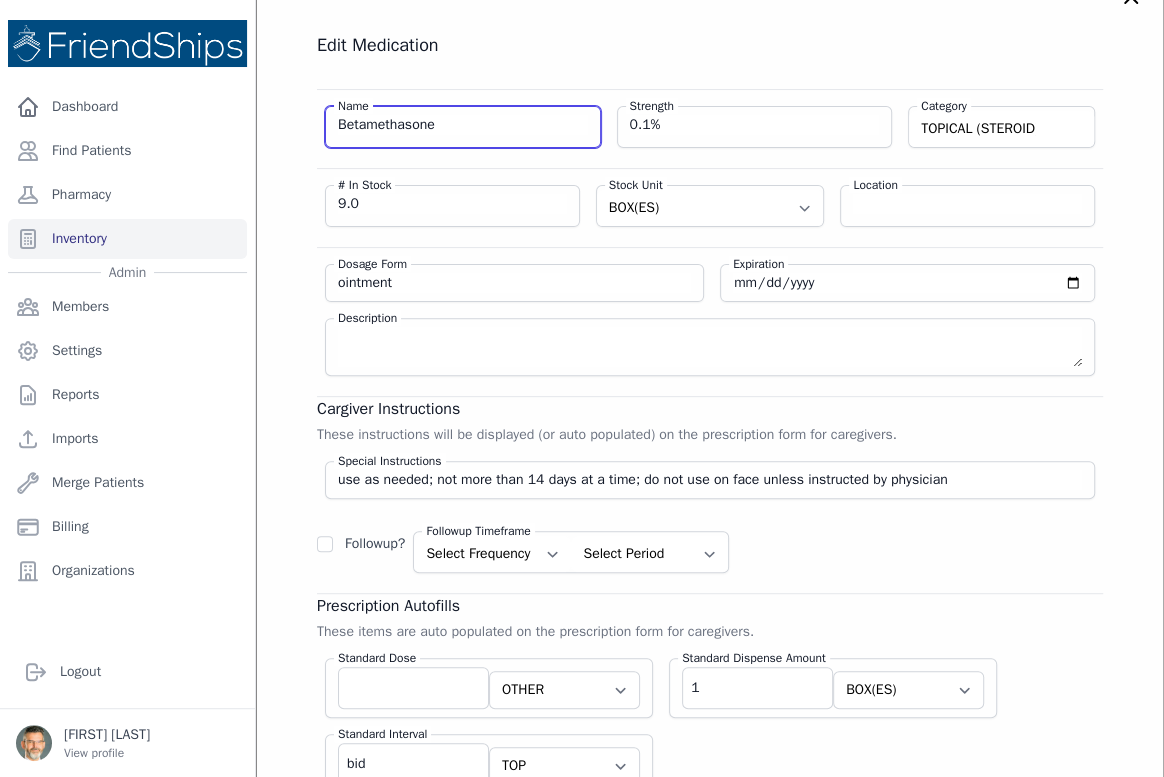 click on "Betamethasone" at bounding box center (463, 125) 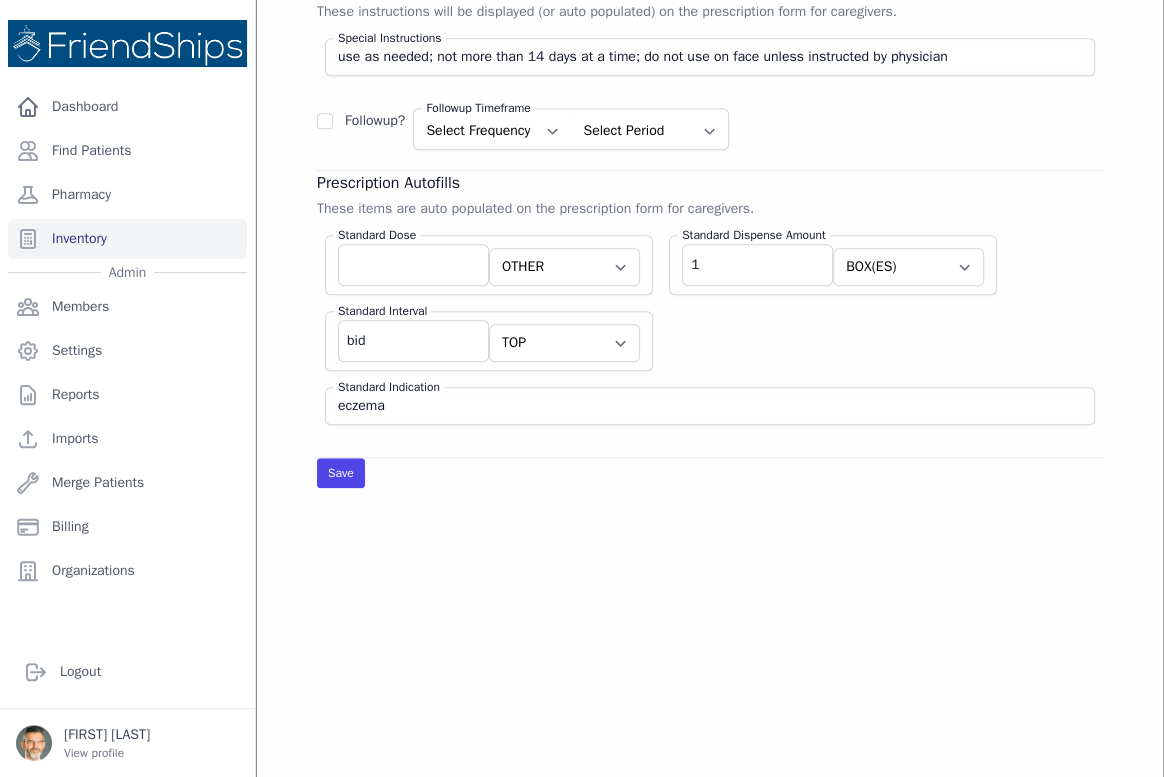 scroll, scrollTop: 539, scrollLeft: 0, axis: vertical 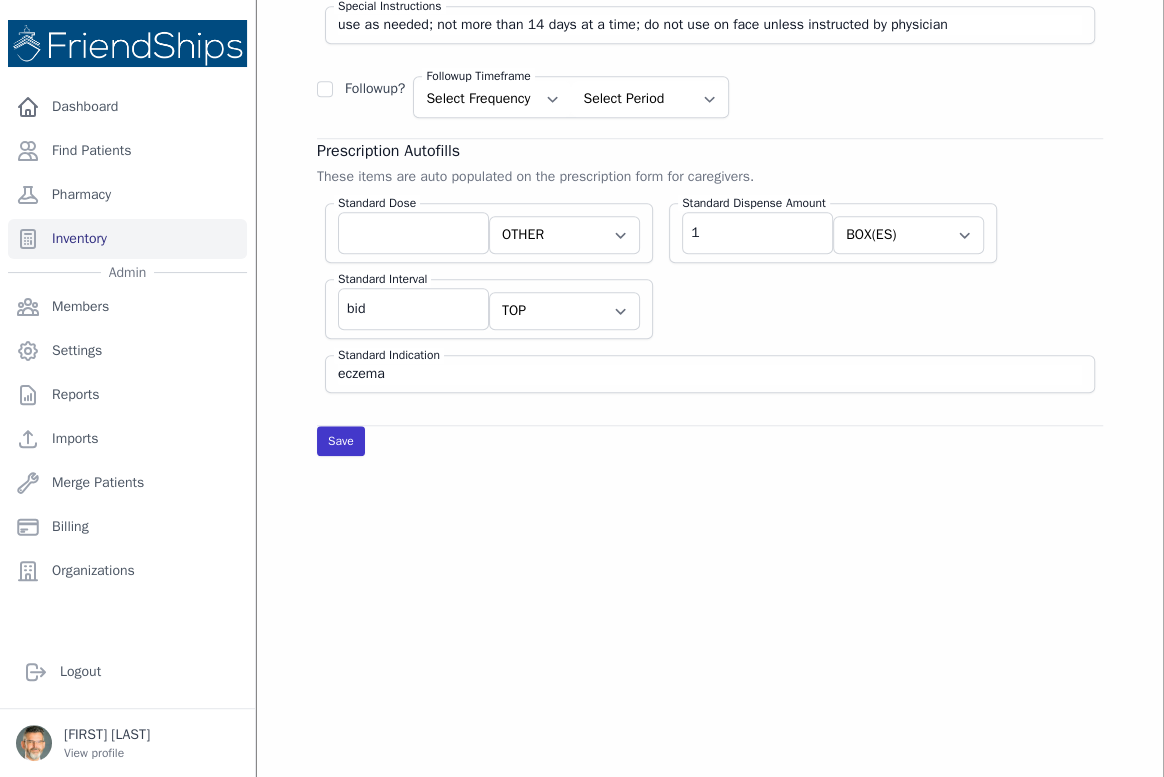 type on "Betamethasone Ointment" 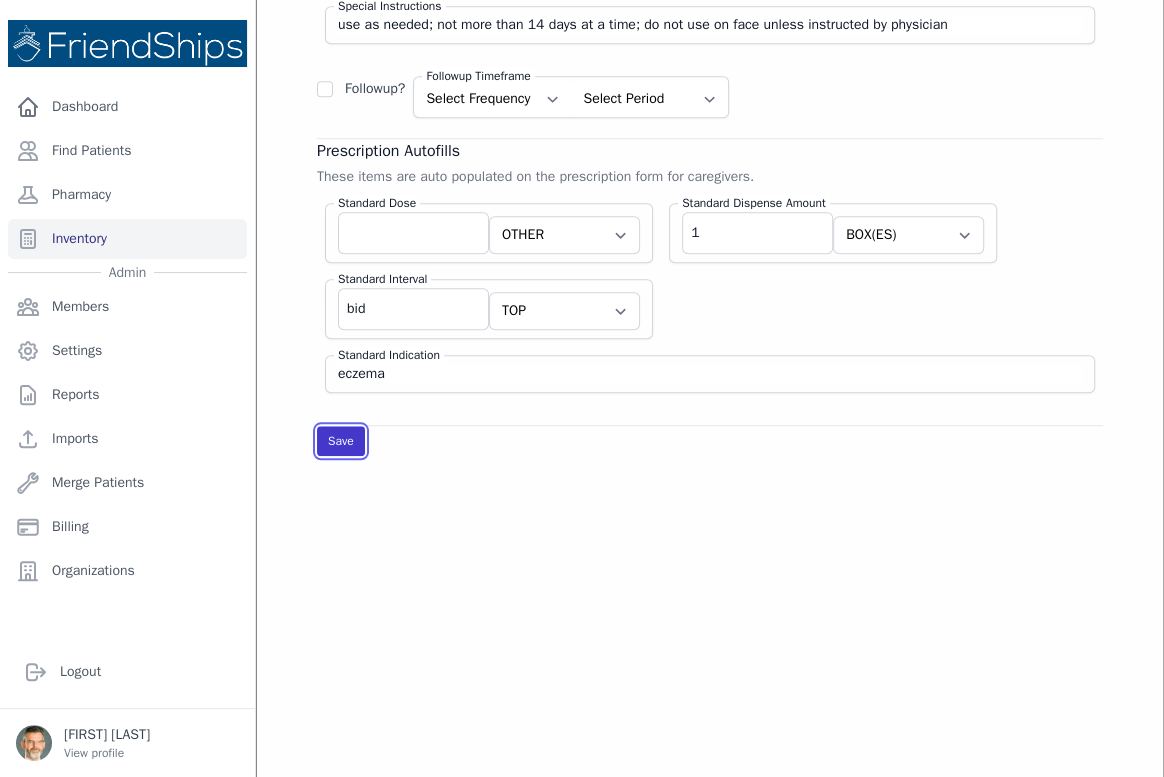 click on "Save" at bounding box center [341, 441] 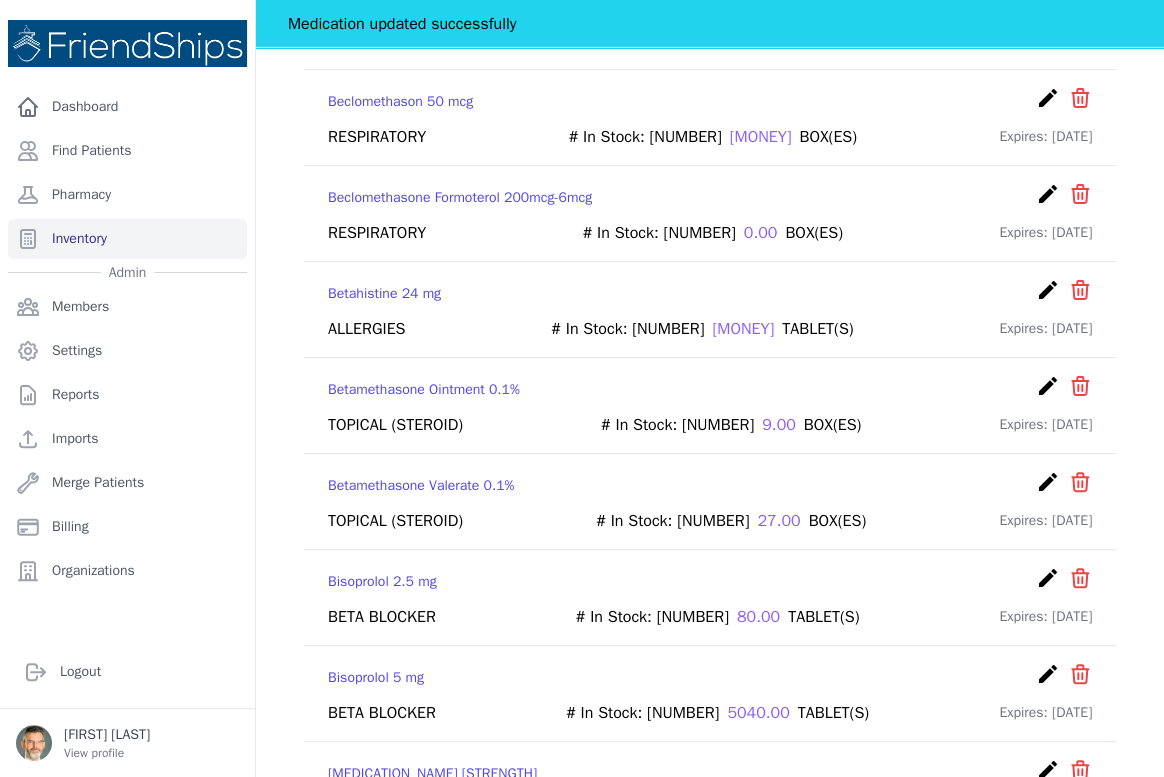 scroll, scrollTop: 2811, scrollLeft: 0, axis: vertical 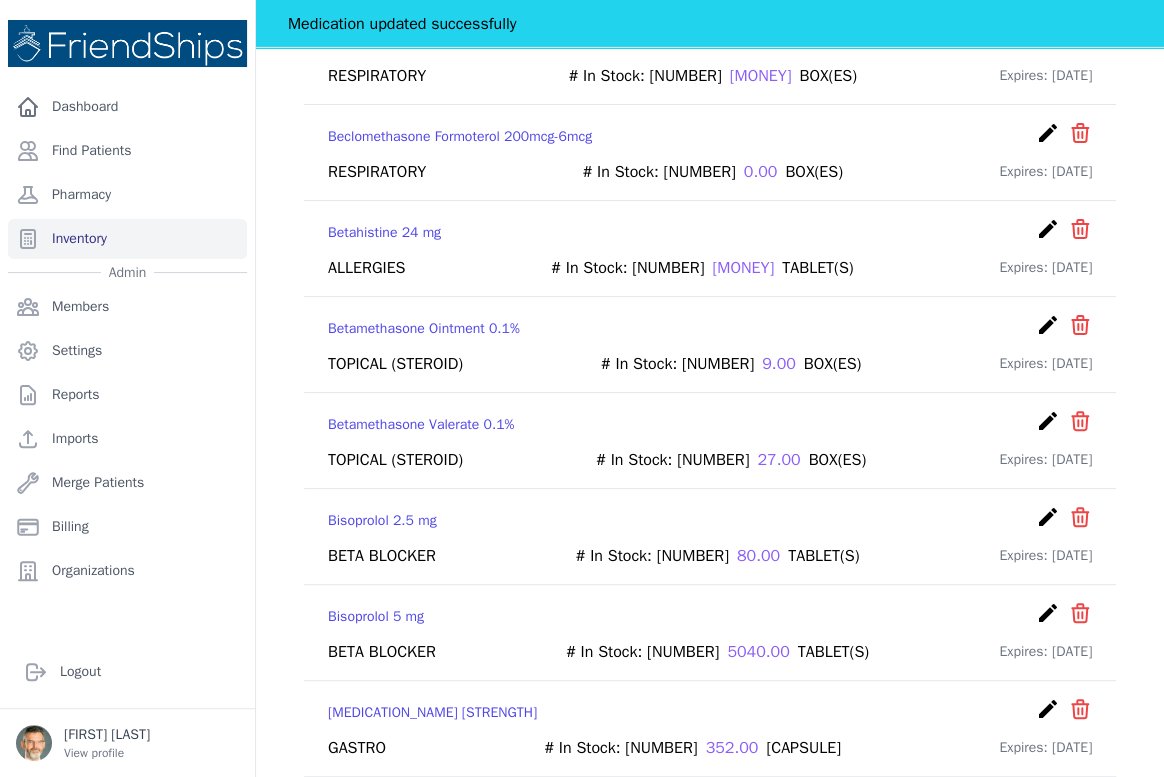 click on "create" at bounding box center (1048, 421) 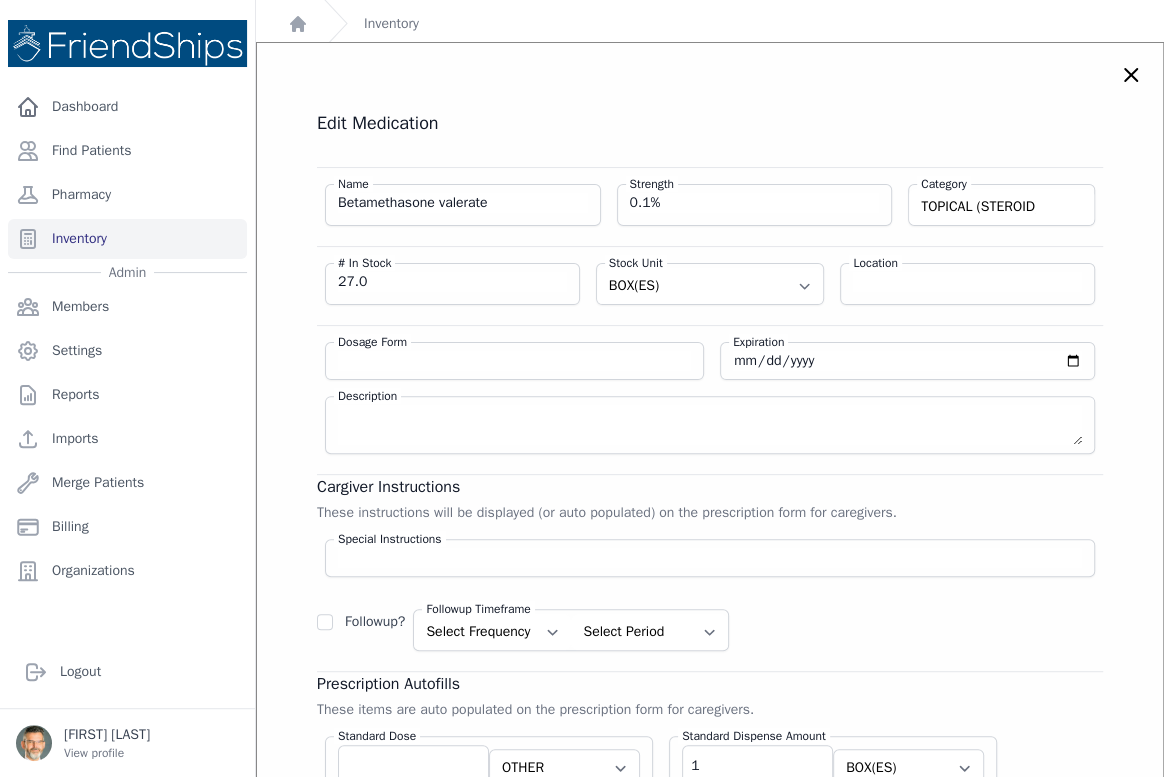 scroll, scrollTop: 0, scrollLeft: 0, axis: both 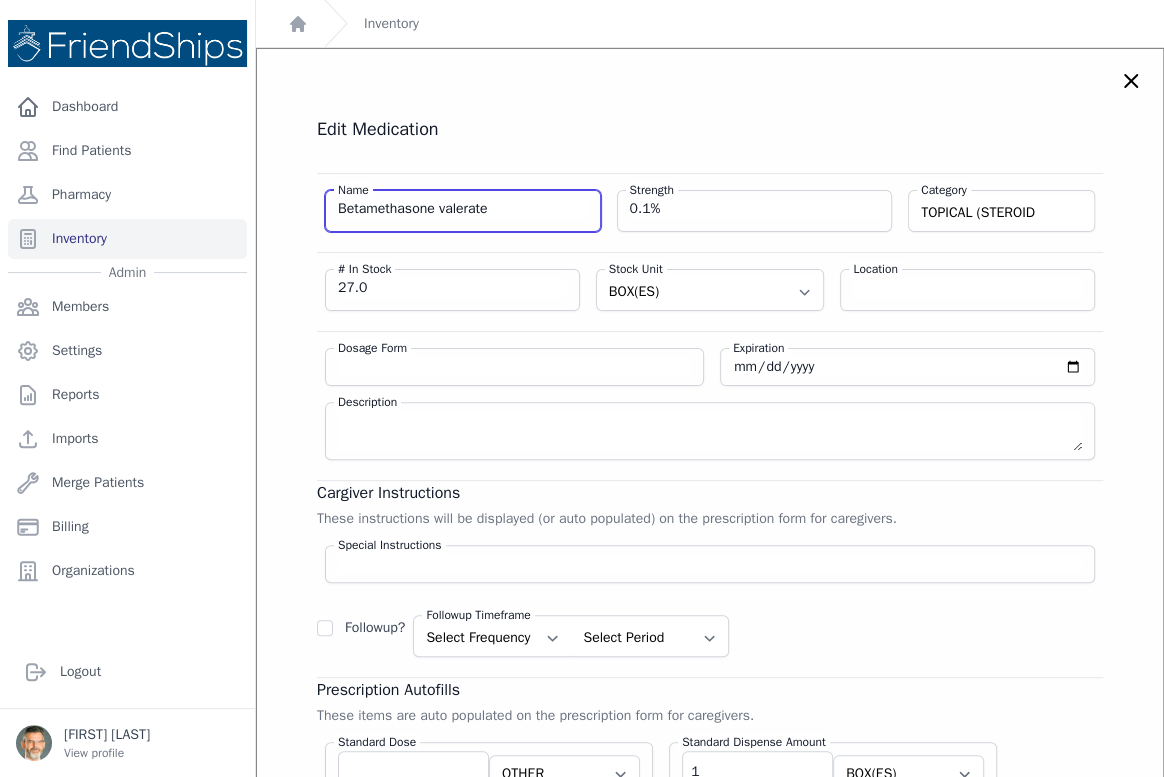 click on "Betamethasone valerate" at bounding box center [463, 209] 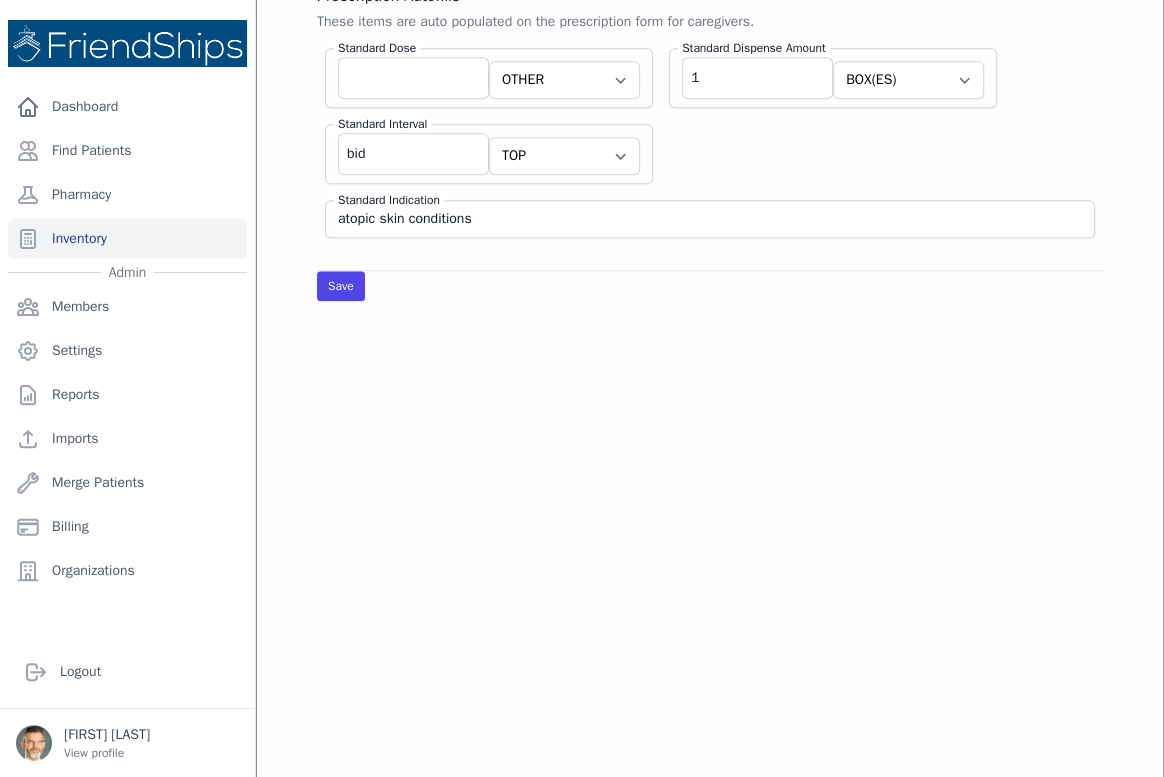 scroll, scrollTop: 727, scrollLeft: 0, axis: vertical 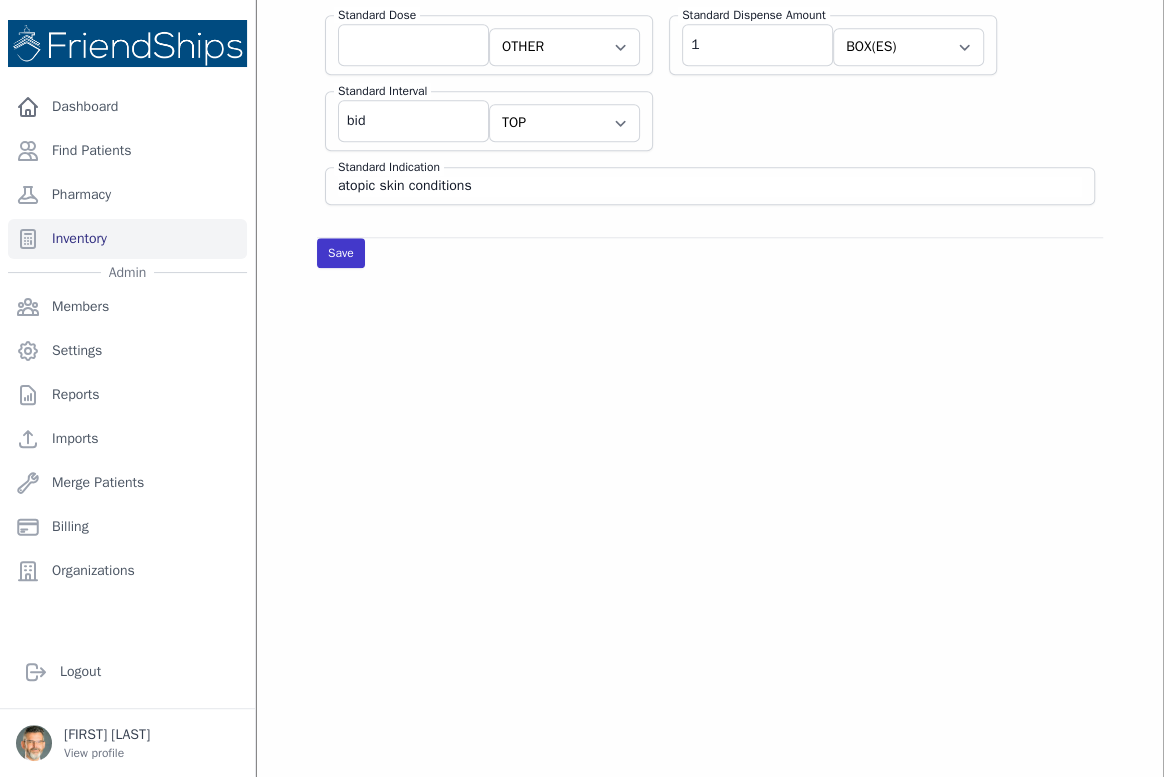 type on "Betamethasone valerate cream" 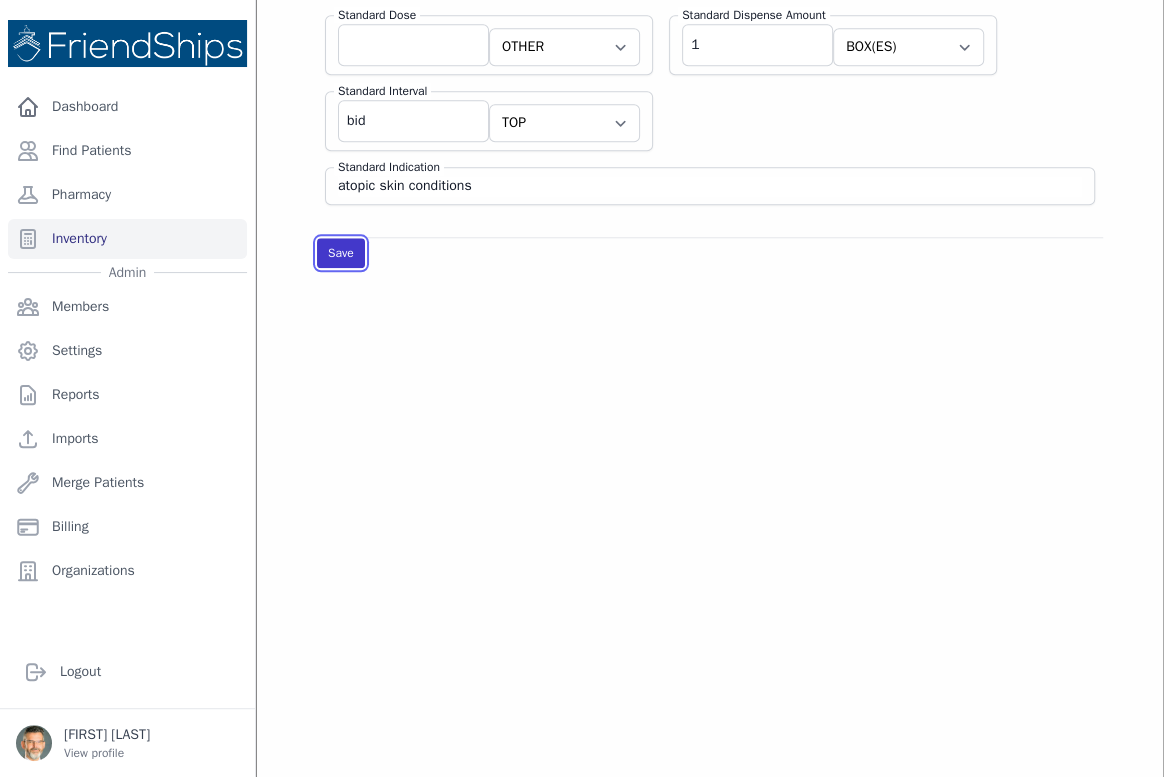 click on "Save" at bounding box center (341, 253) 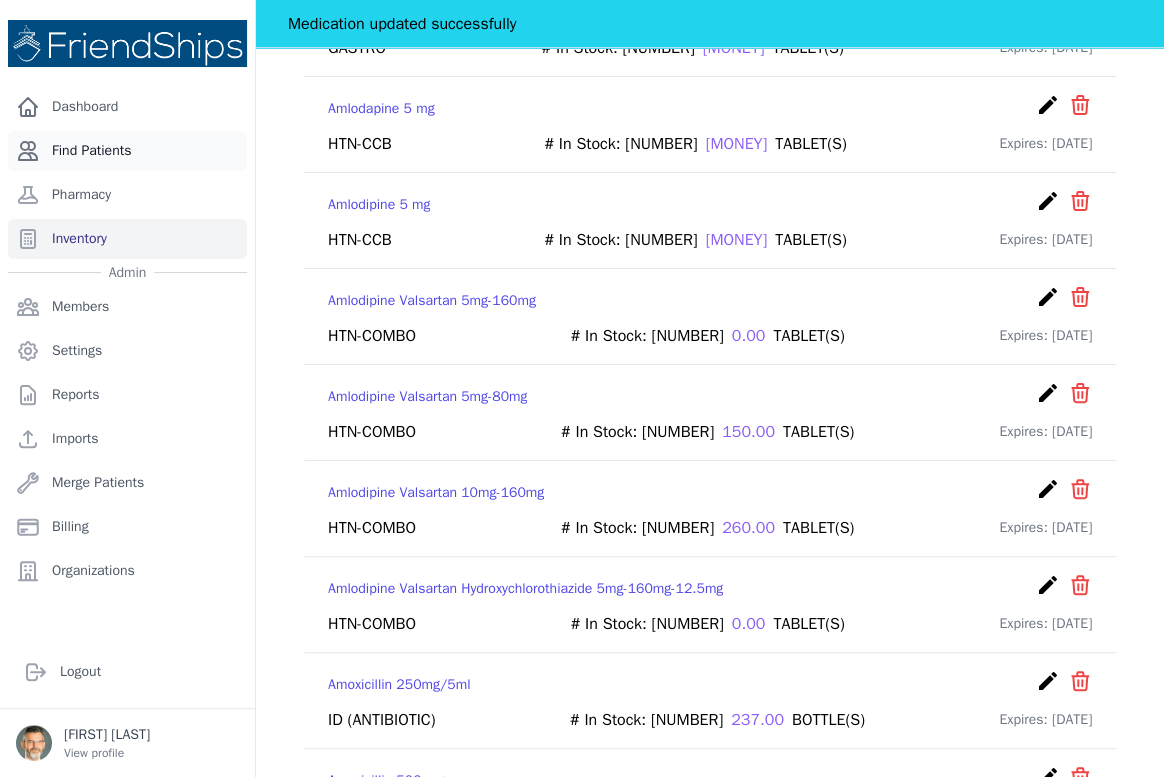 click on "Find Patients" at bounding box center (127, 151) 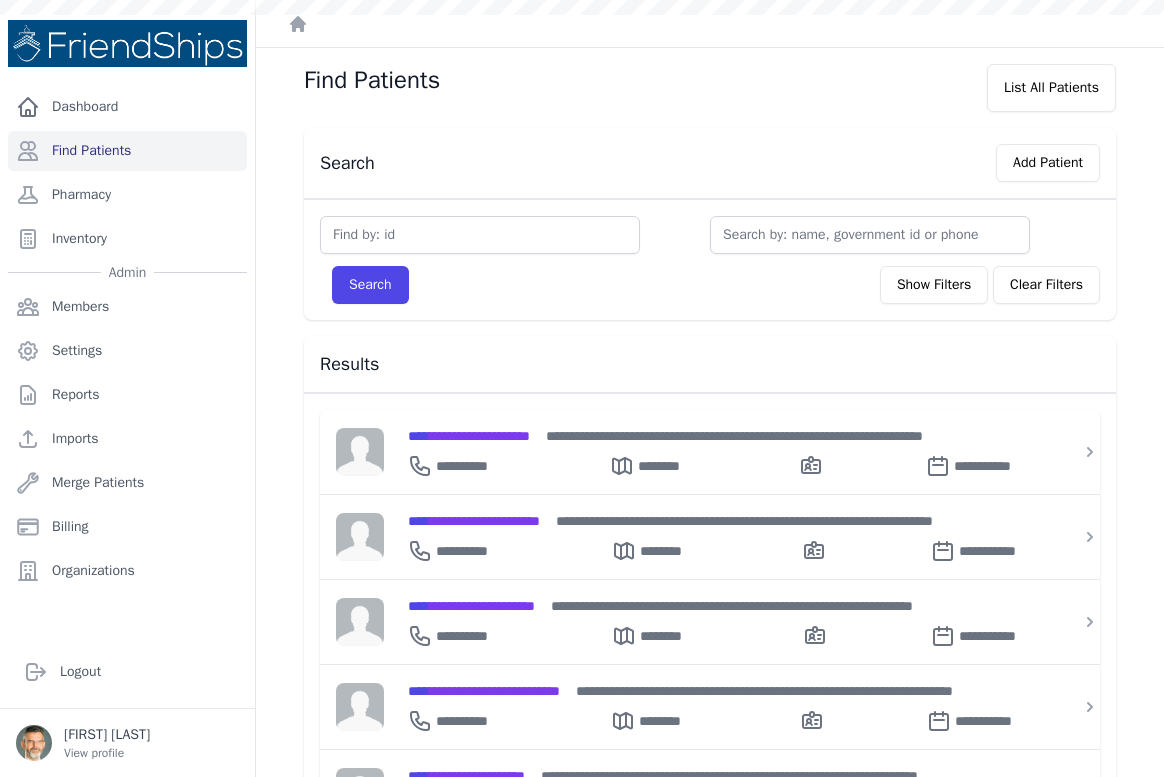scroll, scrollTop: 0, scrollLeft: 0, axis: both 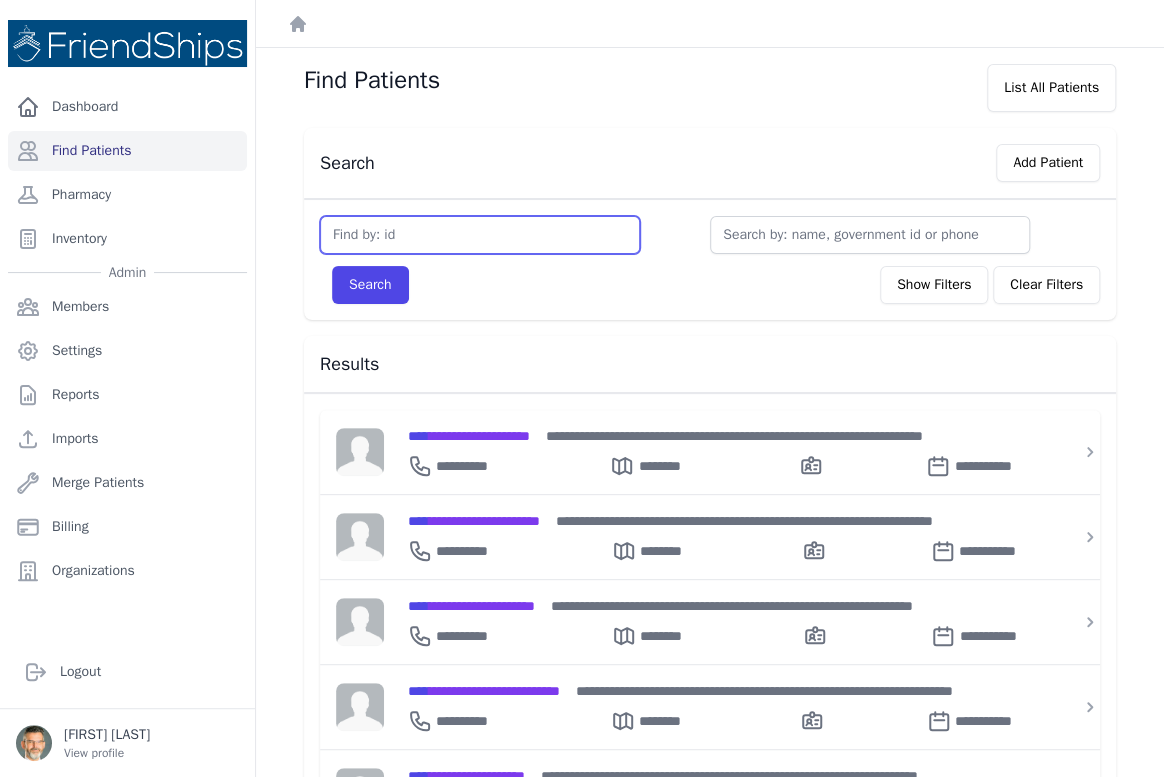click at bounding box center [480, 235] 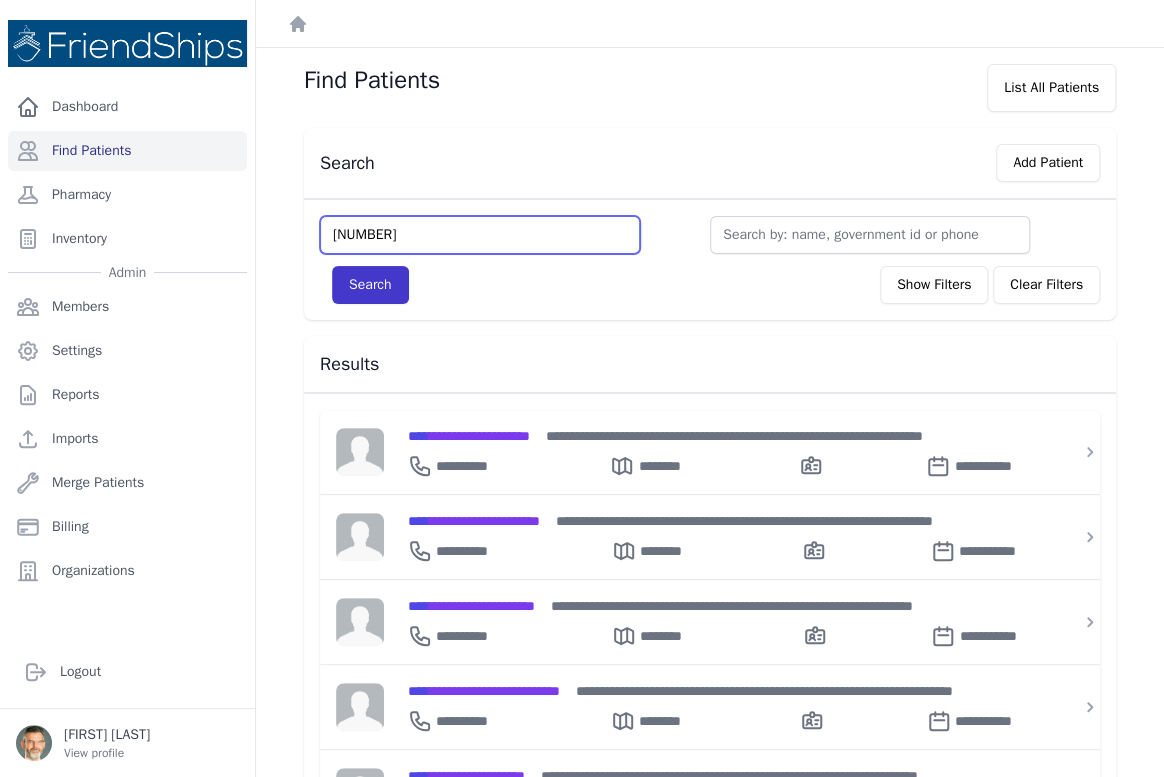 type on "[NUMBER]" 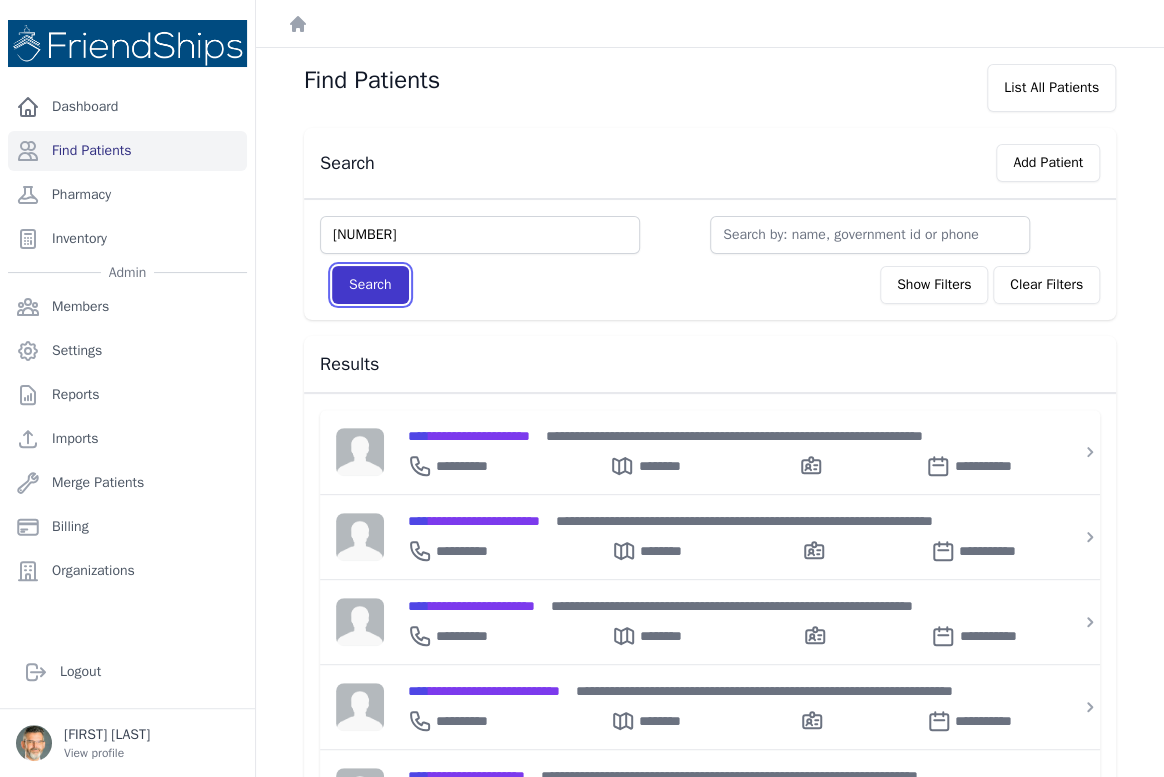 click on "Search" at bounding box center (370, 285) 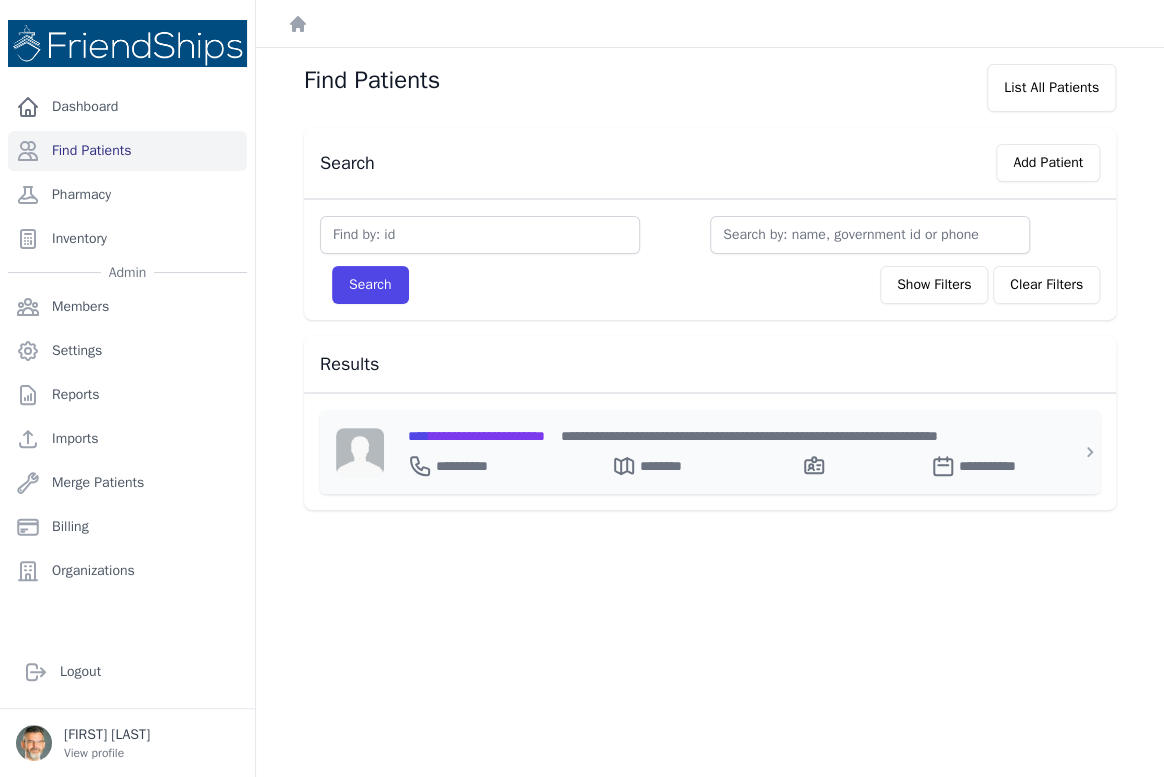 click on "**********" at bounding box center [476, 436] 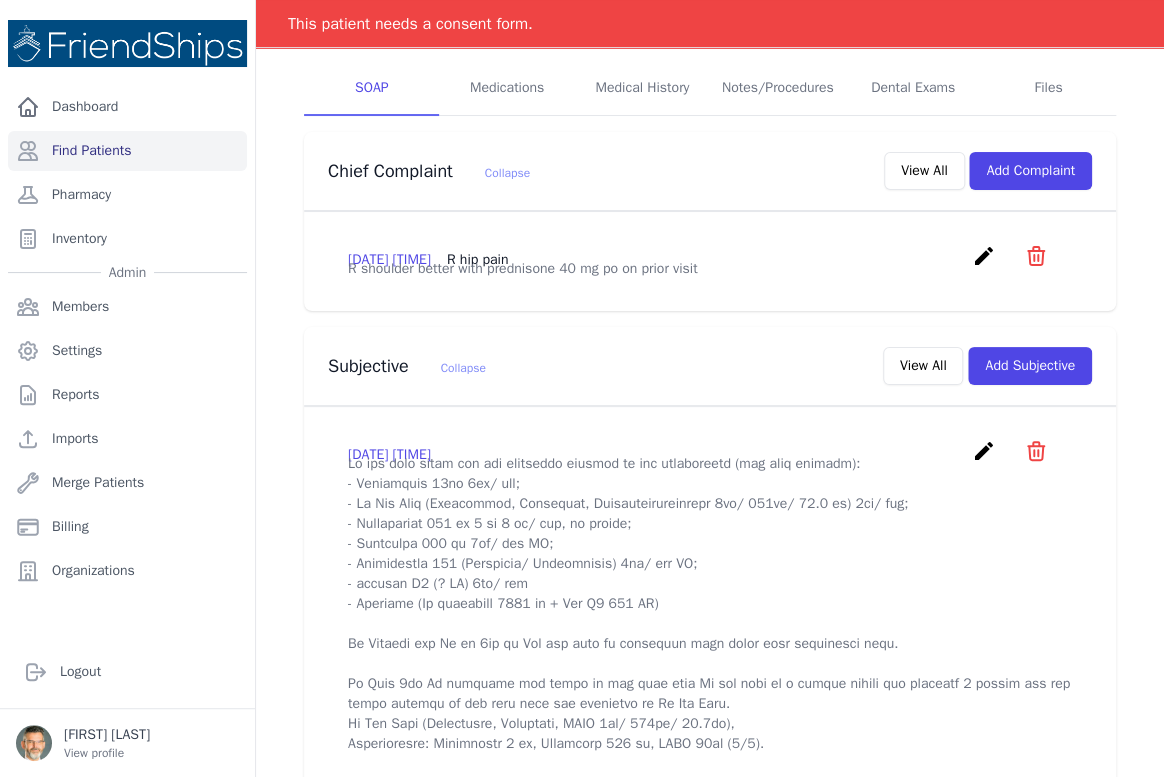 scroll, scrollTop: 363, scrollLeft: 0, axis: vertical 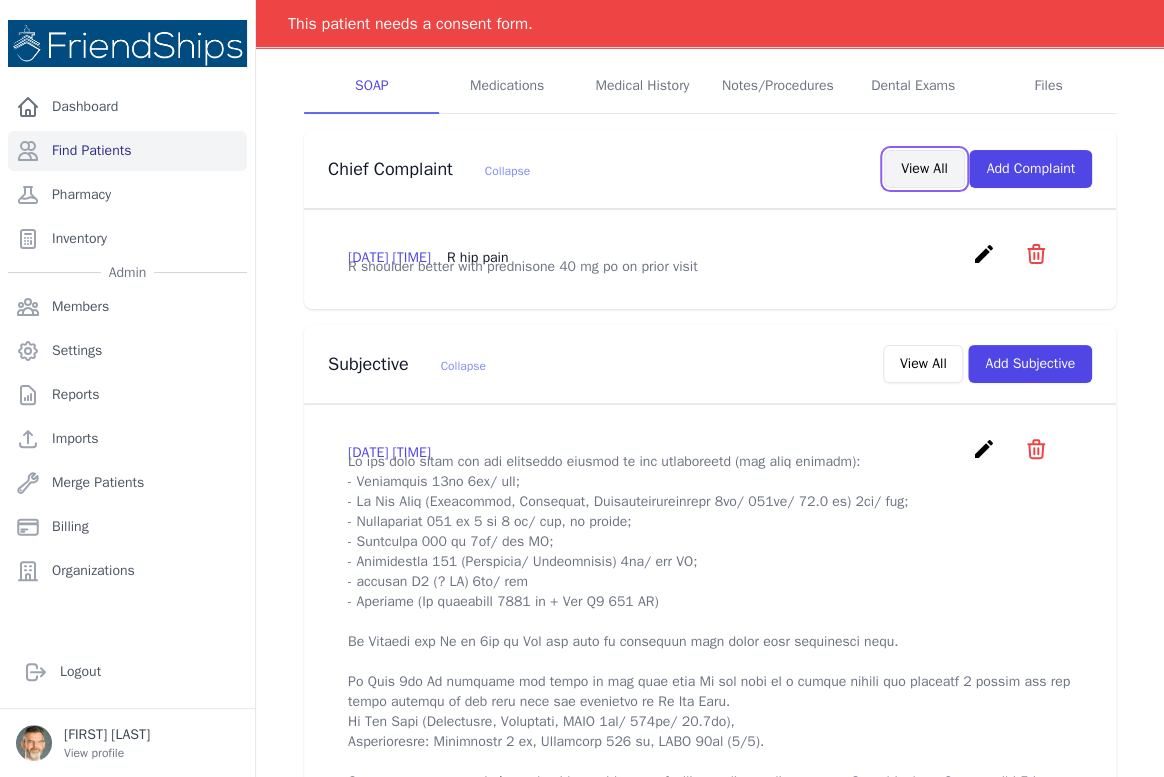 click on "View All" at bounding box center [924, 169] 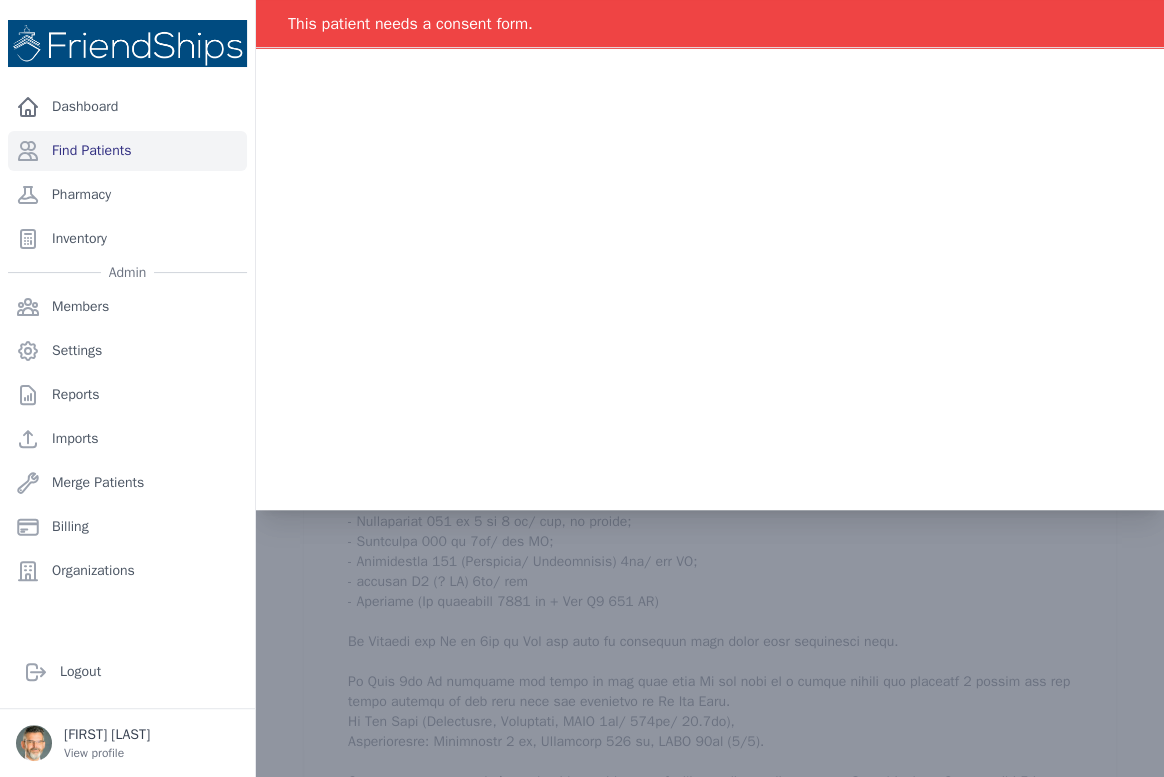 scroll, scrollTop: 0, scrollLeft: 0, axis: both 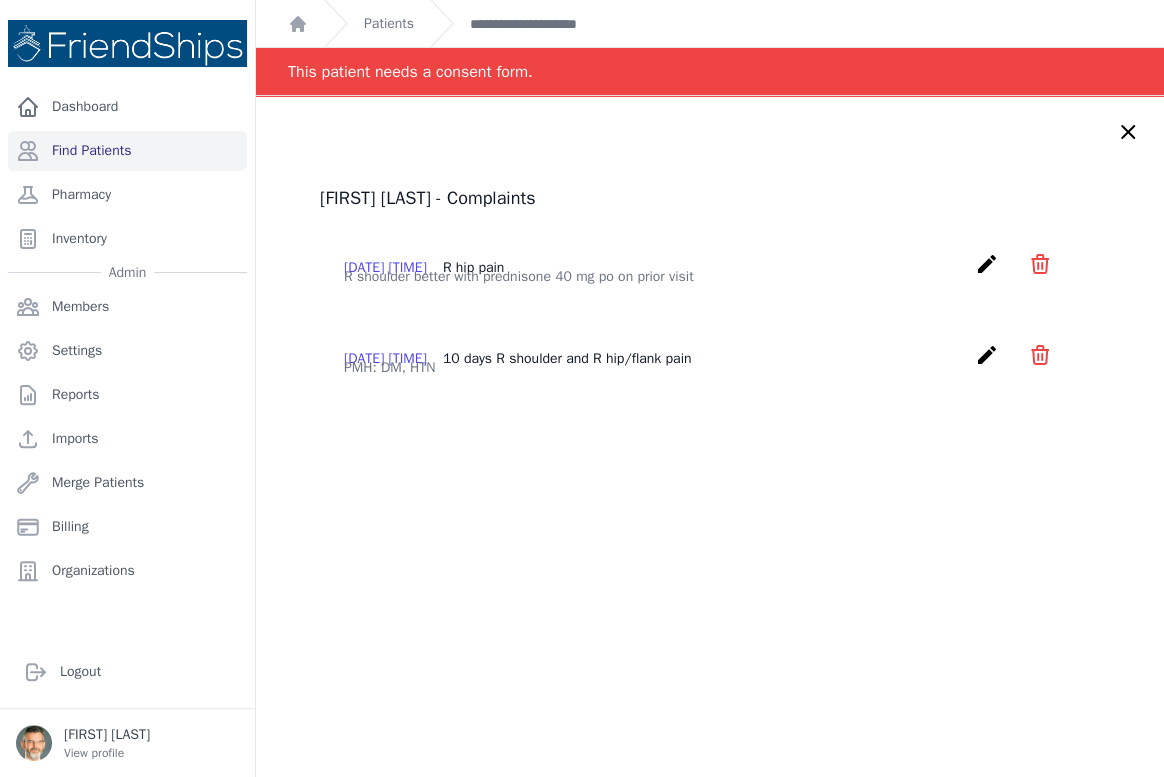 click 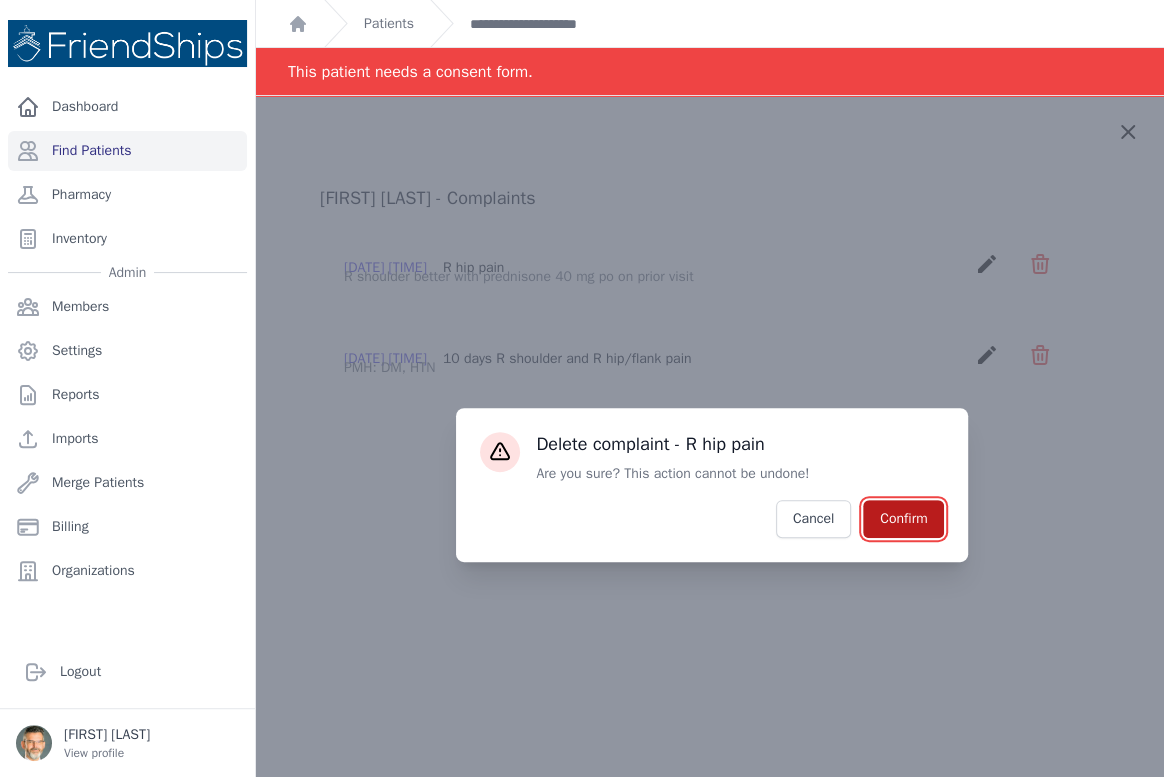 click on "Confirm" at bounding box center [903, 519] 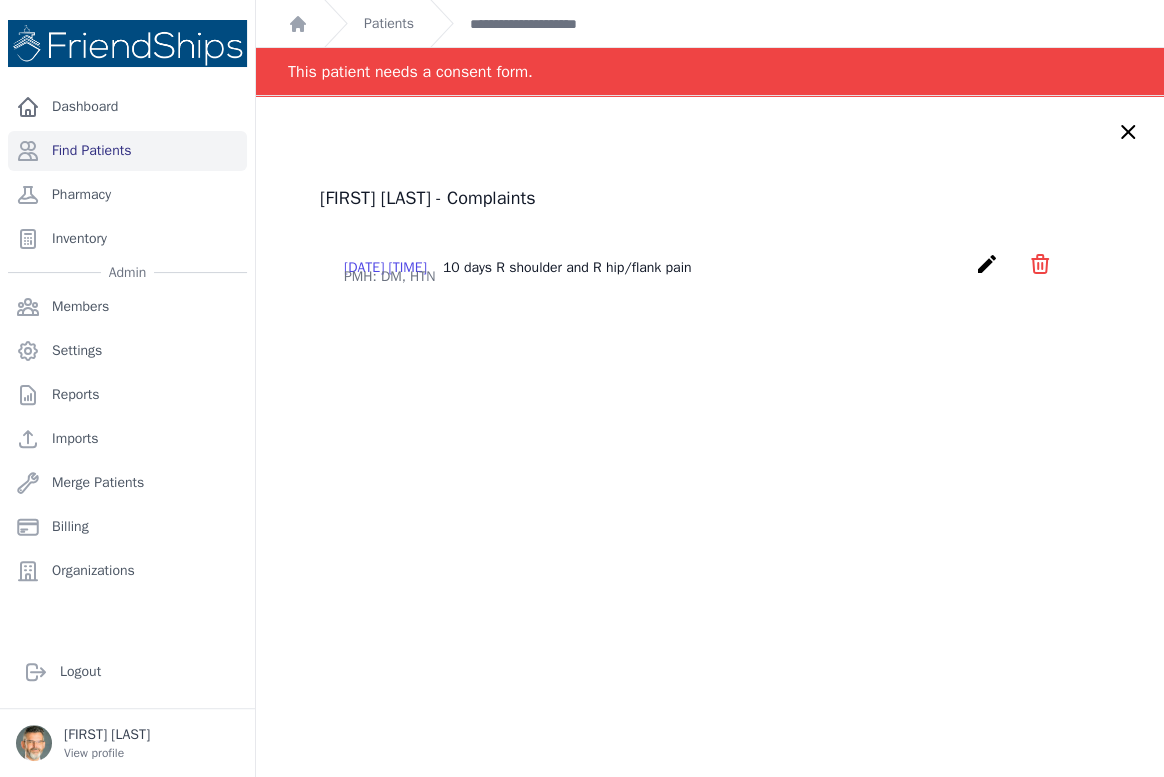 drag, startPoint x: 1009, startPoint y: 263, endPoint x: 1001, endPoint y: 271, distance: 11.313708 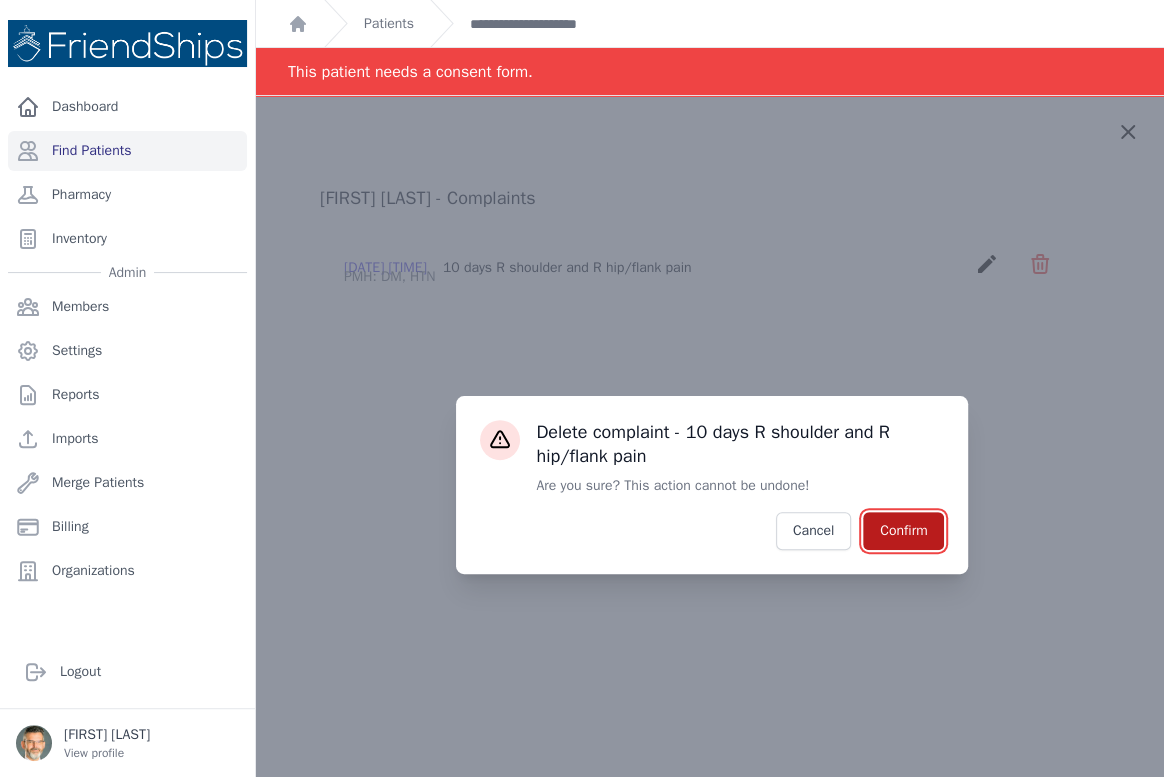 click on "Confirm" at bounding box center [903, 531] 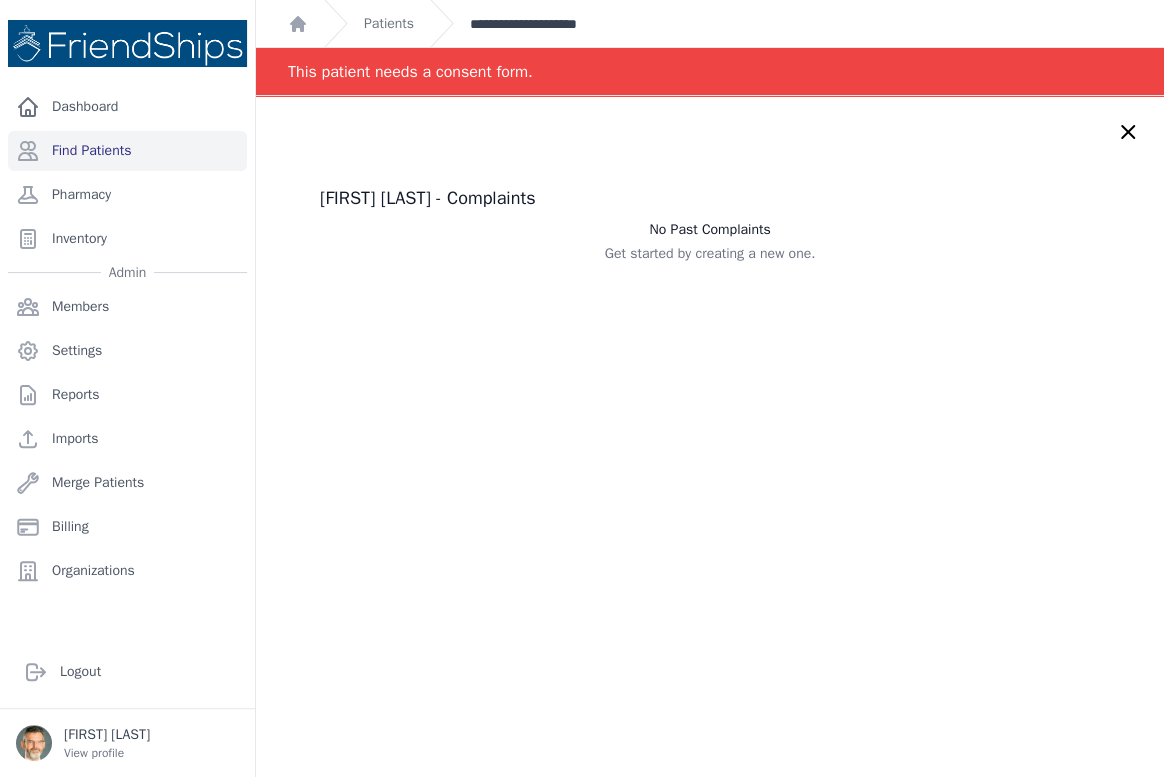 click on "**********" at bounding box center [553, 24] 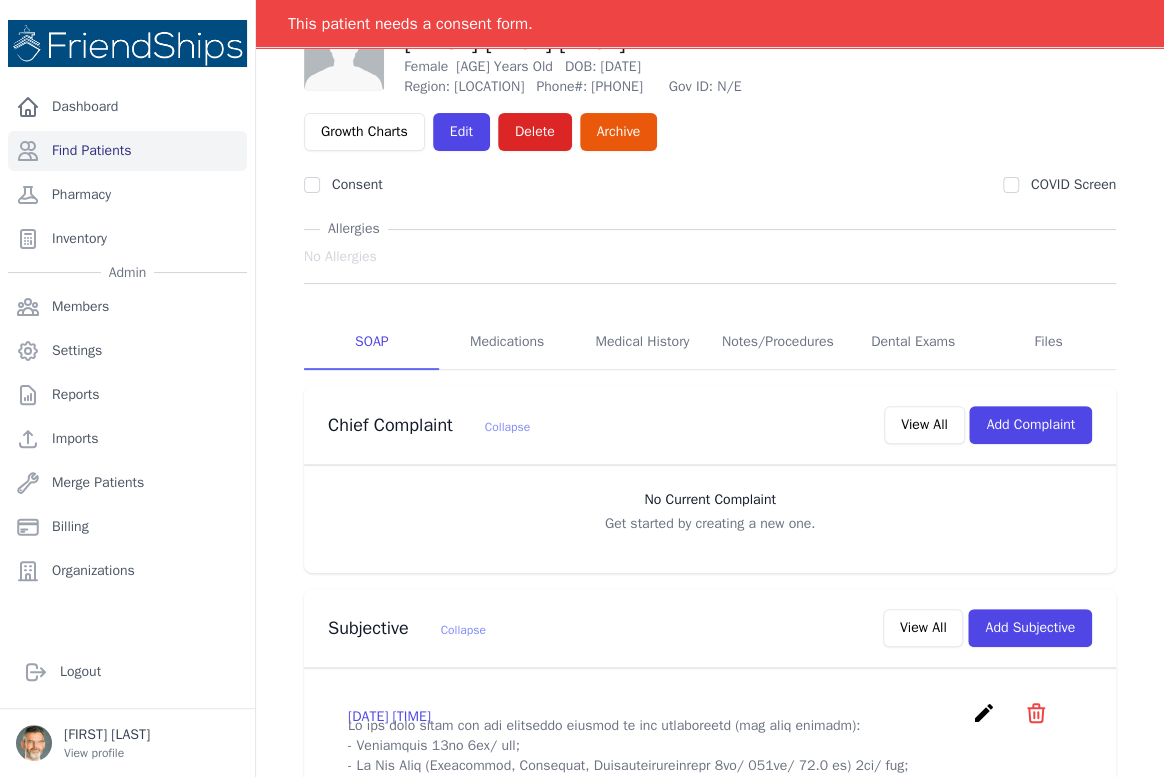 scroll, scrollTop: 90, scrollLeft: 0, axis: vertical 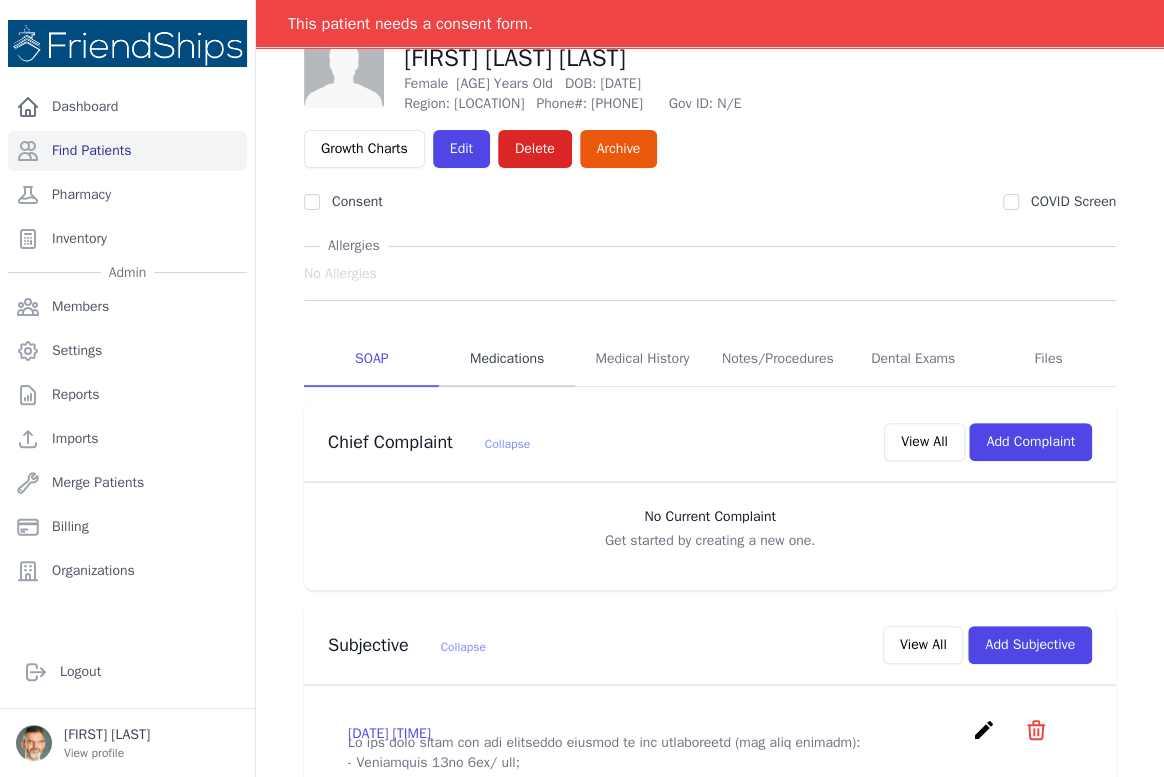 click on "Medications" at bounding box center [506, 360] 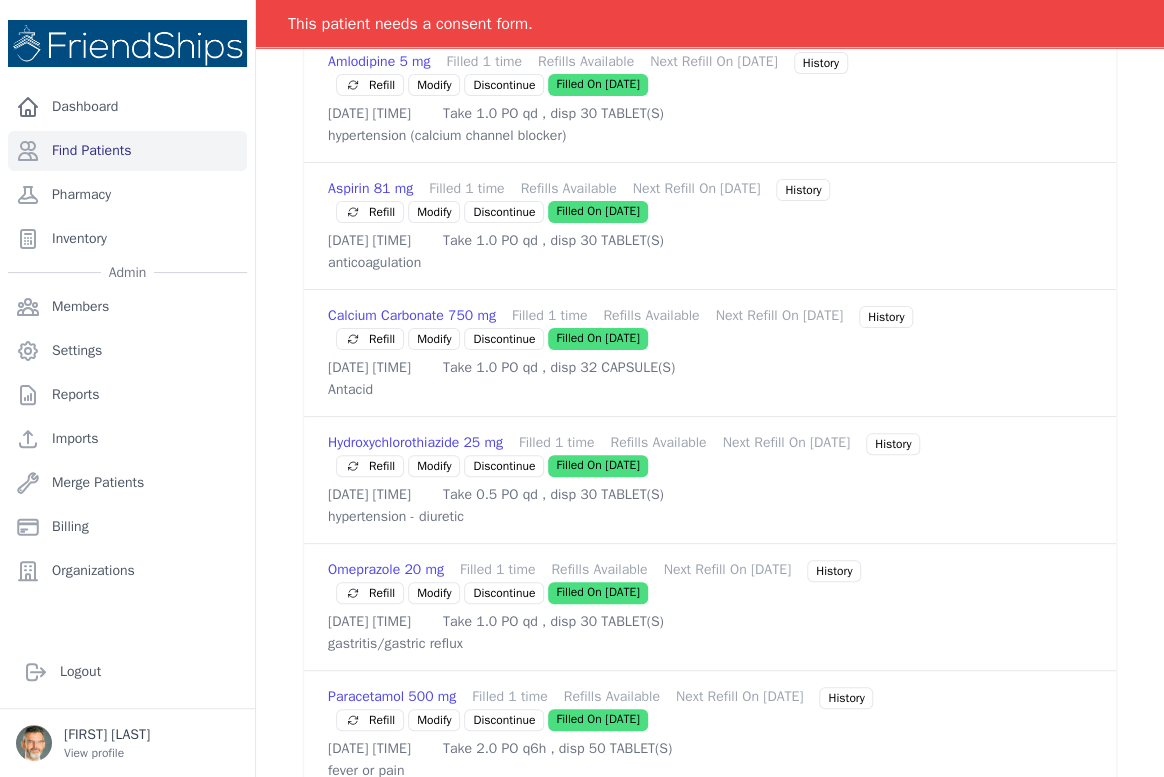 scroll, scrollTop: 636, scrollLeft: 0, axis: vertical 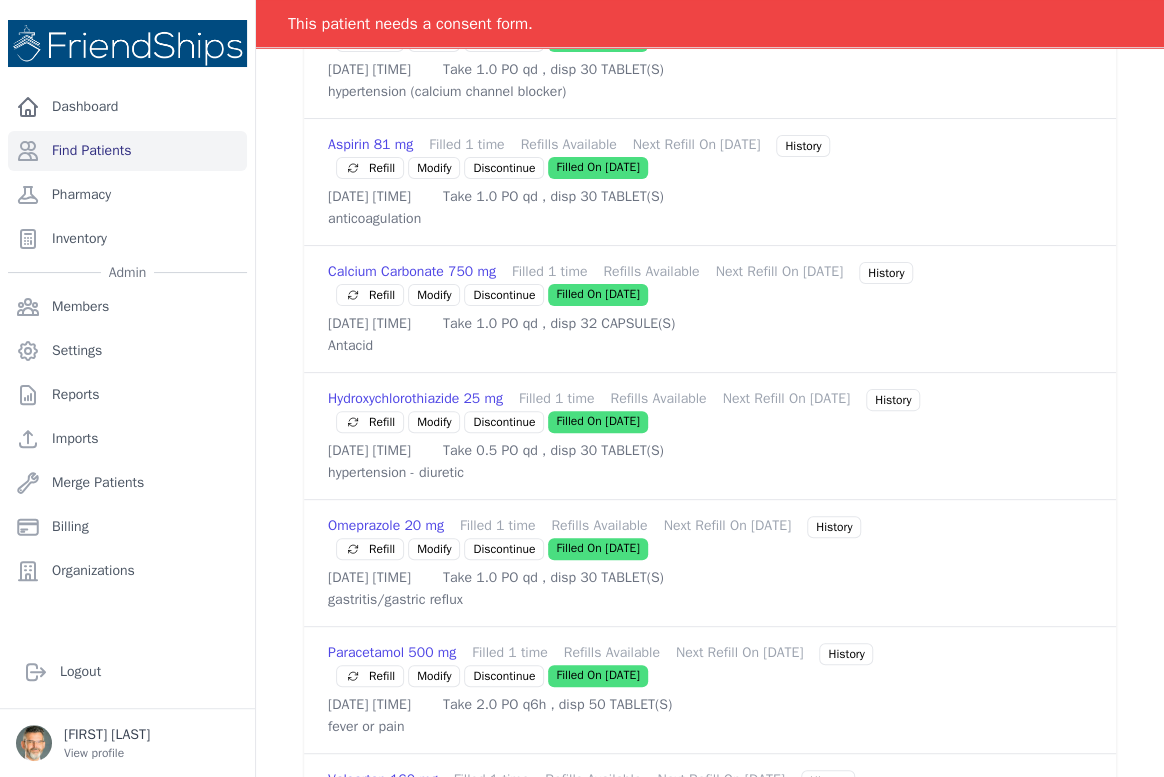 click on "Refill" at bounding box center (370, 549) 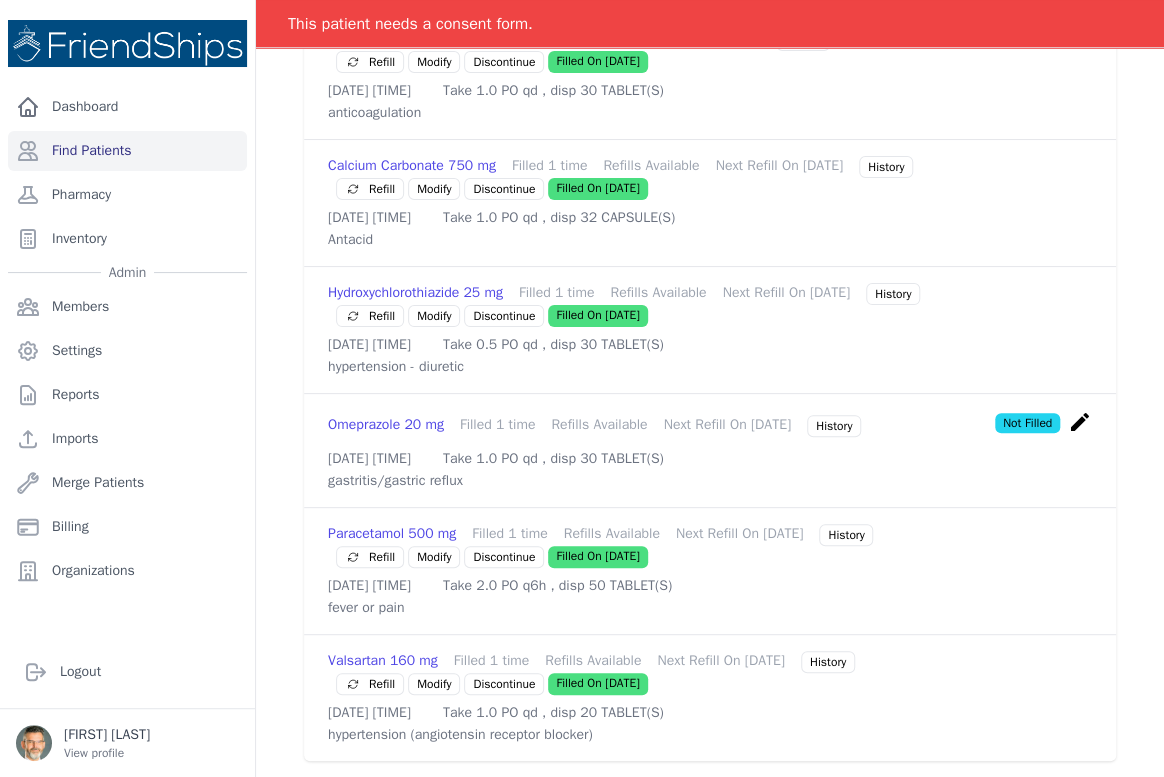 scroll, scrollTop: 818, scrollLeft: 0, axis: vertical 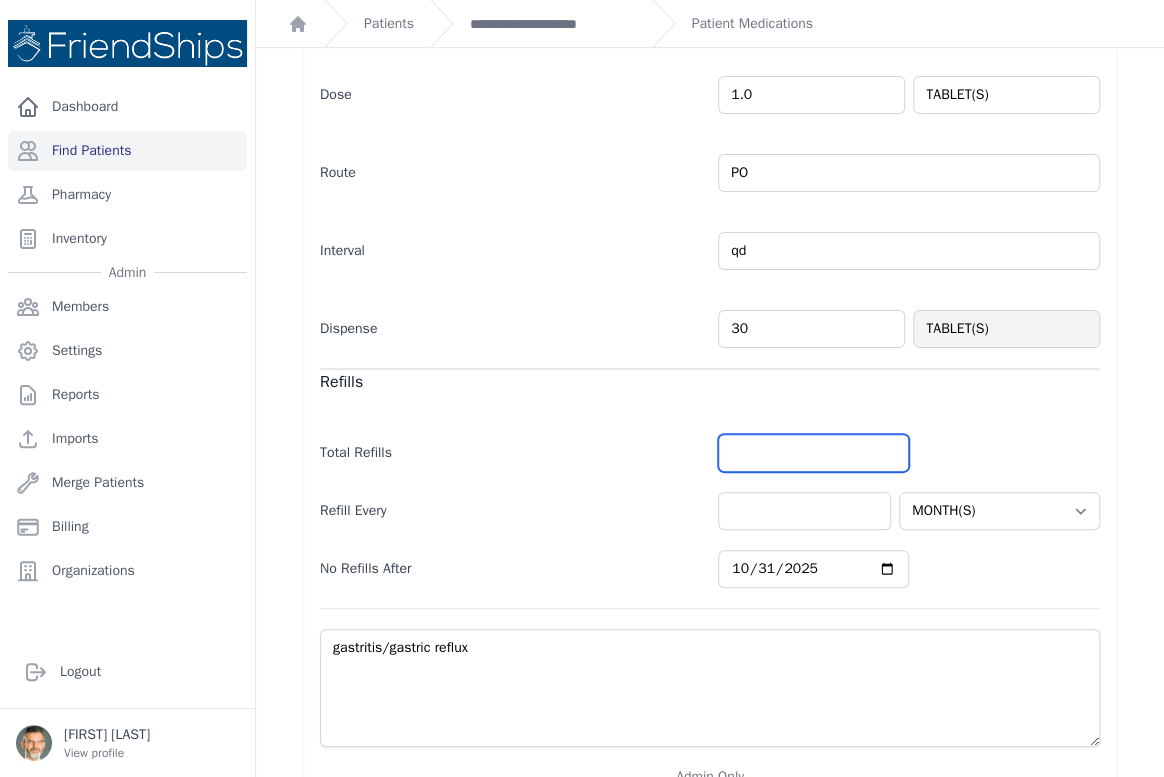 click at bounding box center (813, 453) 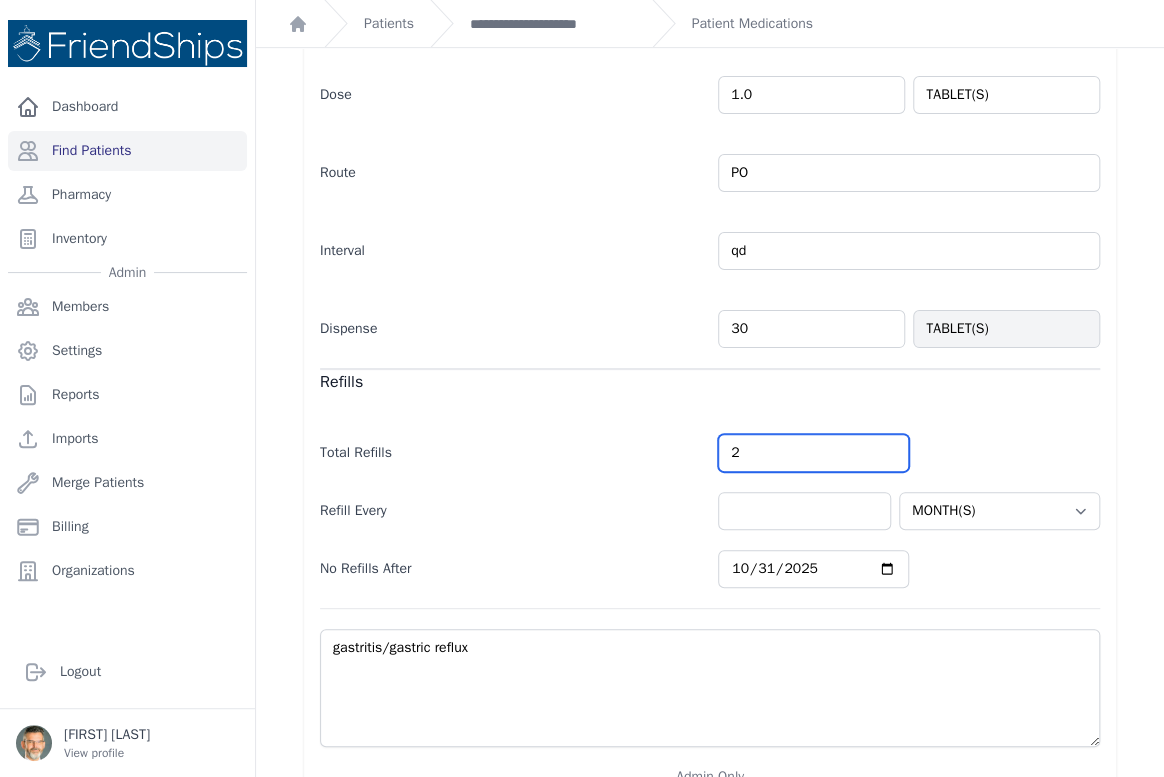 type on "2" 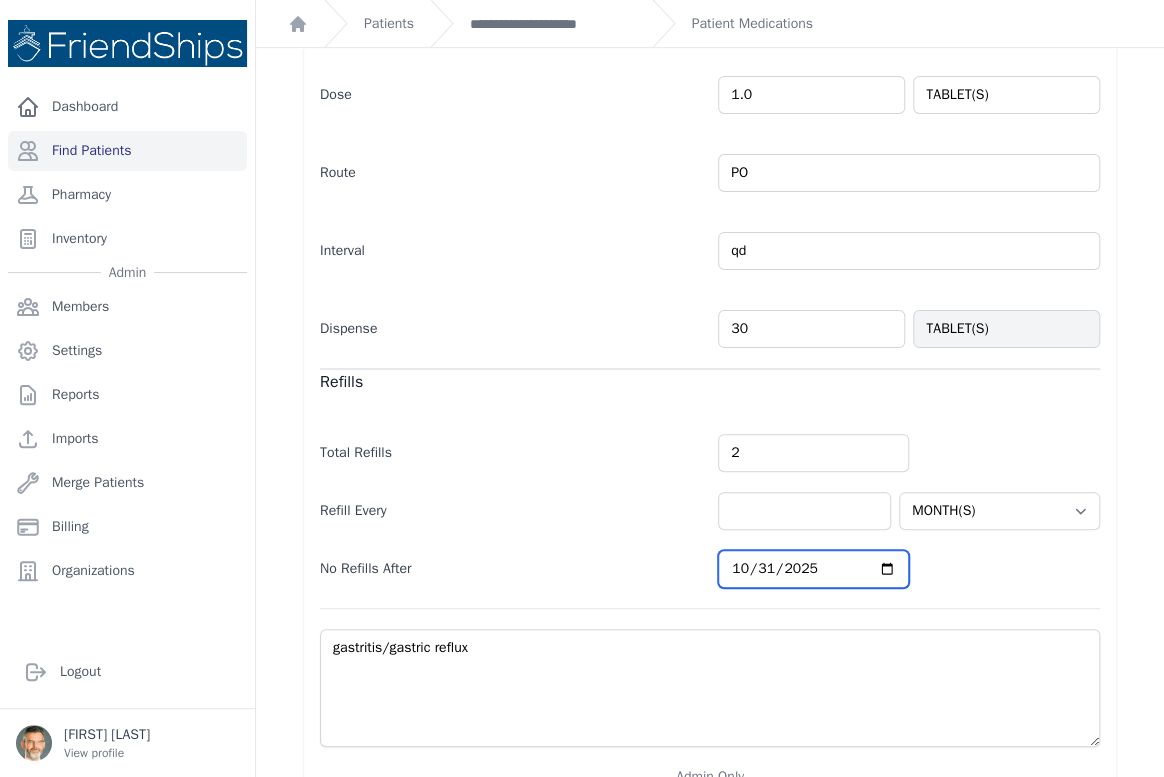 select on "MONTH(S)" 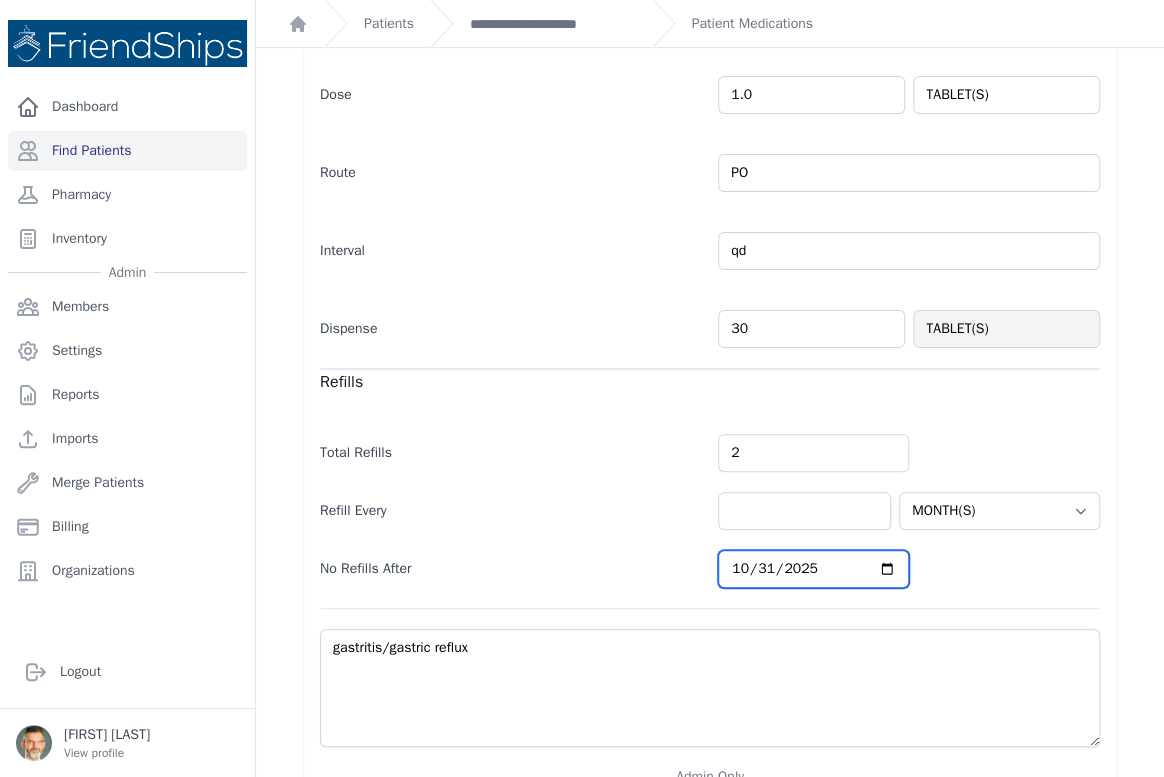 type on "[DATE]" 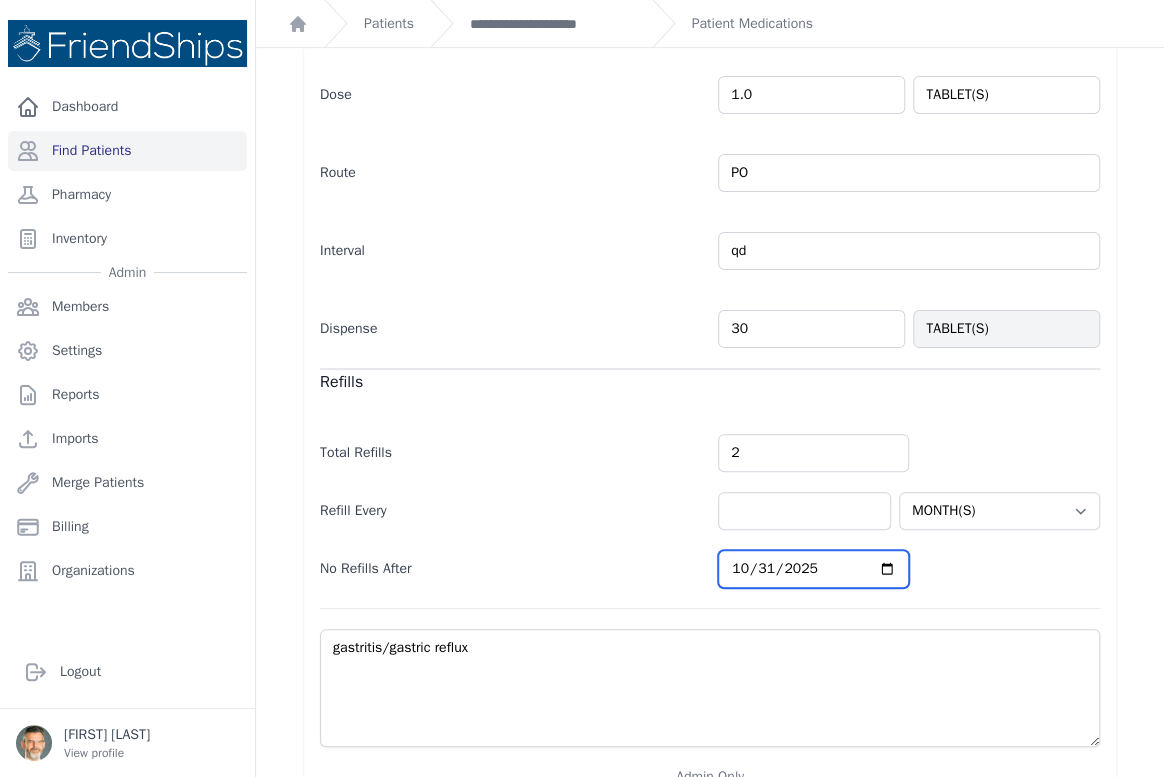 select on "MONTH(S)" 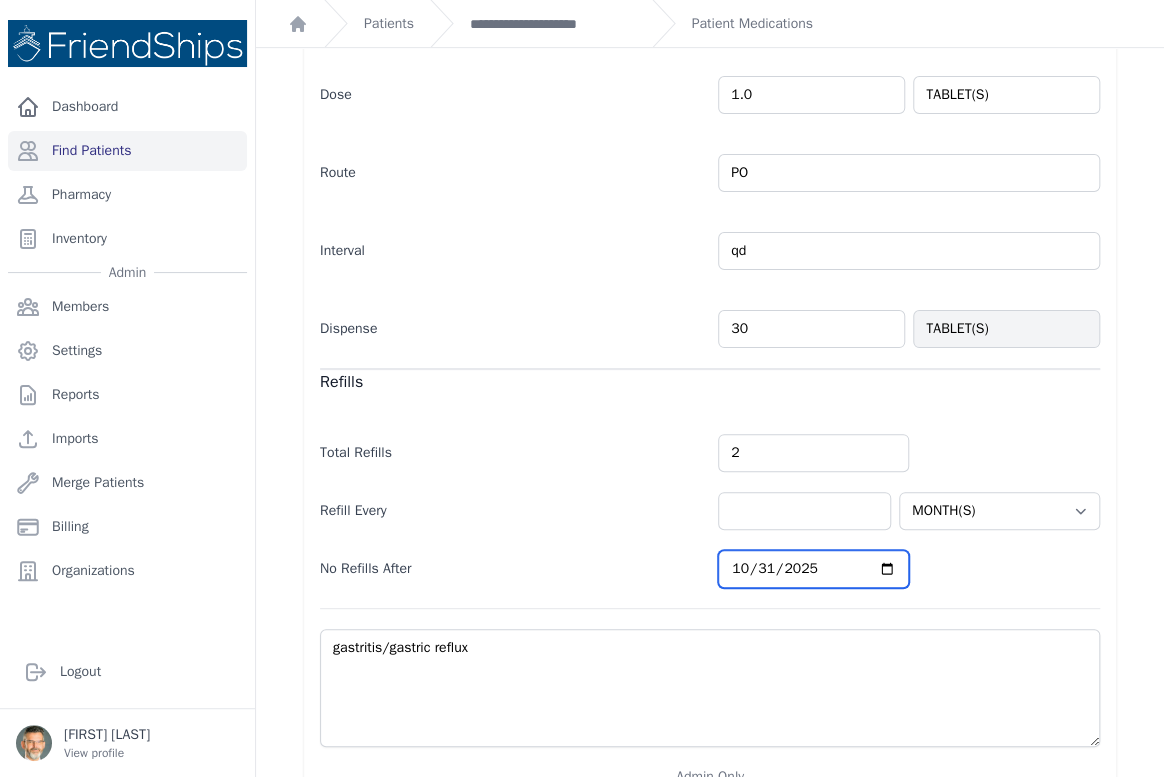 type on "[DATE]" 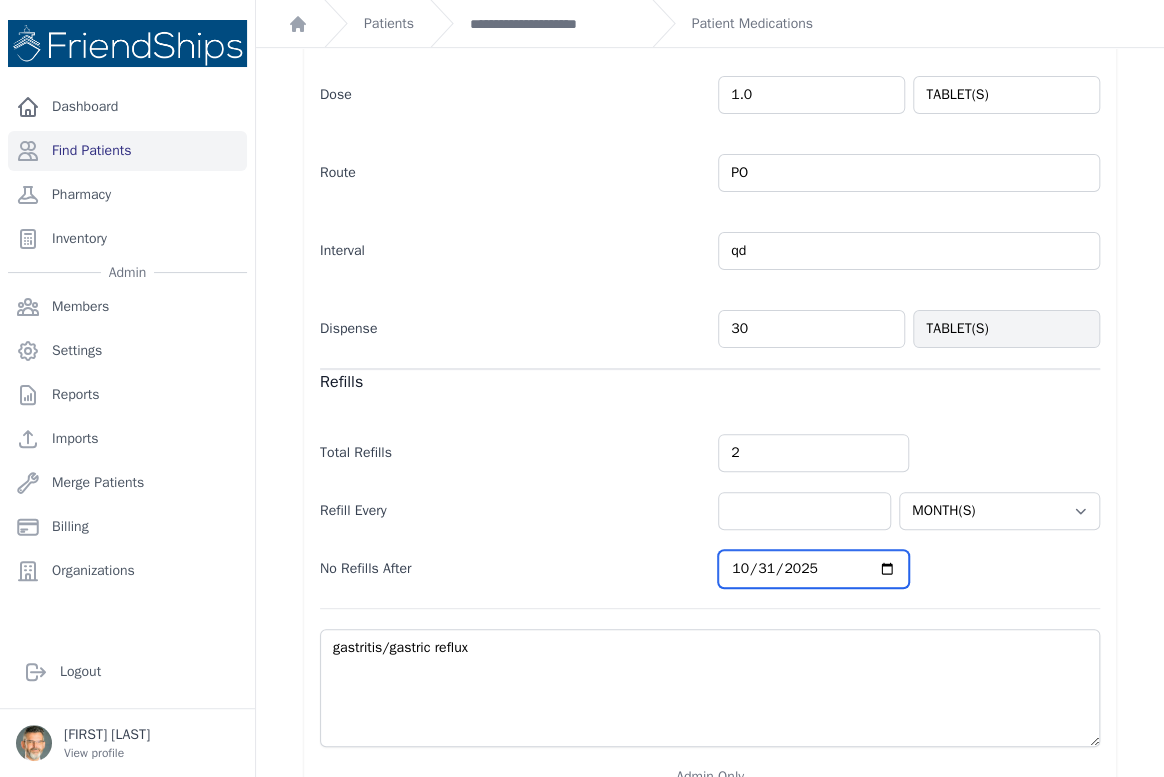 select on "MONTH(S)" 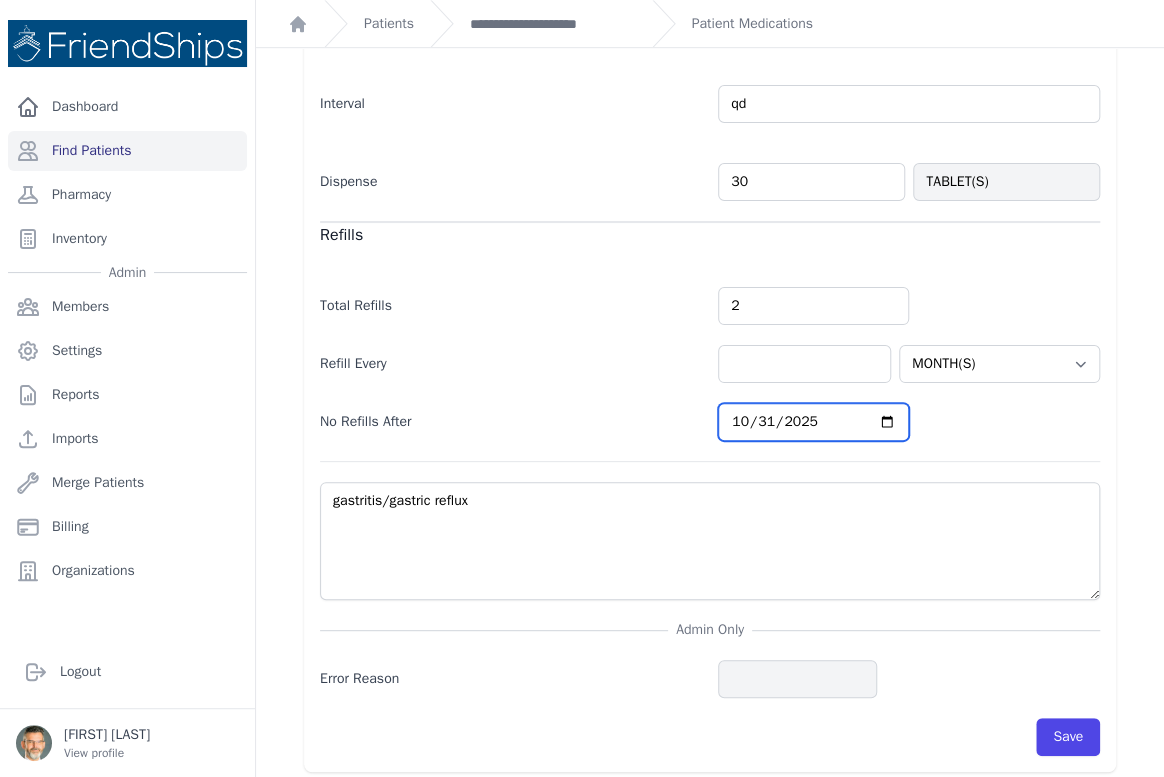 scroll, scrollTop: 518, scrollLeft: 0, axis: vertical 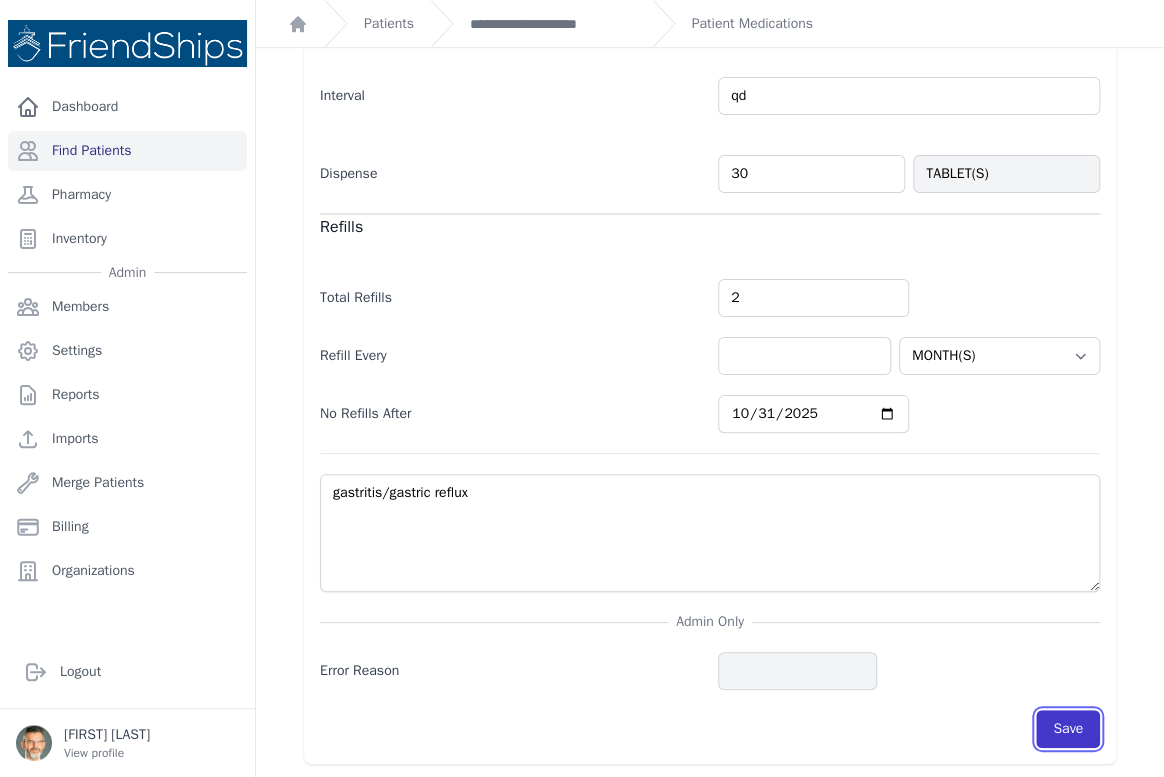click on "Save" at bounding box center (1068, 729) 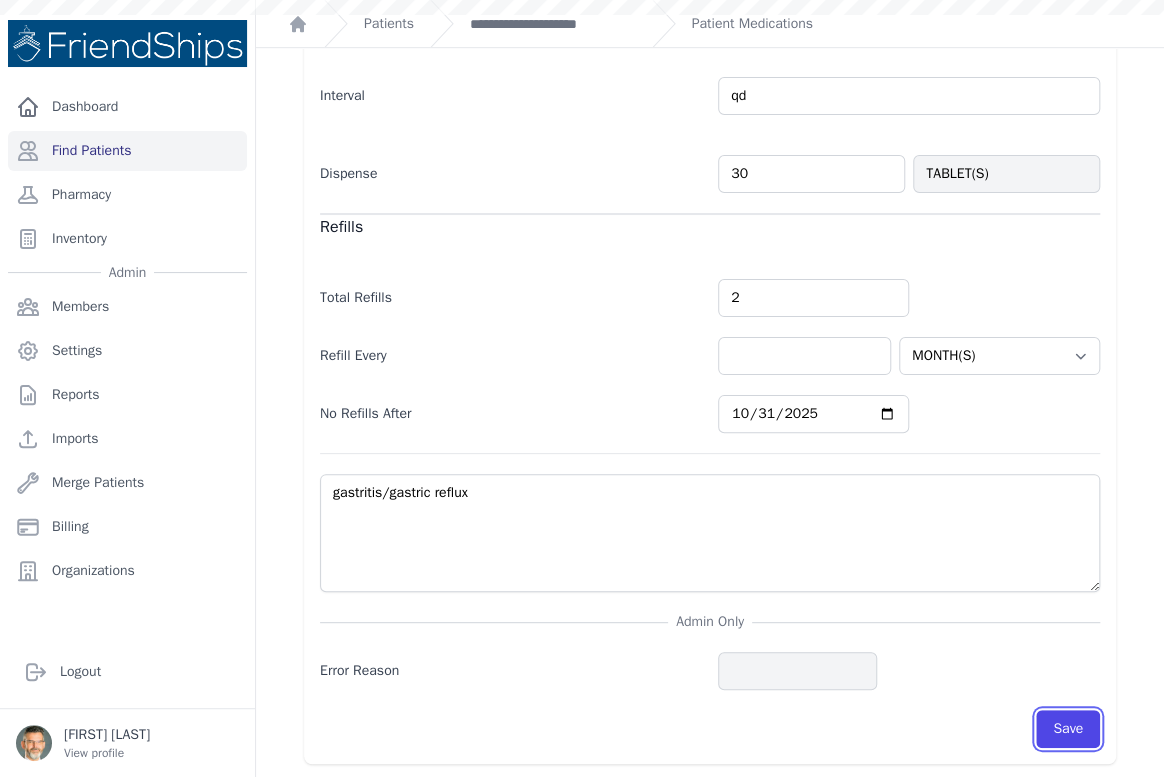 scroll, scrollTop: 518, scrollLeft: 0, axis: vertical 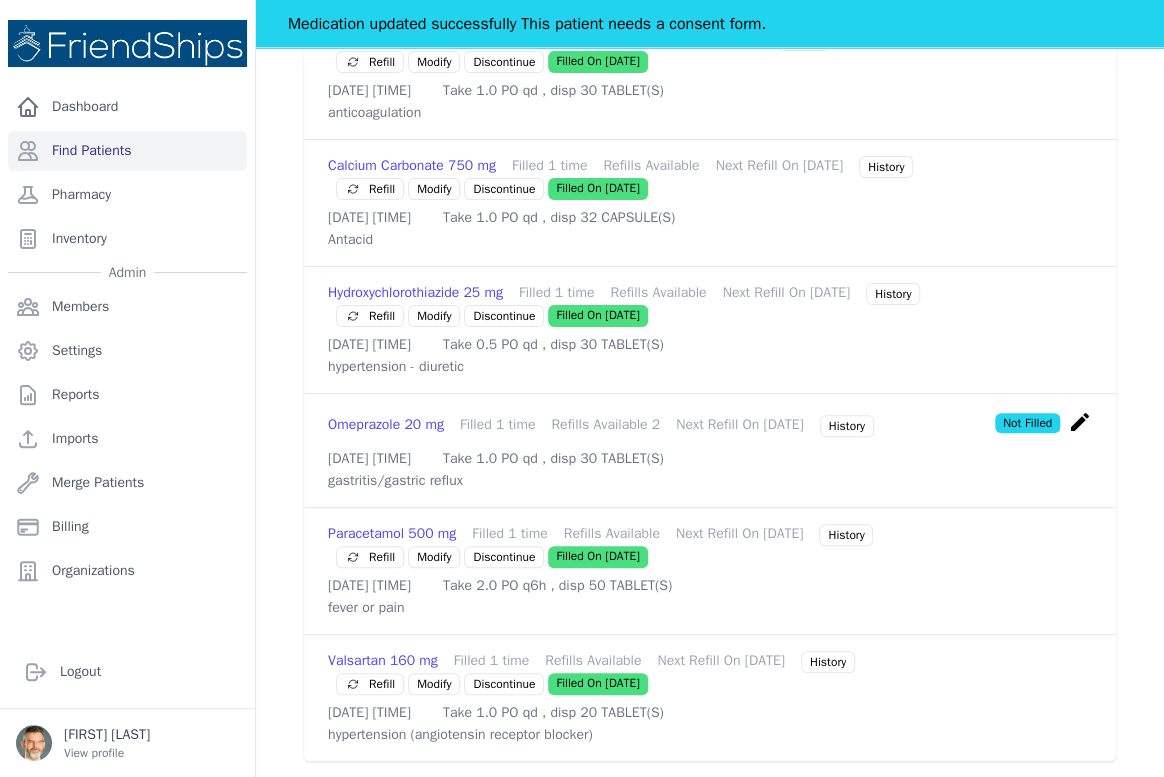click on "Refill" at bounding box center [370, 557] 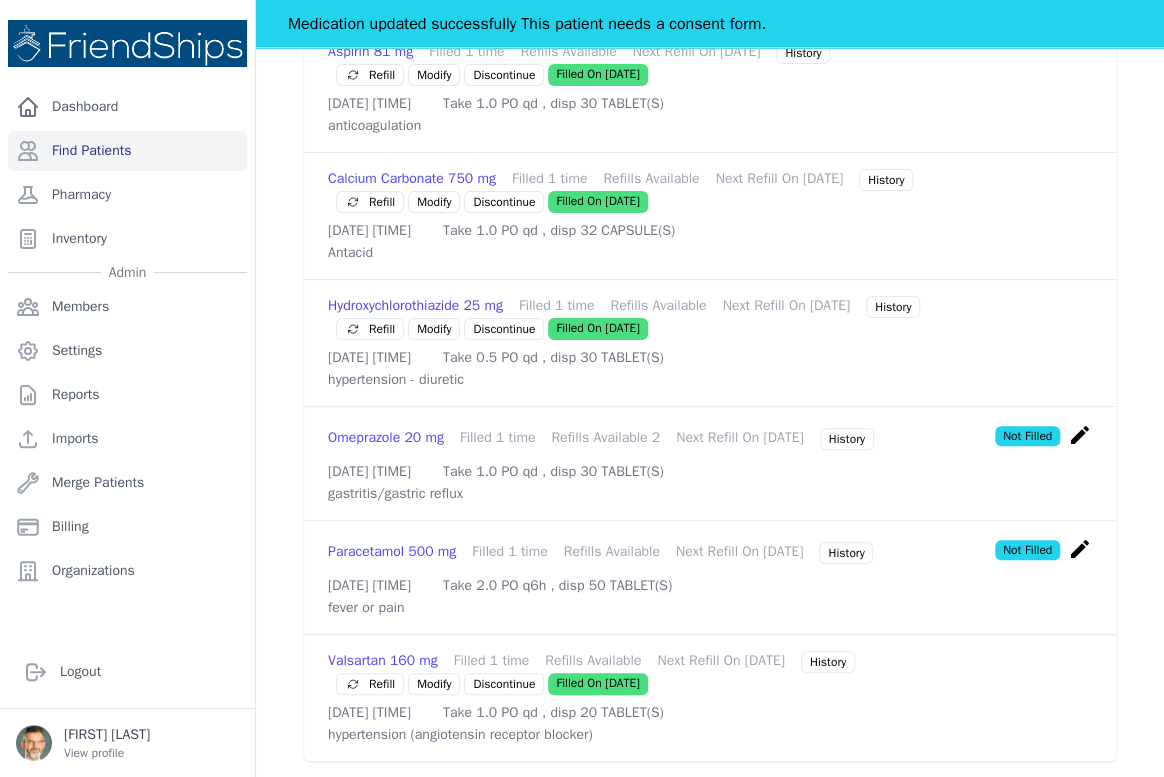 scroll, scrollTop: 861, scrollLeft: 0, axis: vertical 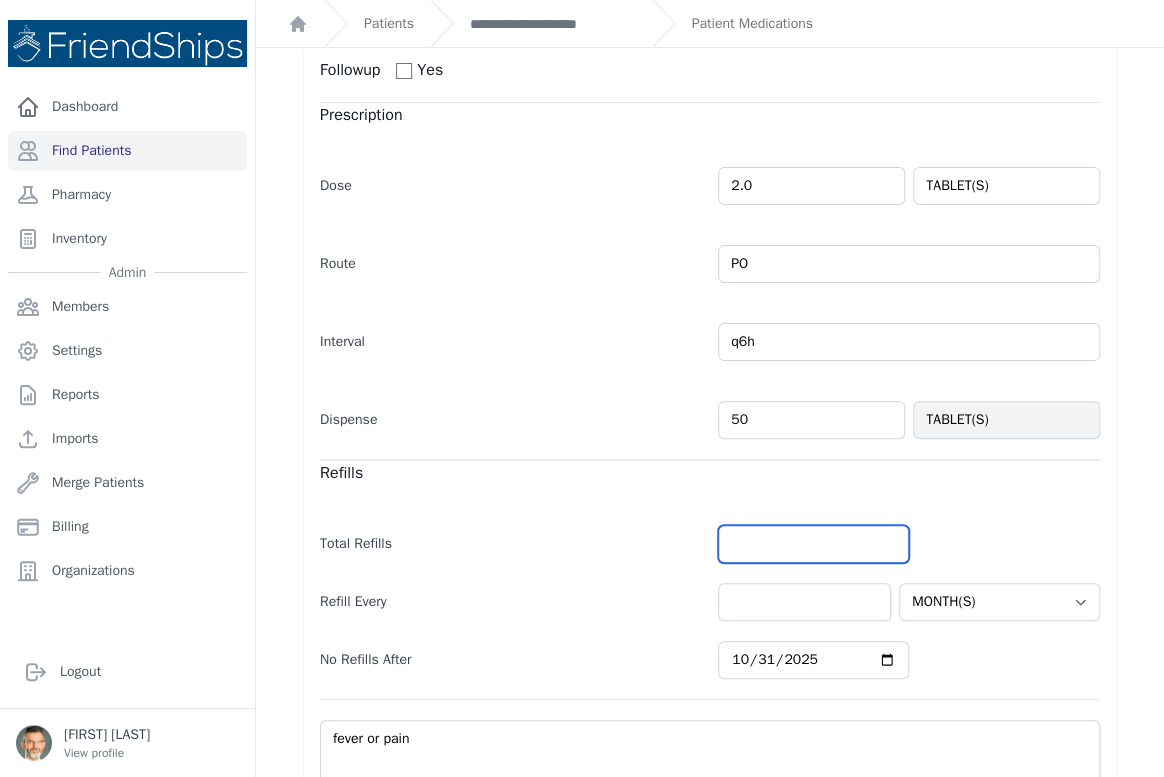 click at bounding box center (813, 544) 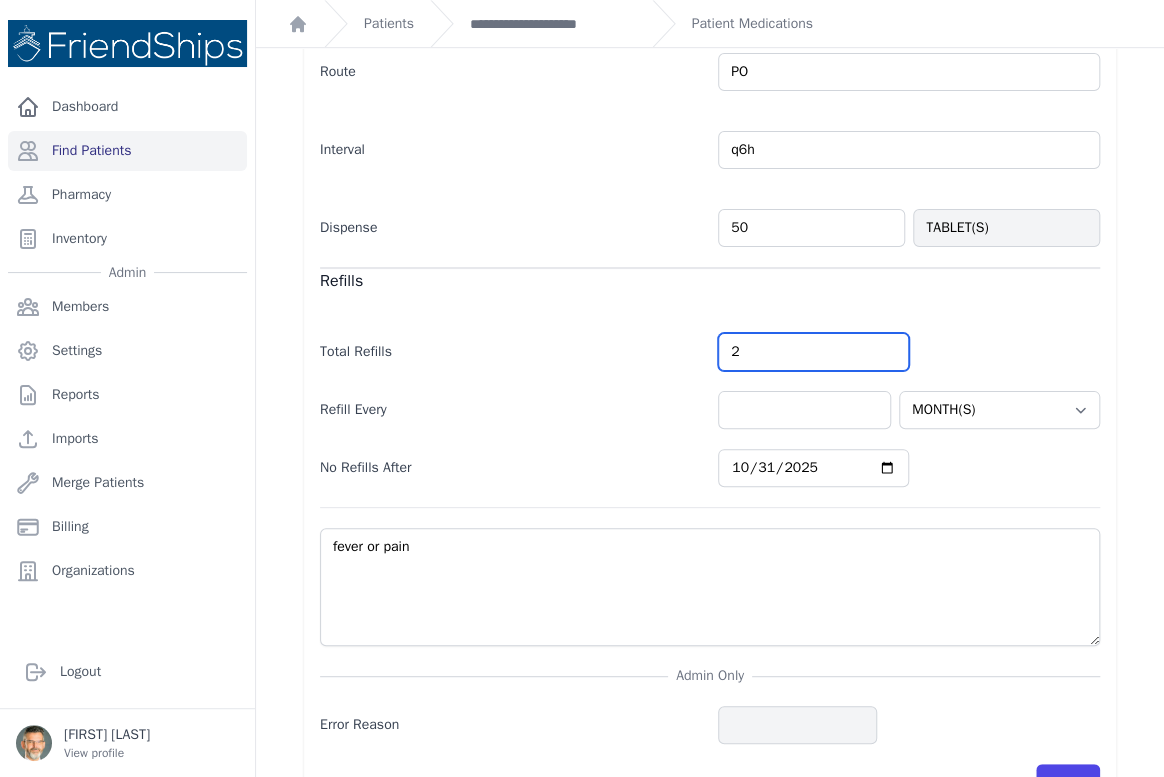 scroll, scrollTop: 518, scrollLeft: 0, axis: vertical 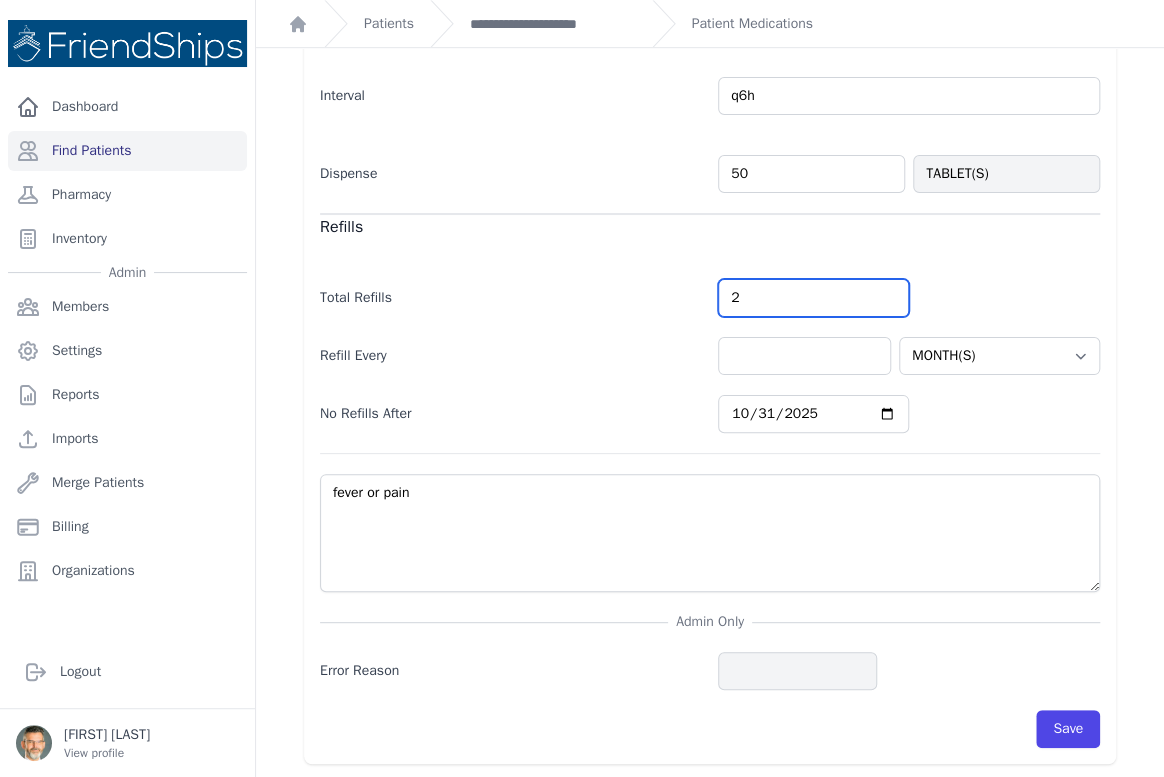 type on "2" 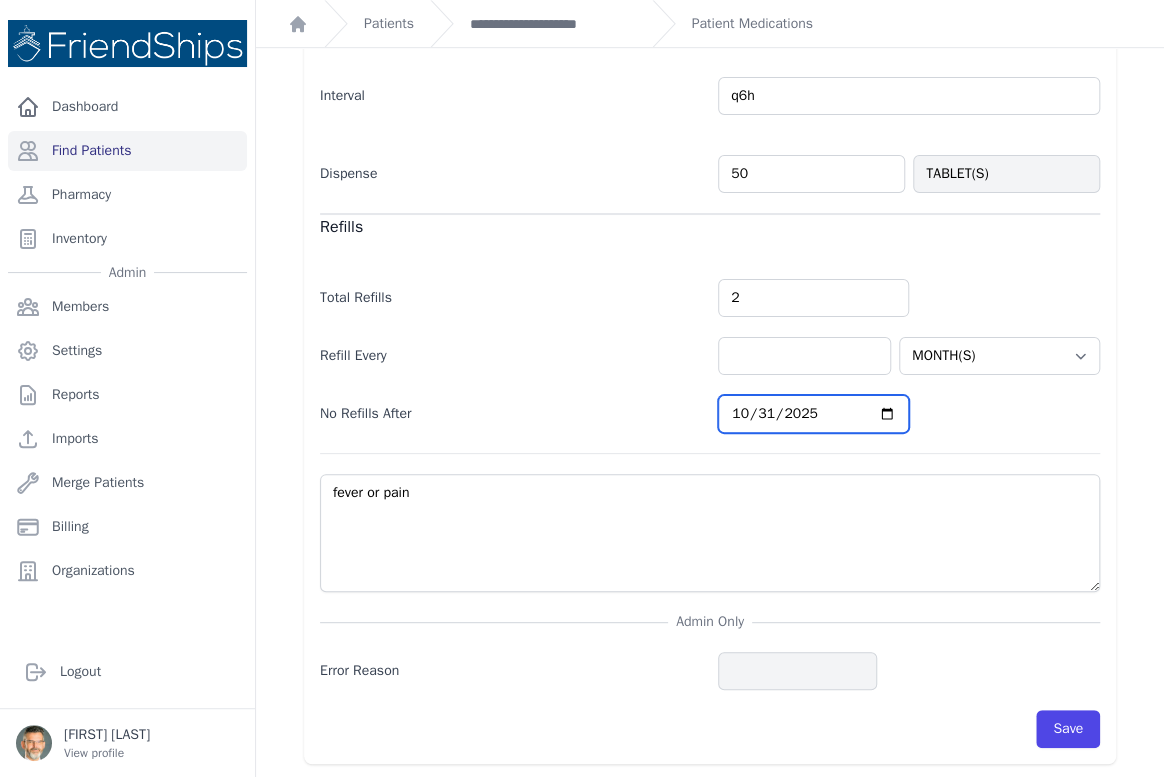 select on "MONTH(S)" 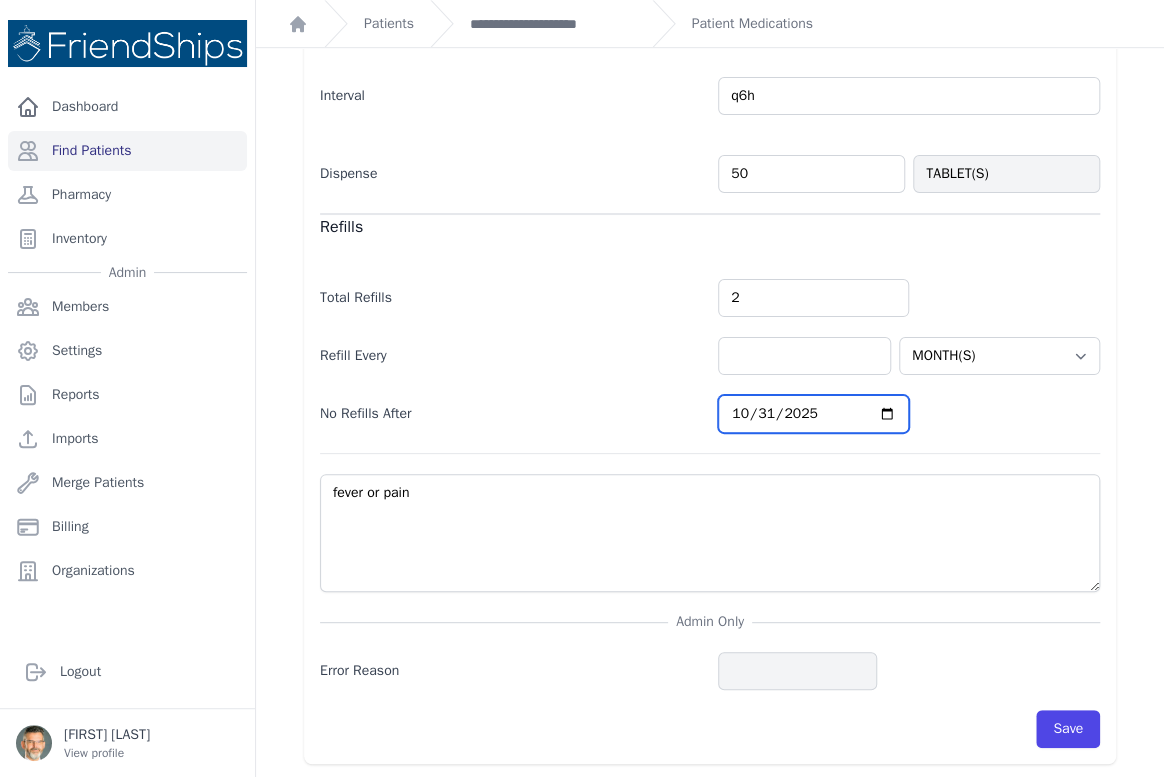 type on "2025-11-30" 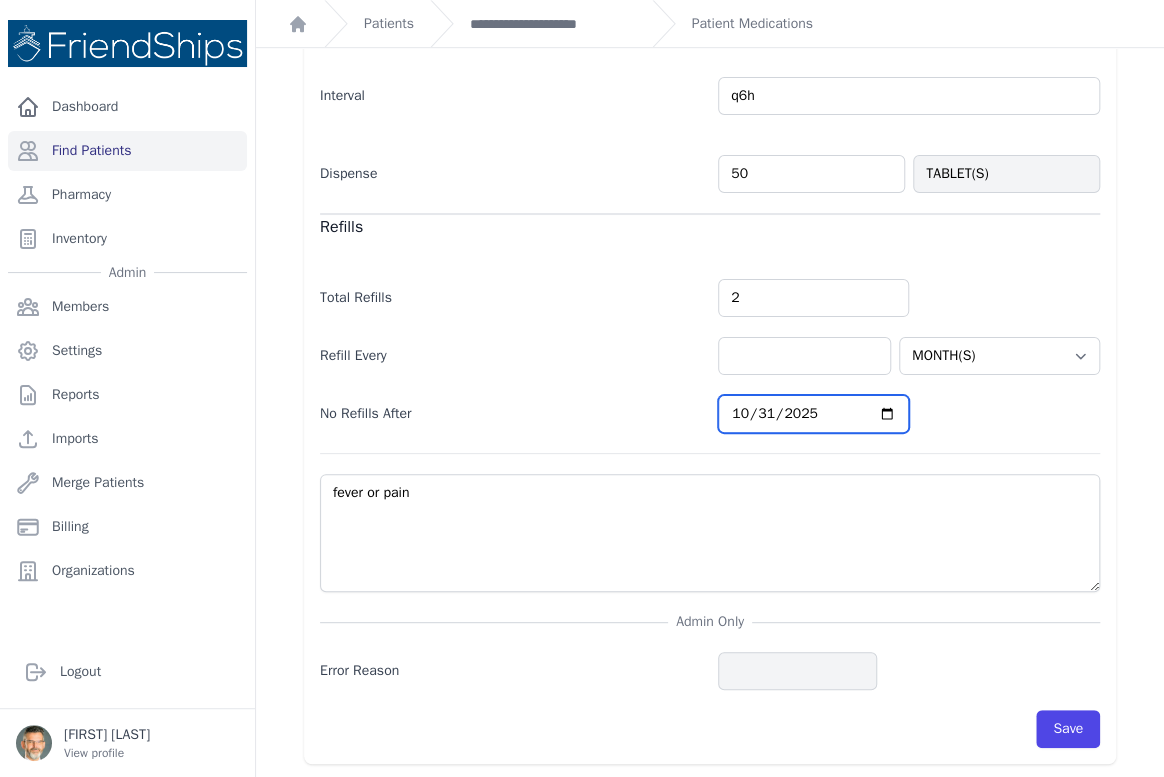 select on "MONTH(S)" 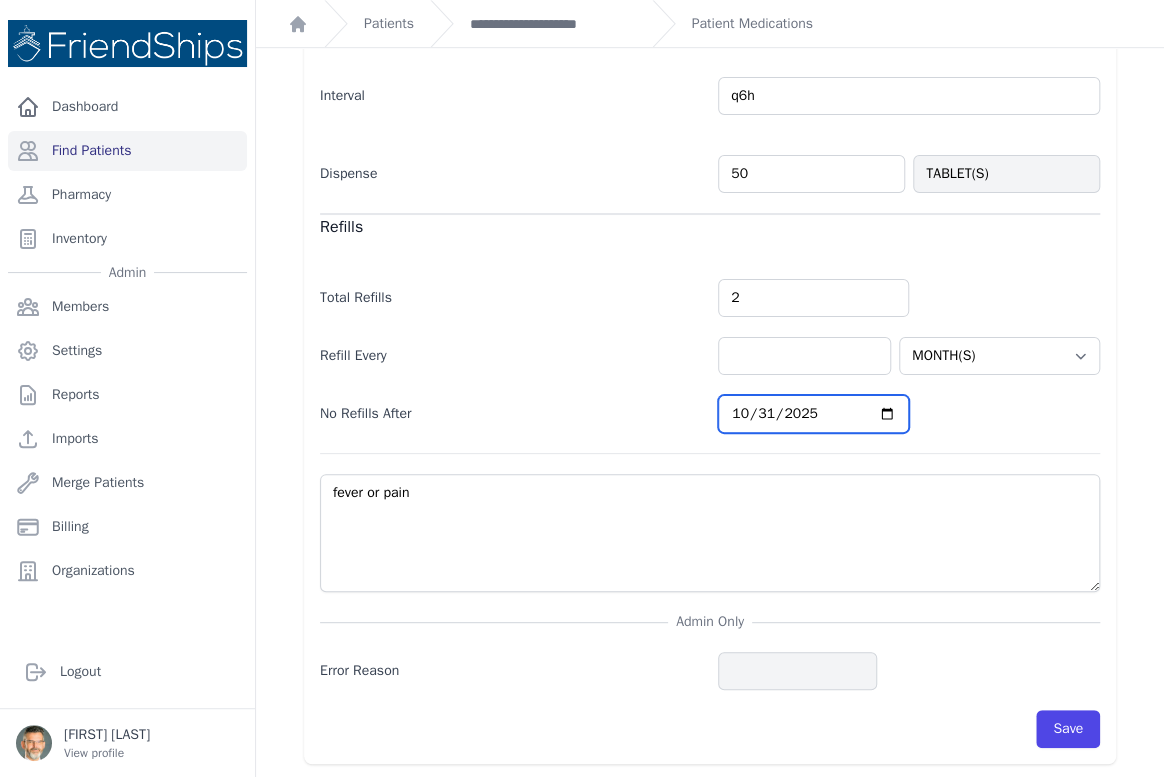type on "2025-12-01" 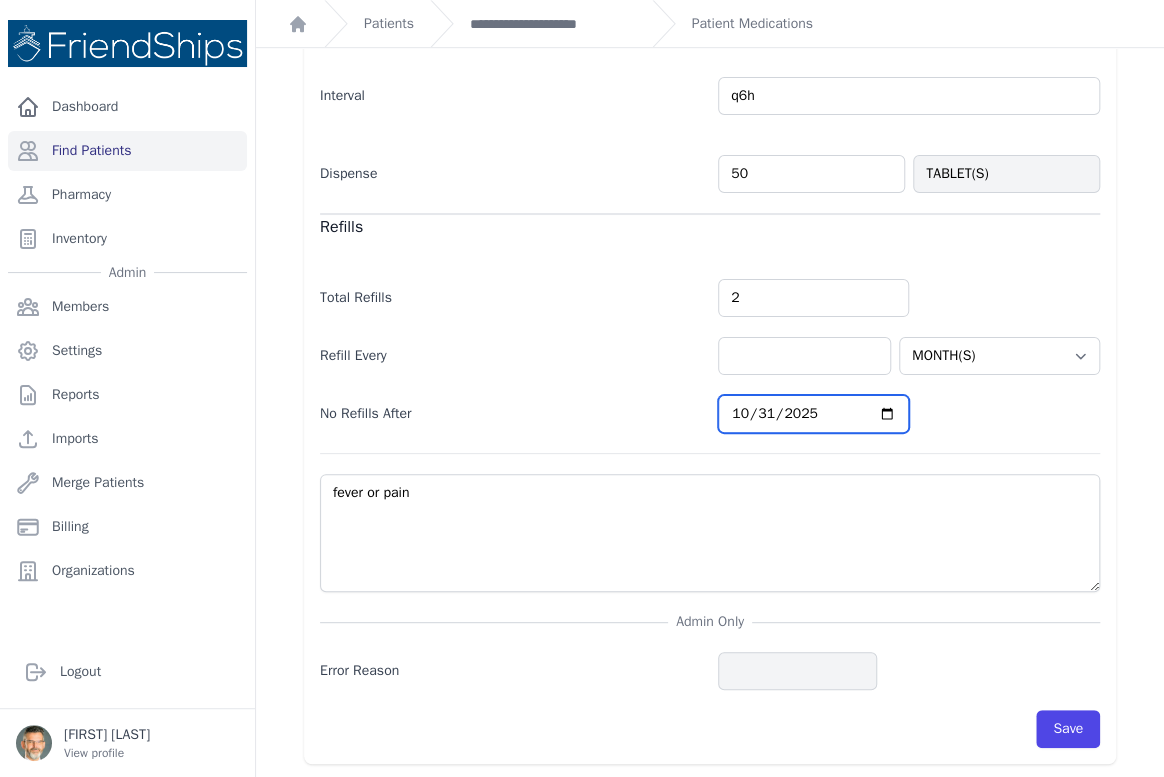 select on "MONTH(S)" 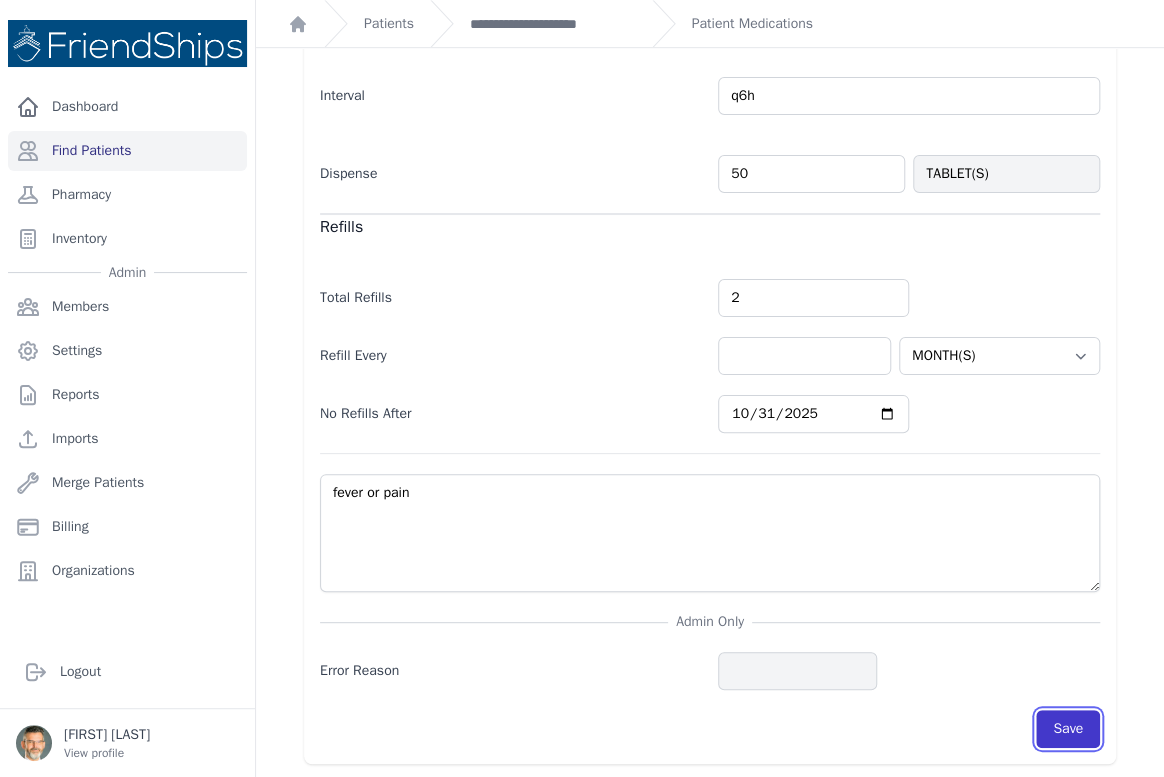 click on "Save" at bounding box center [1068, 729] 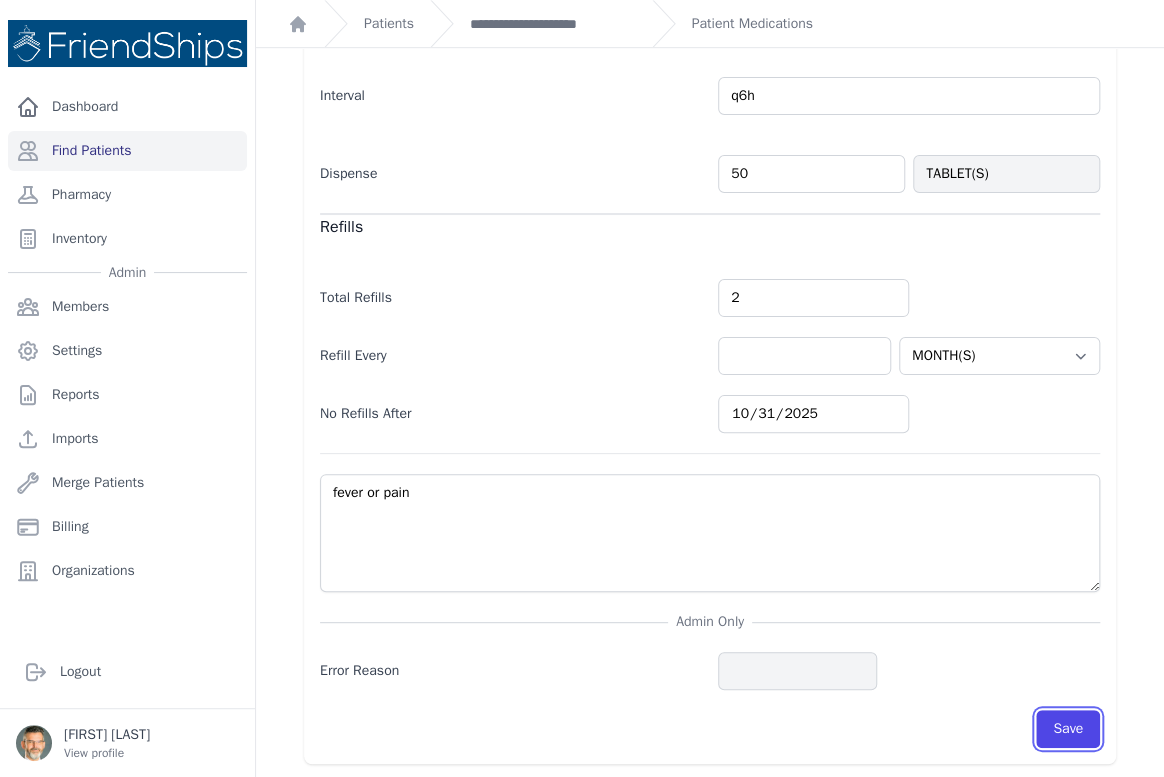 scroll, scrollTop: 518, scrollLeft: 0, axis: vertical 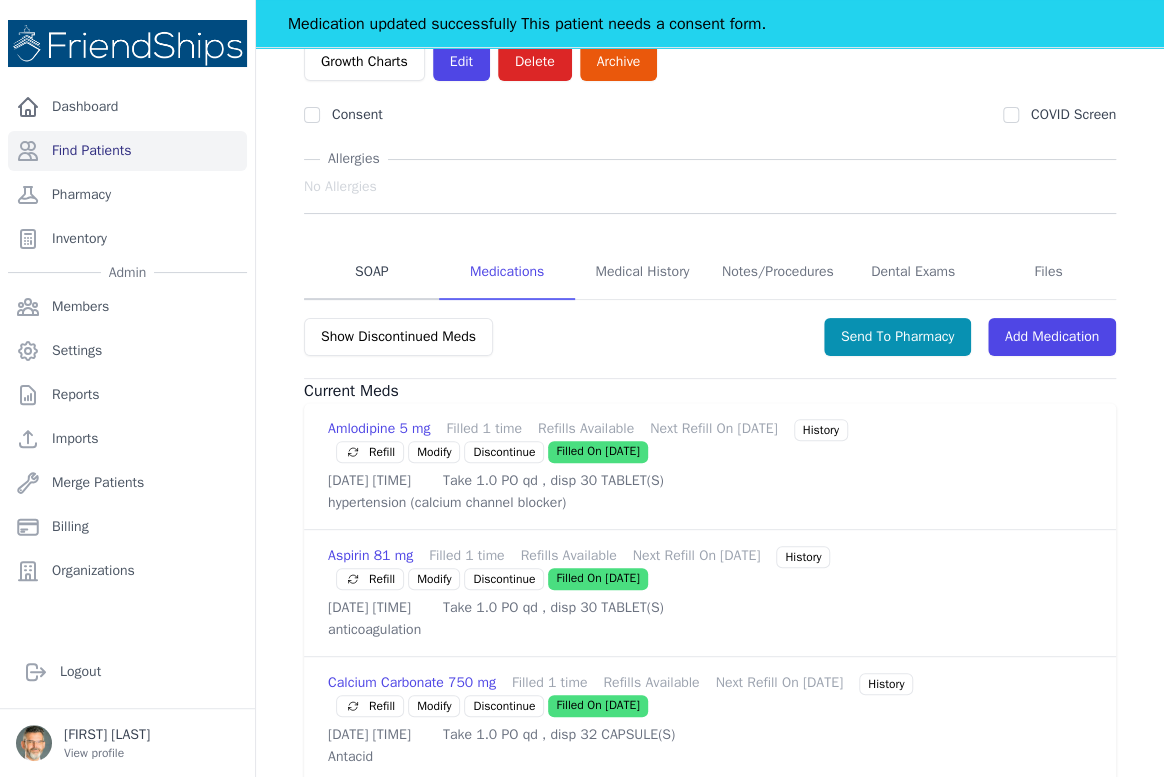click on "SOAP" at bounding box center [371, 273] 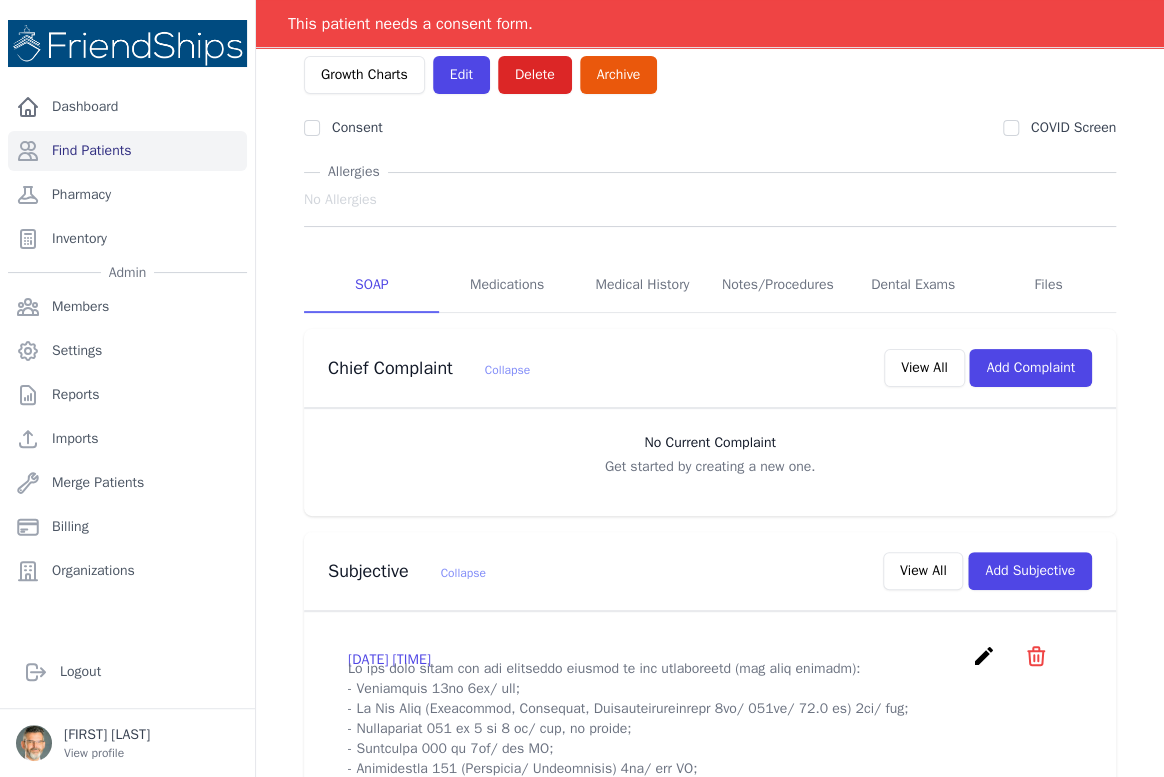 scroll, scrollTop: 181, scrollLeft: 0, axis: vertical 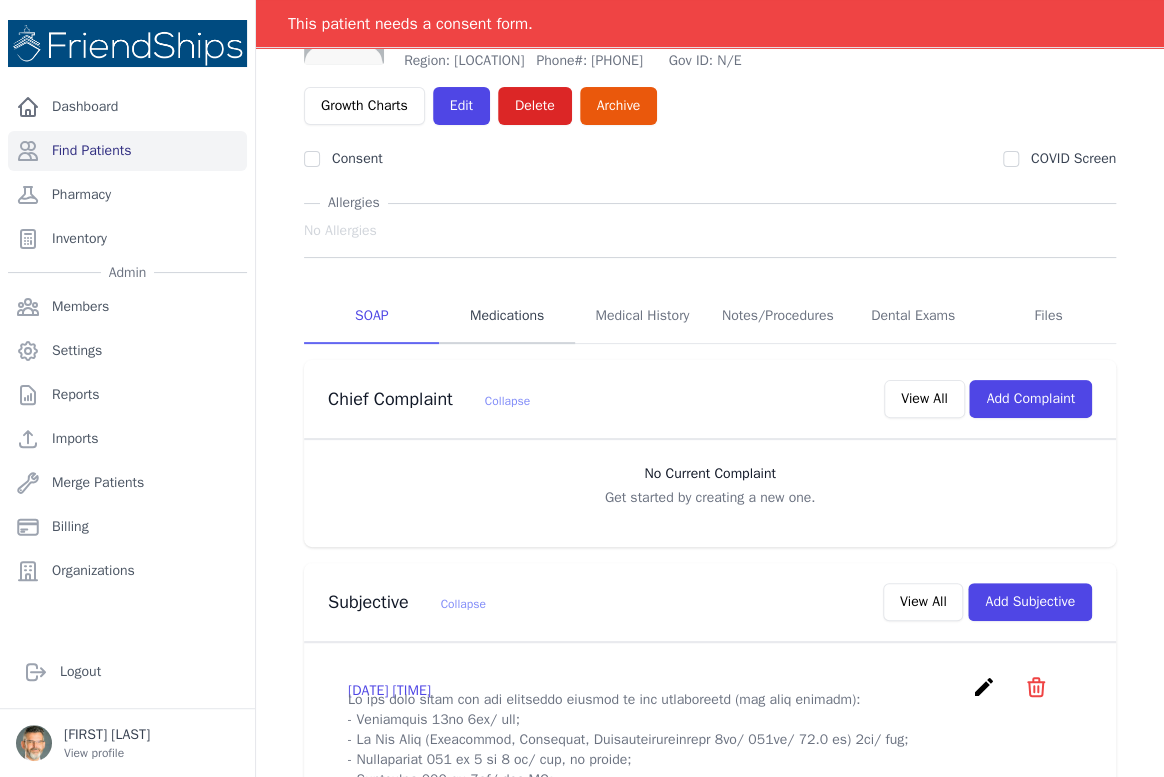 click on "Medications" at bounding box center [506, 317] 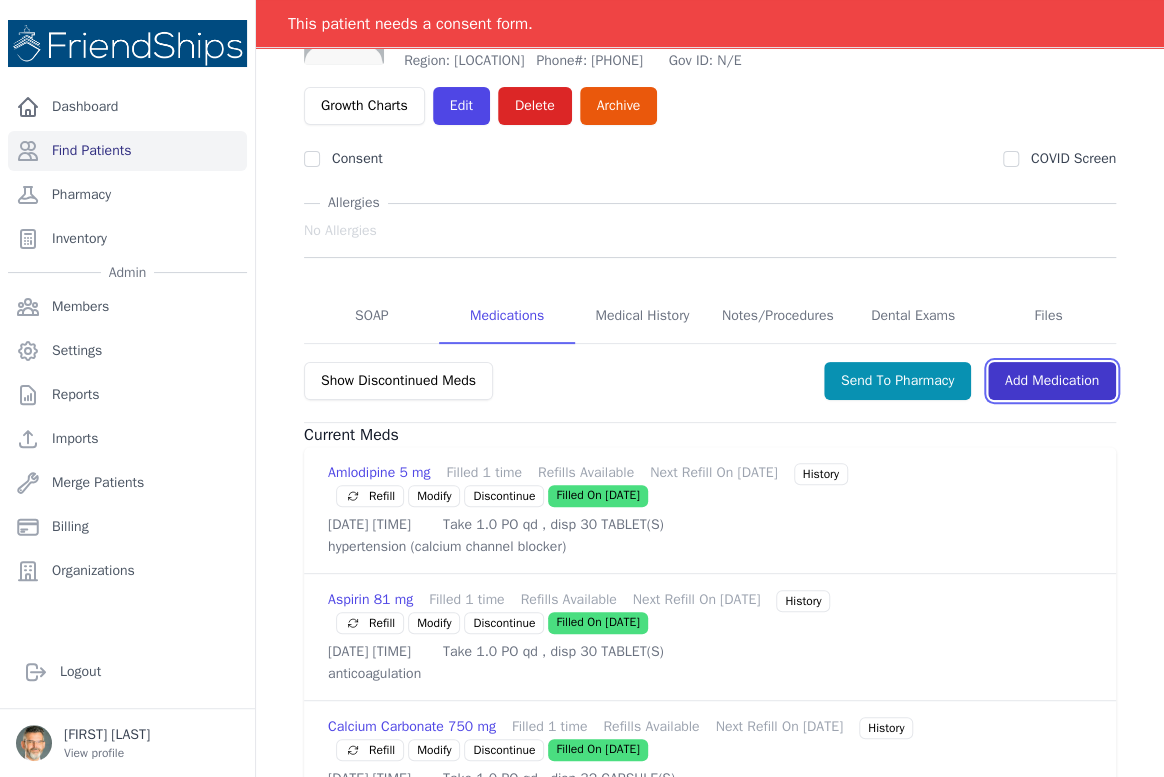 click on "Add Medication" at bounding box center (1052, 381) 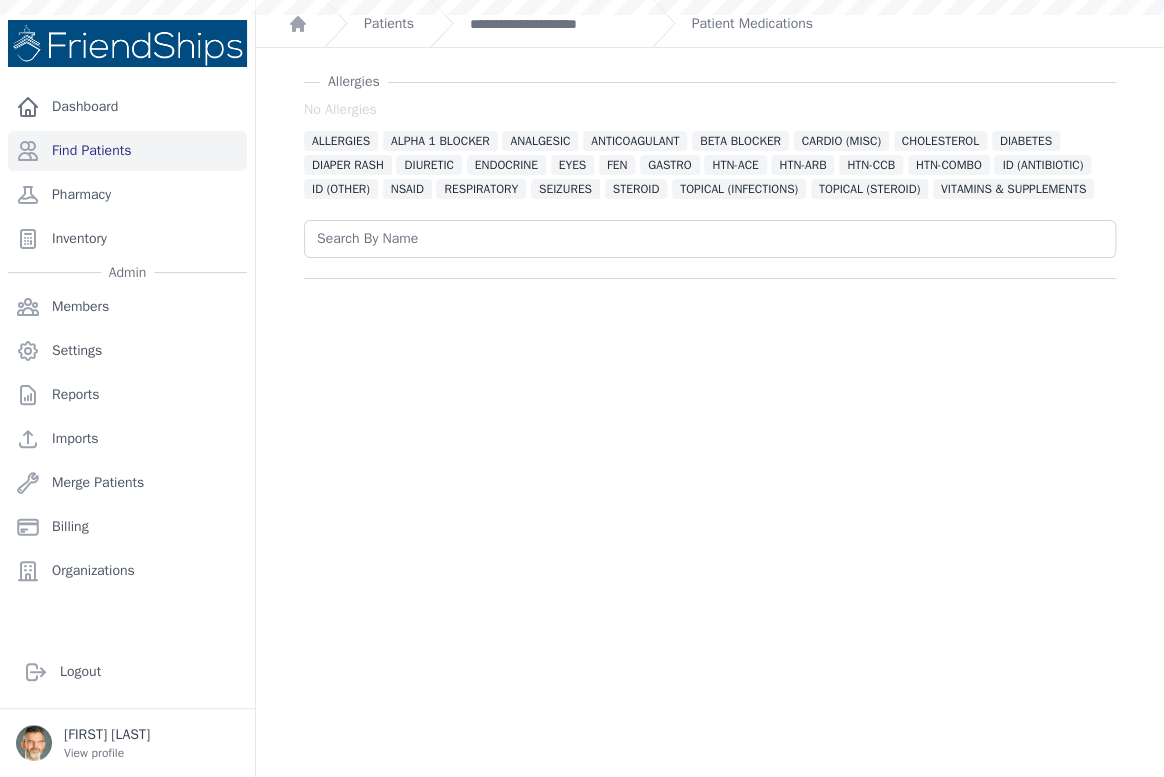 scroll, scrollTop: 0, scrollLeft: 0, axis: both 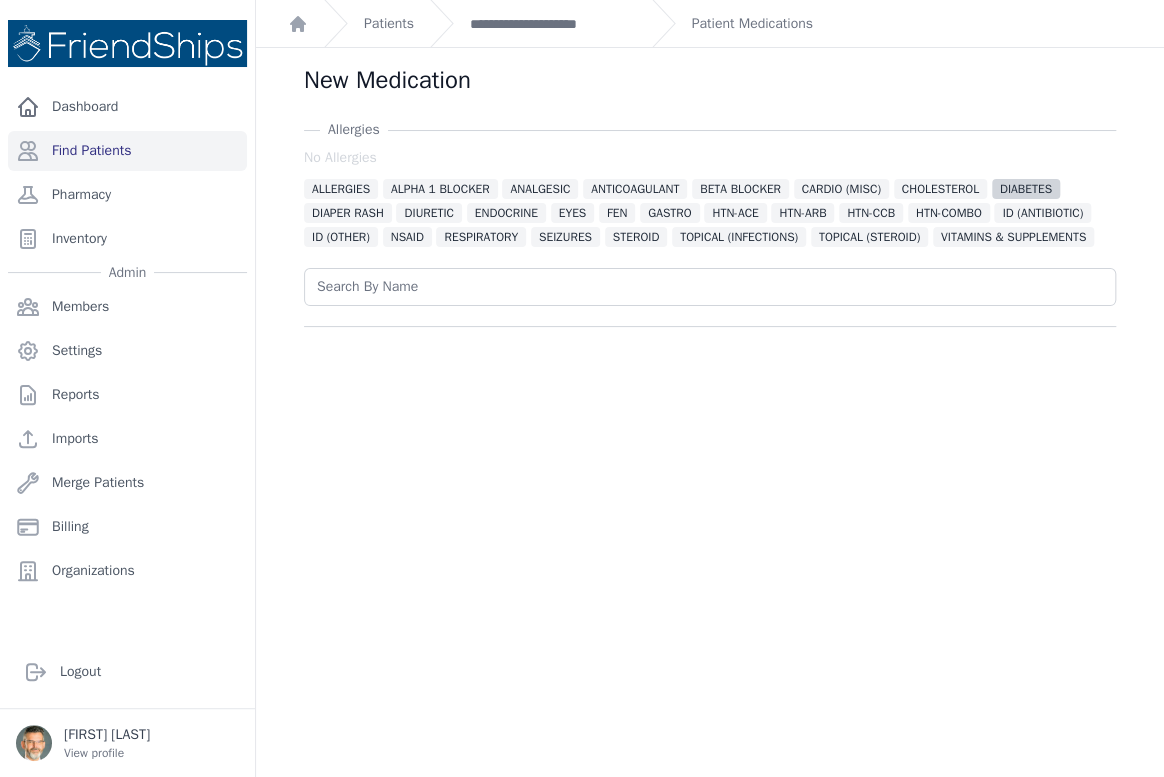 click on "DIABETES" at bounding box center (1026, 189) 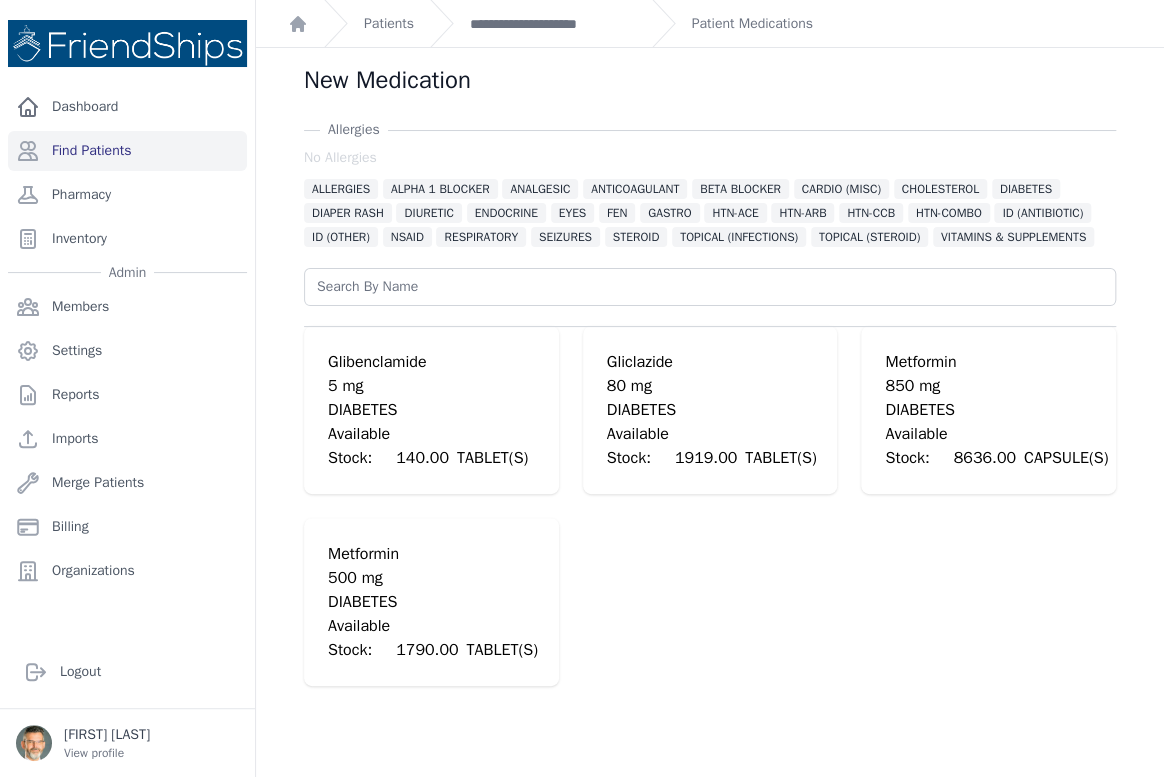 click on "DIABETES" at bounding box center [996, 410] 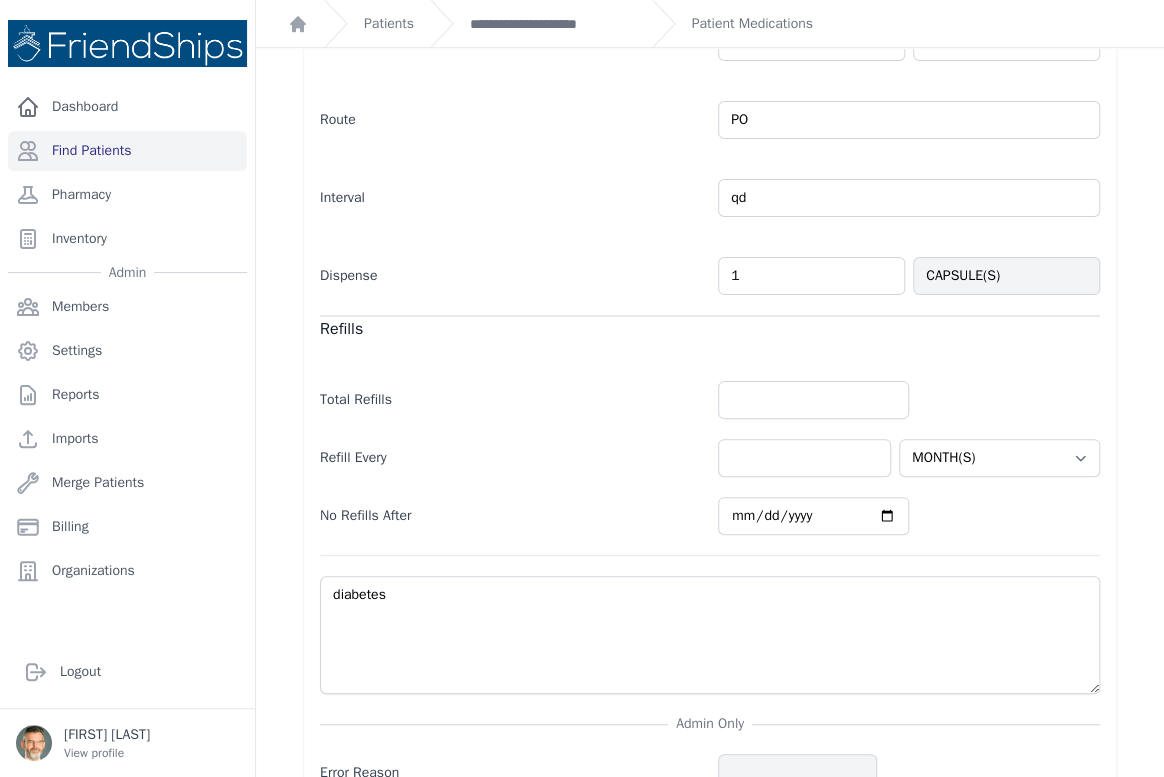 scroll, scrollTop: 636, scrollLeft: 0, axis: vertical 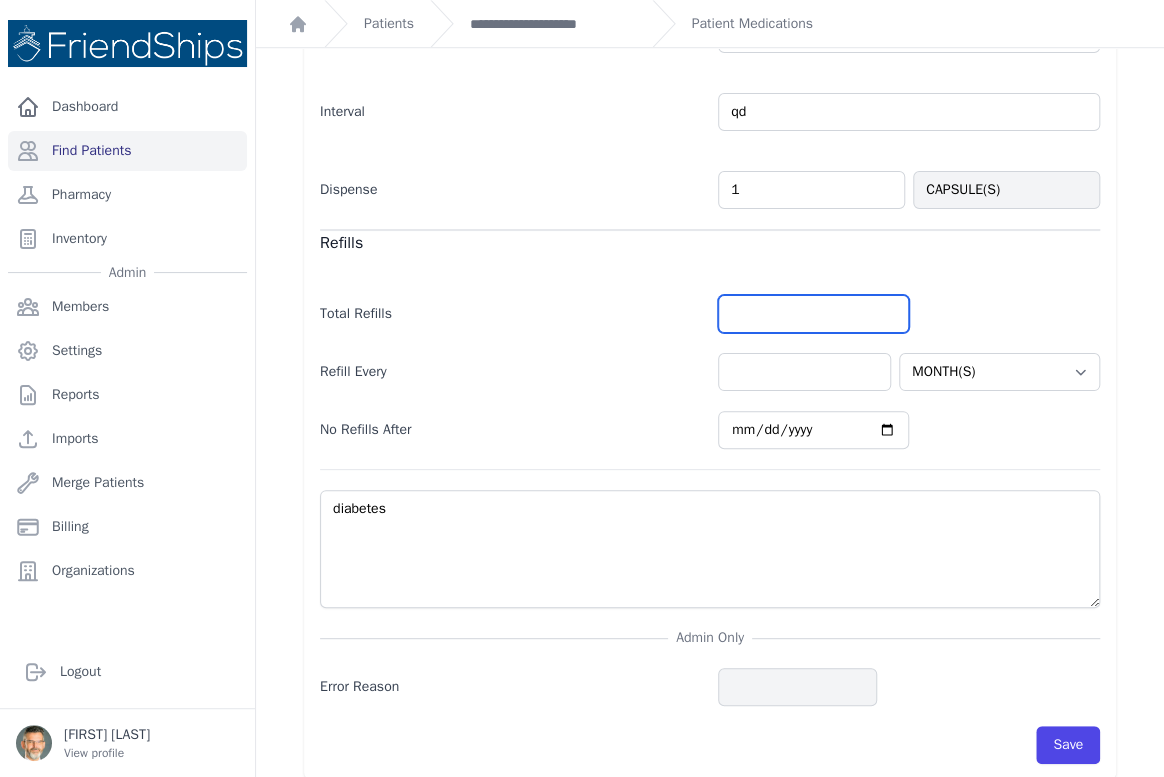 click at bounding box center [813, 314] 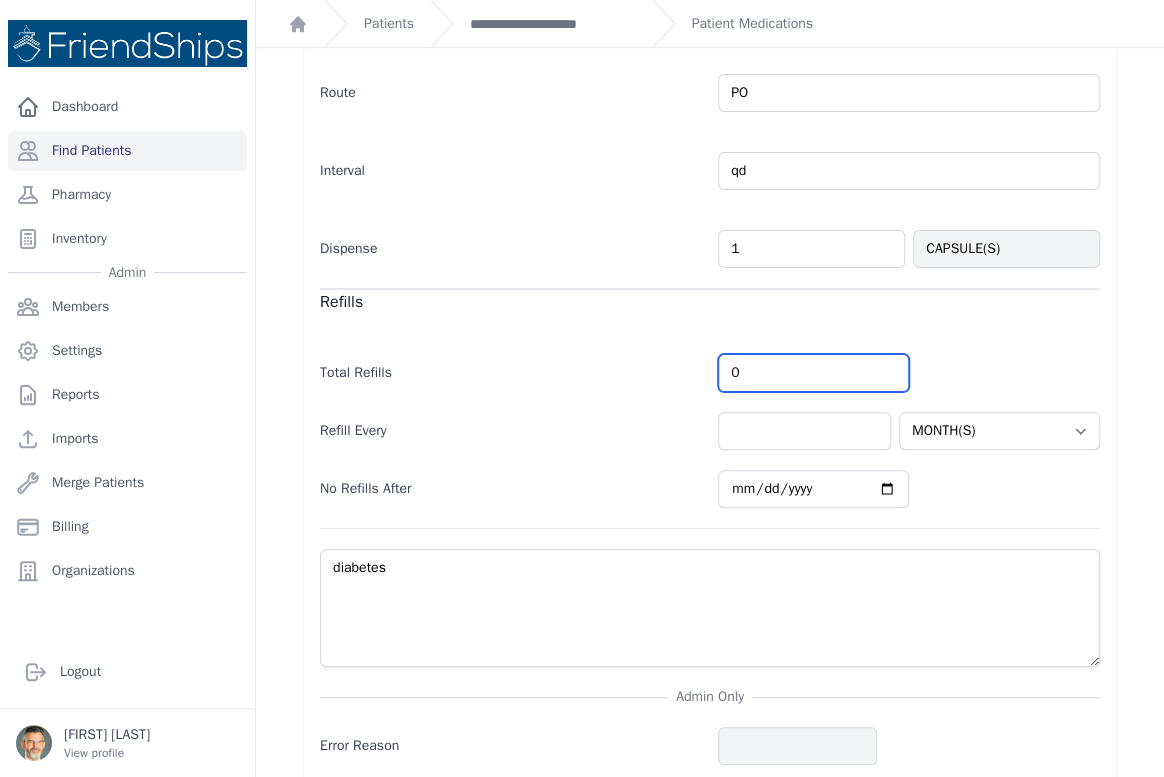 scroll, scrollTop: 545, scrollLeft: 0, axis: vertical 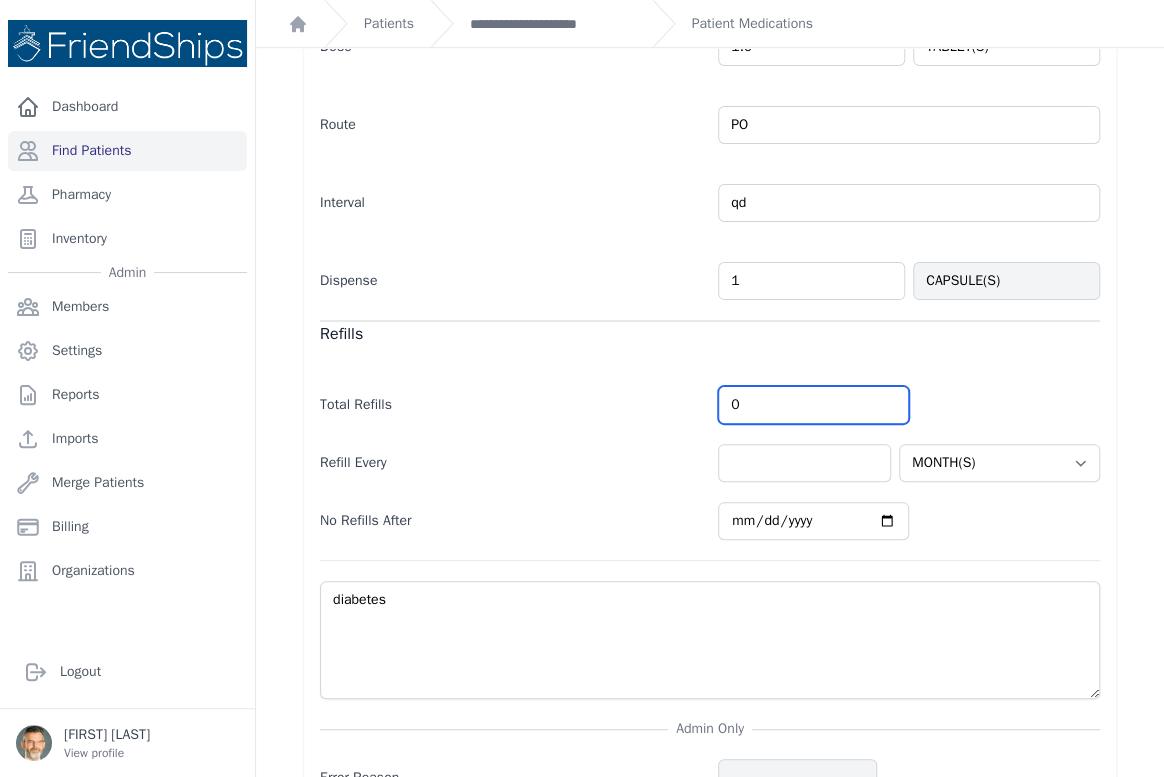 drag, startPoint x: 742, startPoint y: 432, endPoint x: 694, endPoint y: 427, distance: 48.259712 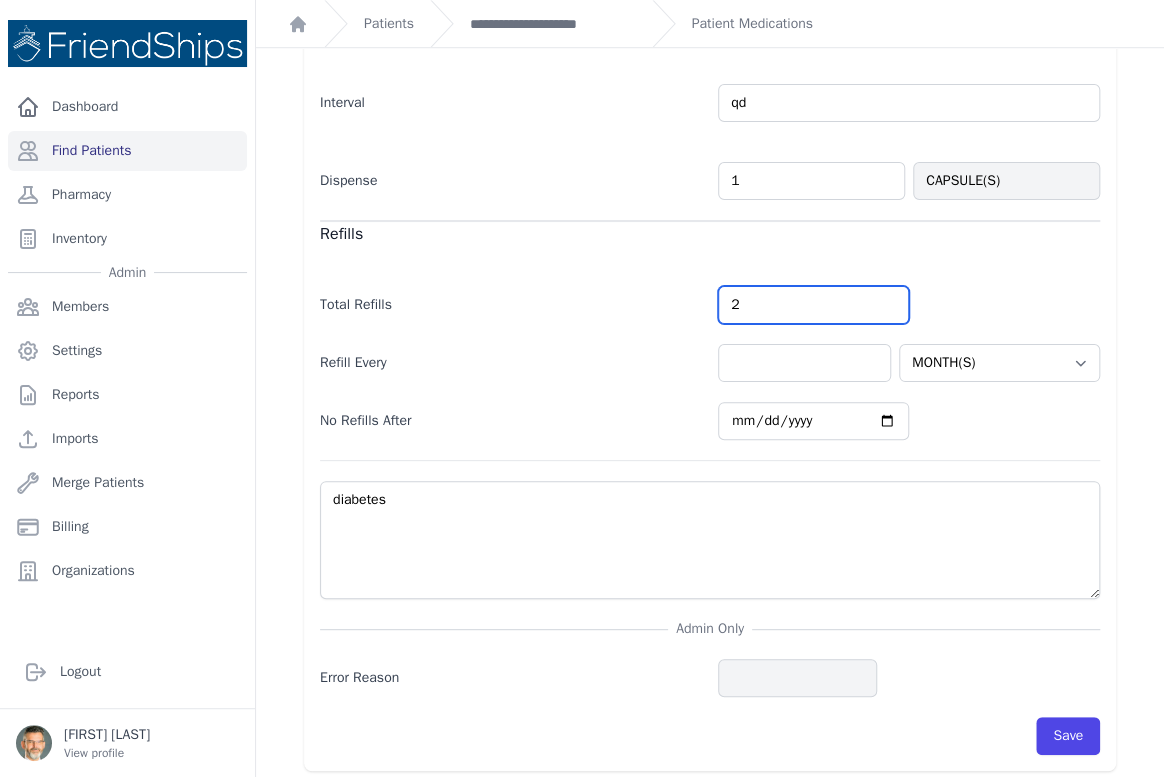 scroll, scrollTop: 676, scrollLeft: 0, axis: vertical 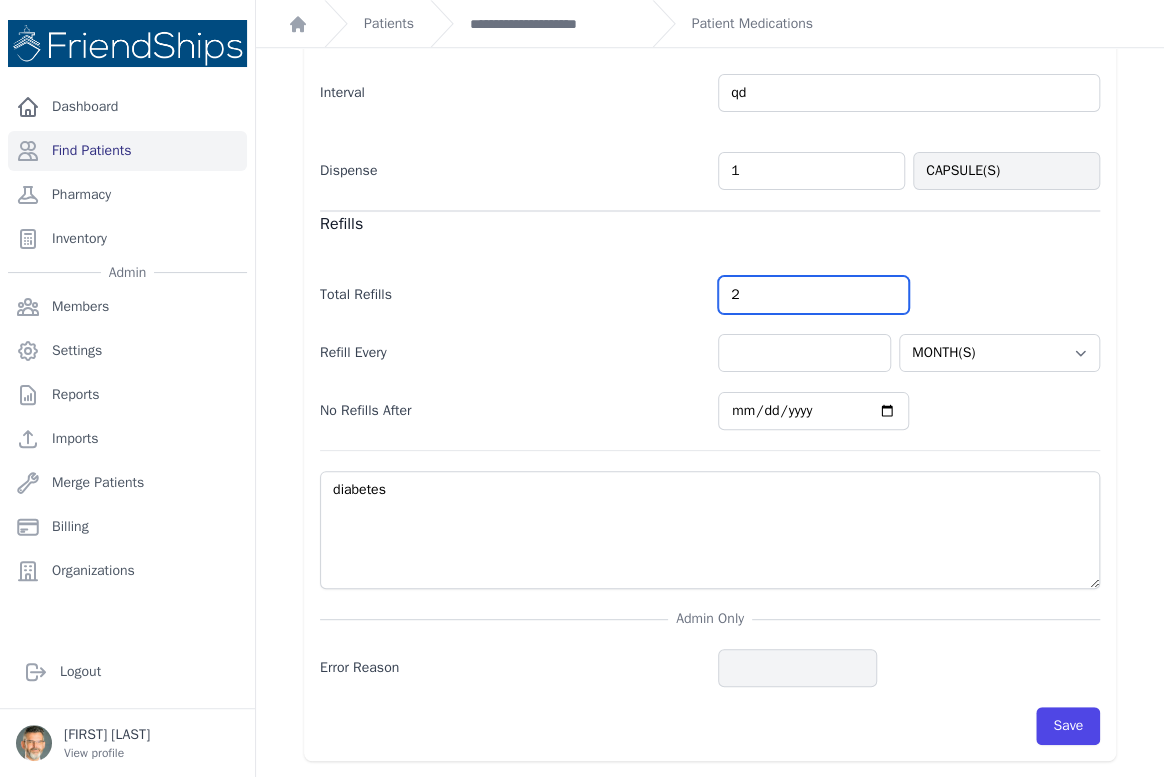 type on "2" 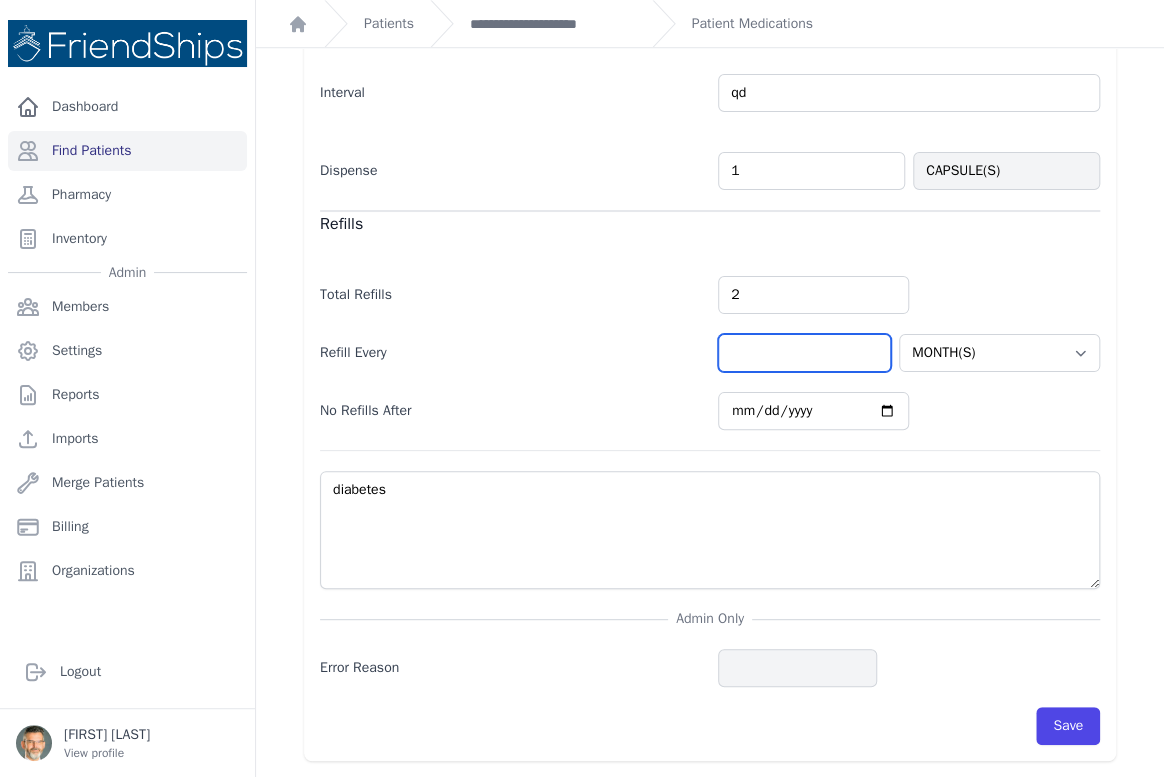 click at bounding box center (804, 353) 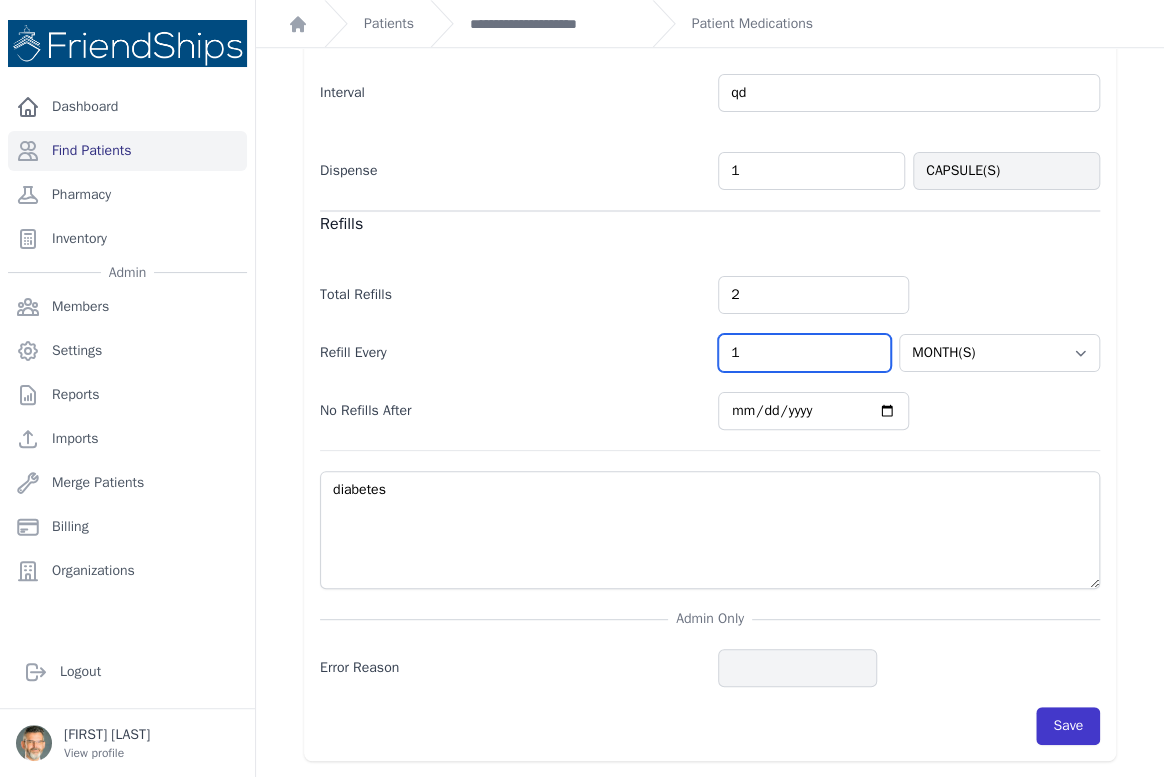 type on "1" 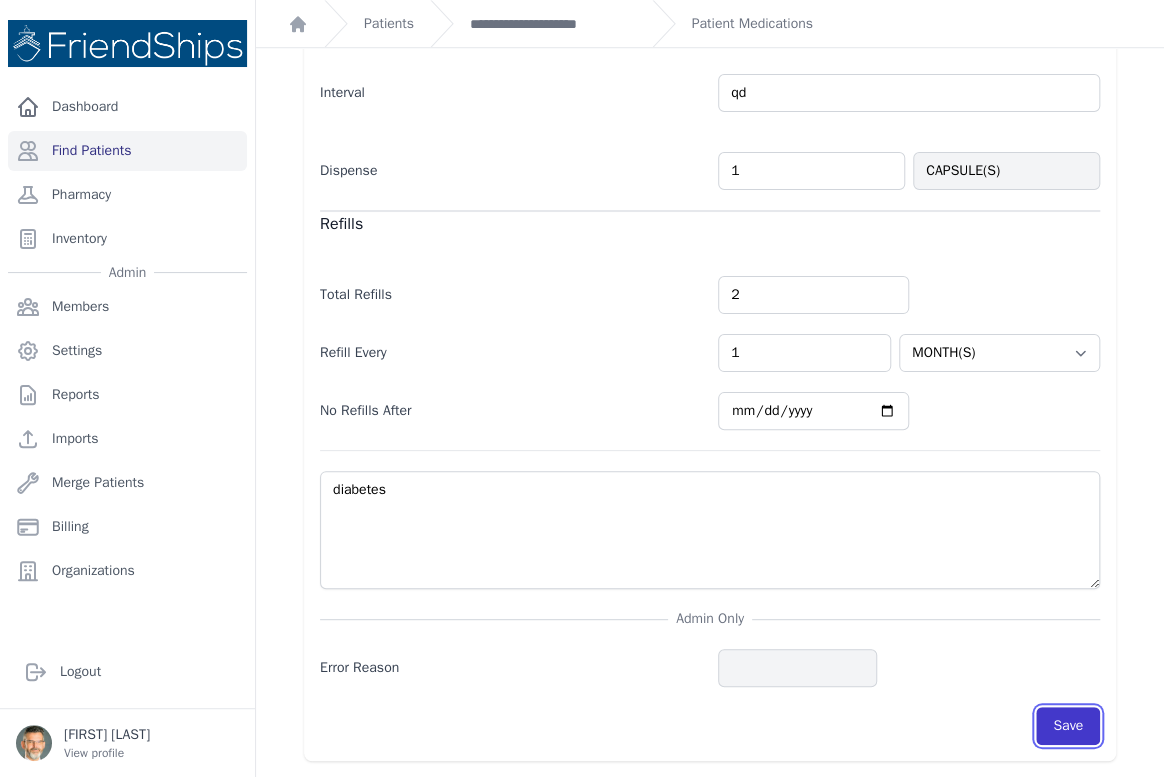 select on "MONTH(S)" 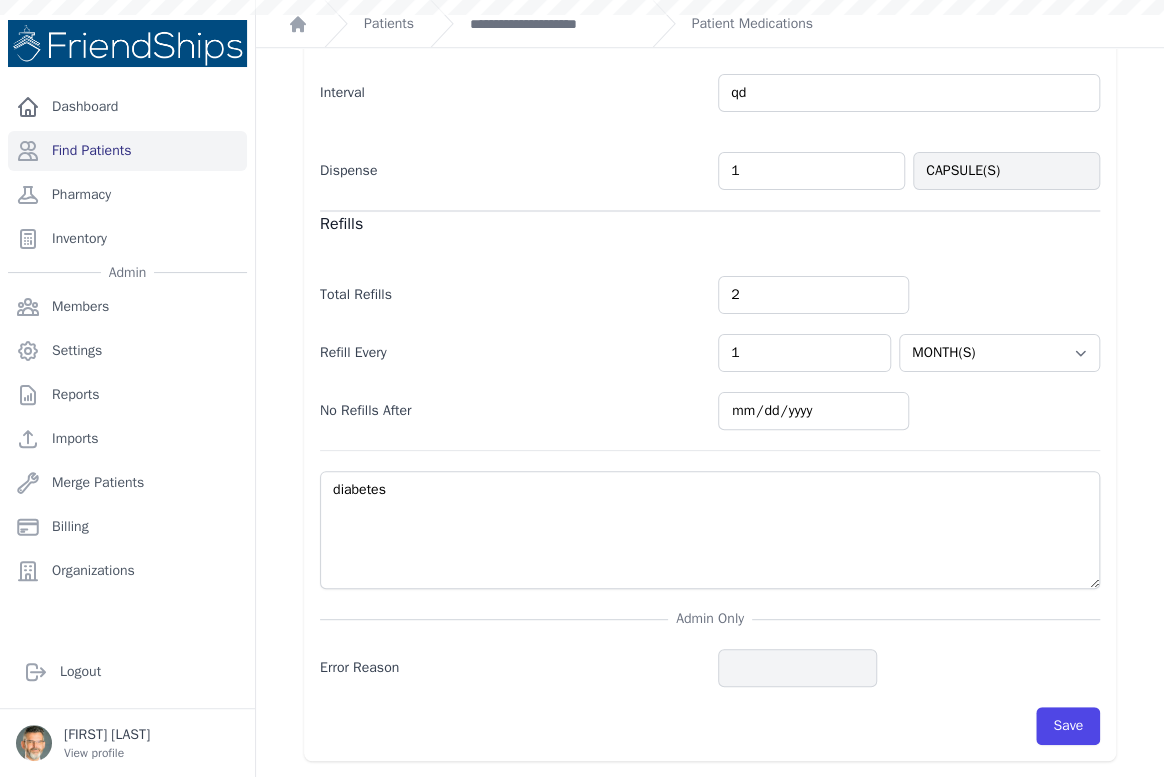 scroll, scrollTop: 0, scrollLeft: 0, axis: both 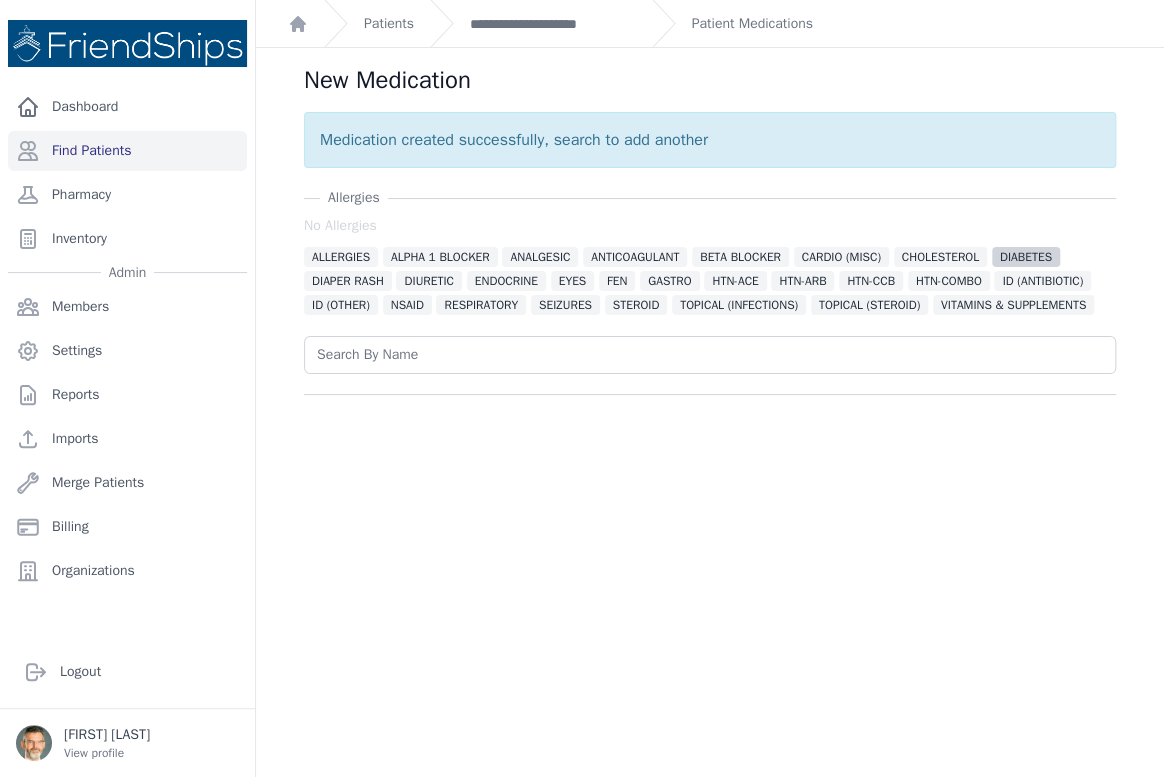click on "DIABETES" at bounding box center [1026, 257] 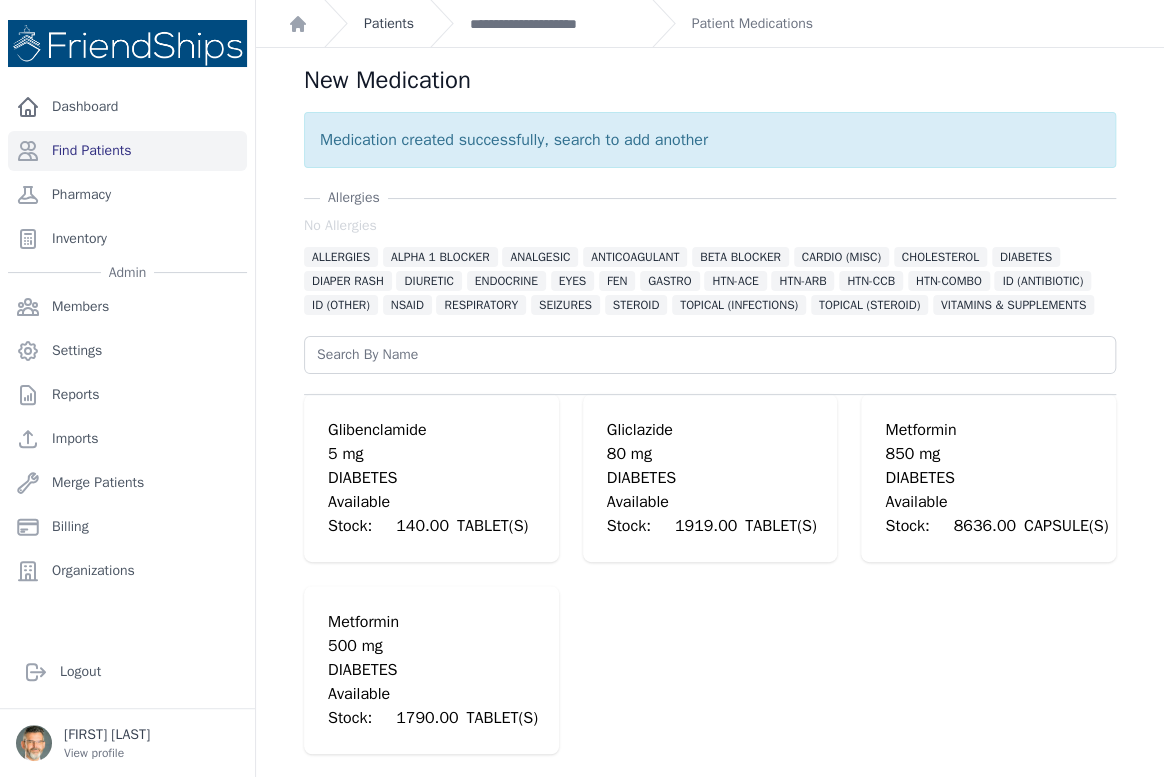click on "Patients" at bounding box center [389, 24] 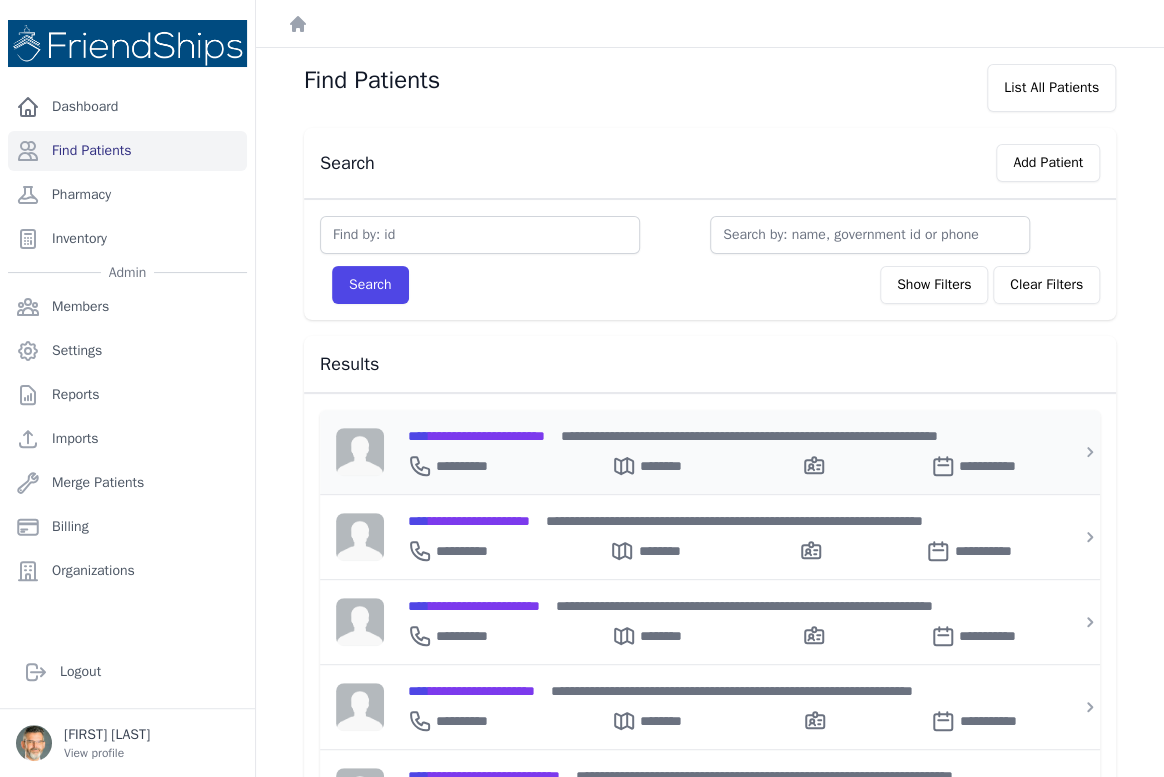 click on "**********" at bounding box center [476, 436] 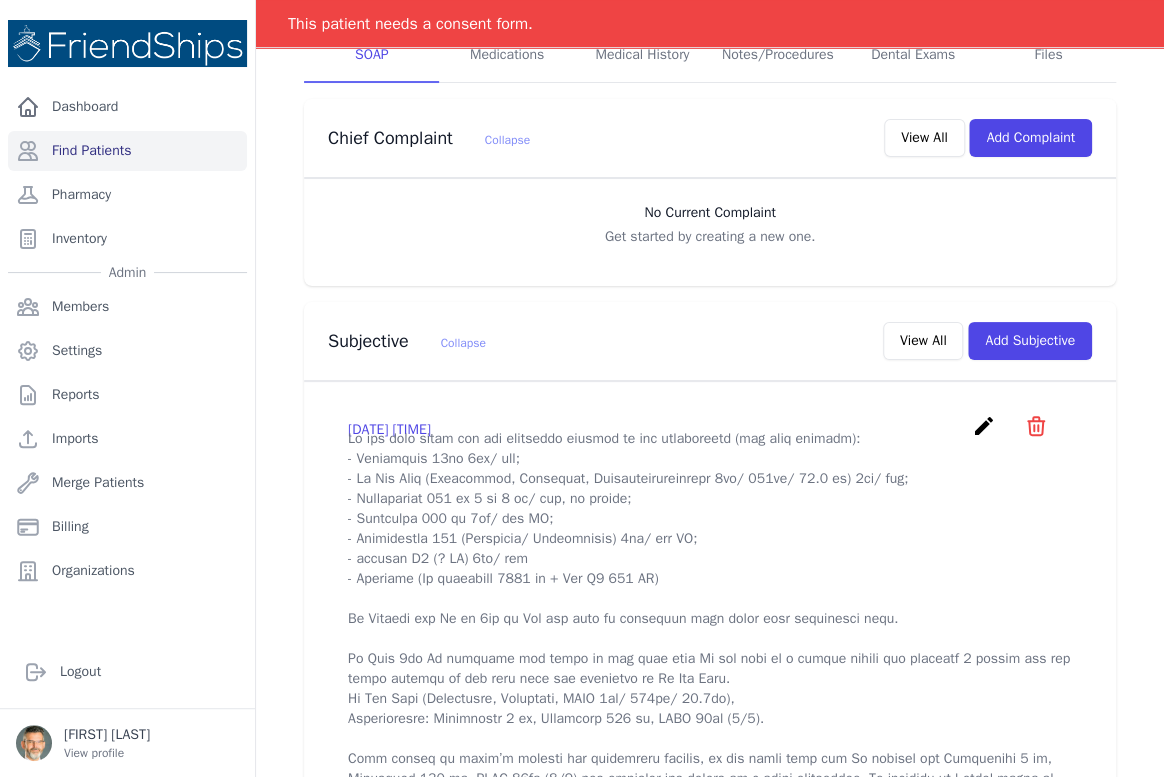 scroll, scrollTop: 272, scrollLeft: 0, axis: vertical 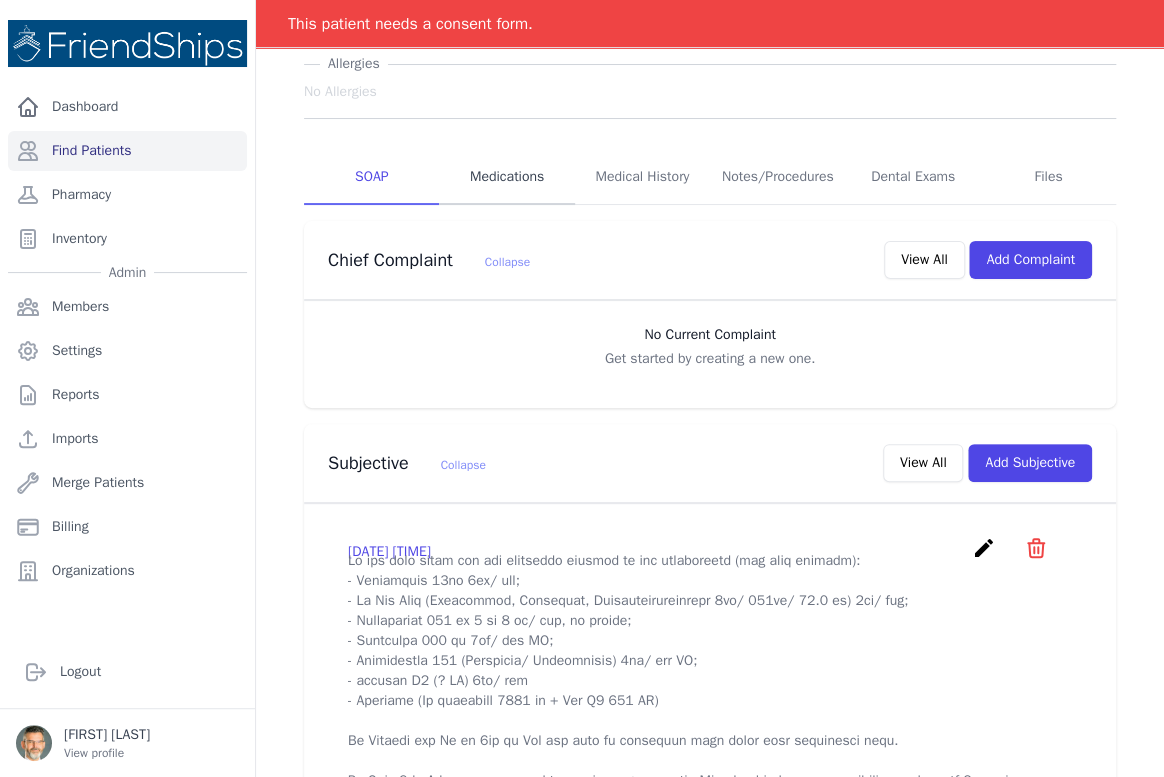 click on "Medications" at bounding box center [506, 178] 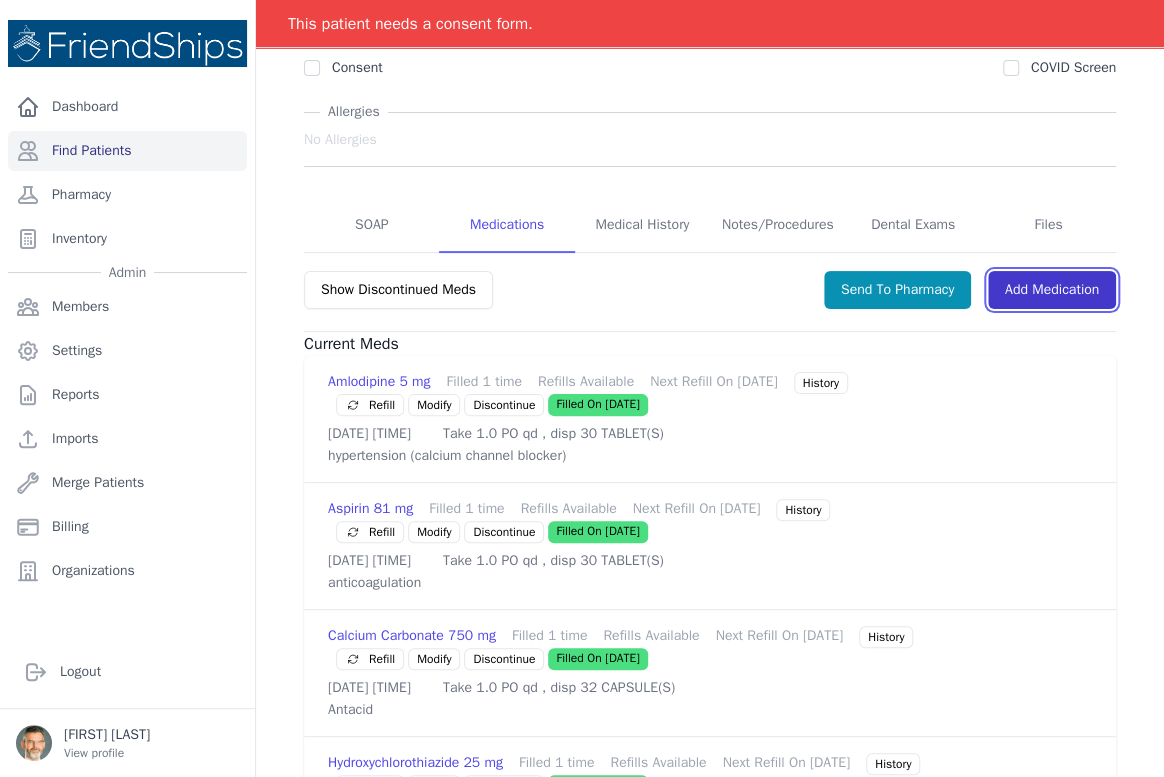 click on "Add Medication" at bounding box center (1052, 290) 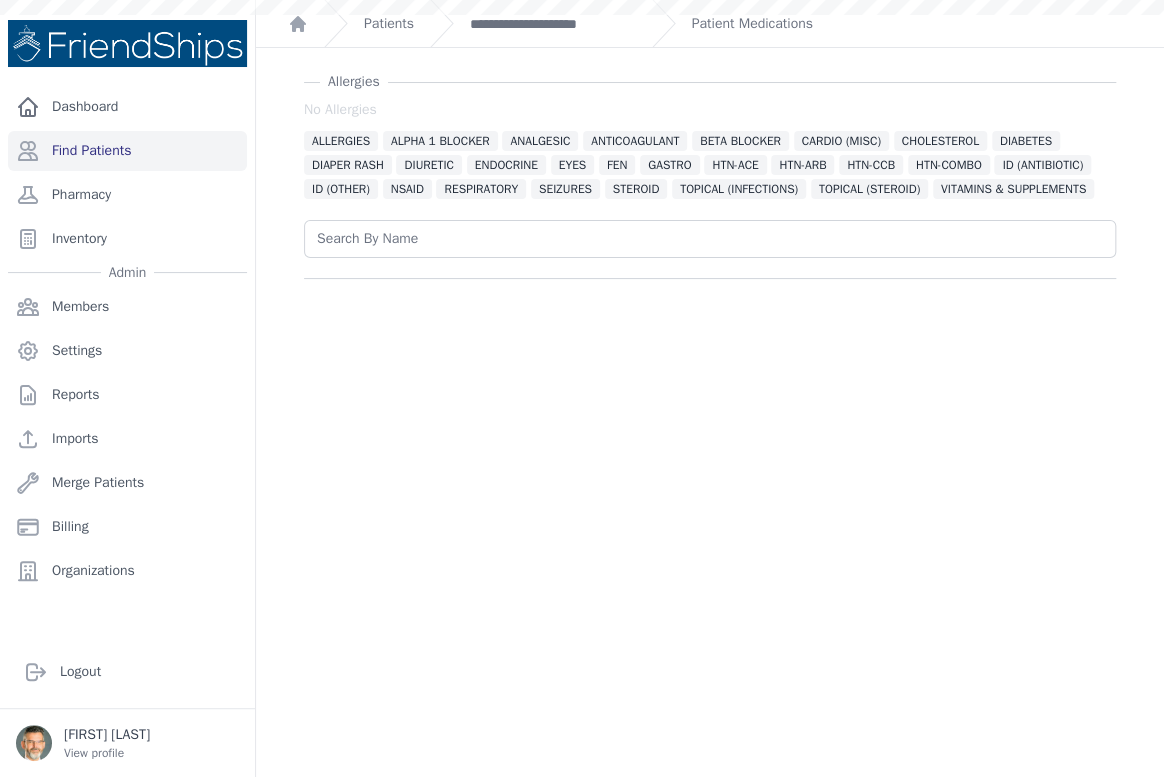 scroll, scrollTop: 0, scrollLeft: 0, axis: both 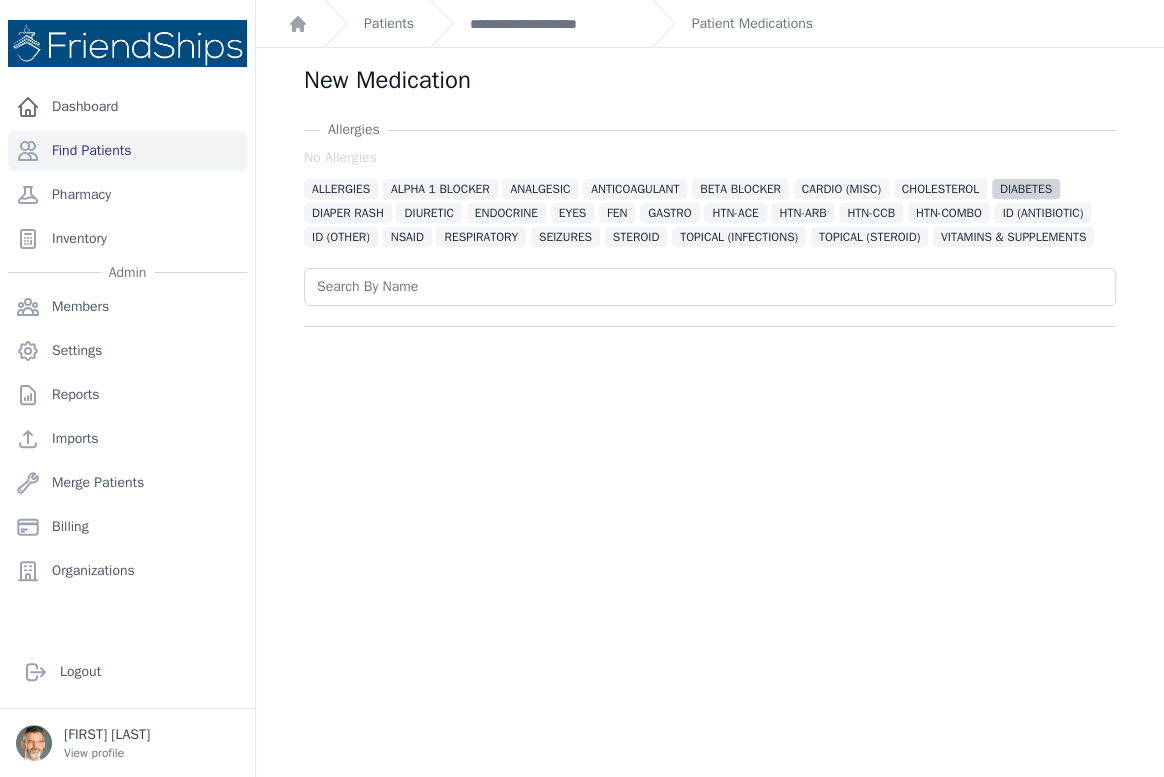 click on "DIABETES" at bounding box center [1026, 189] 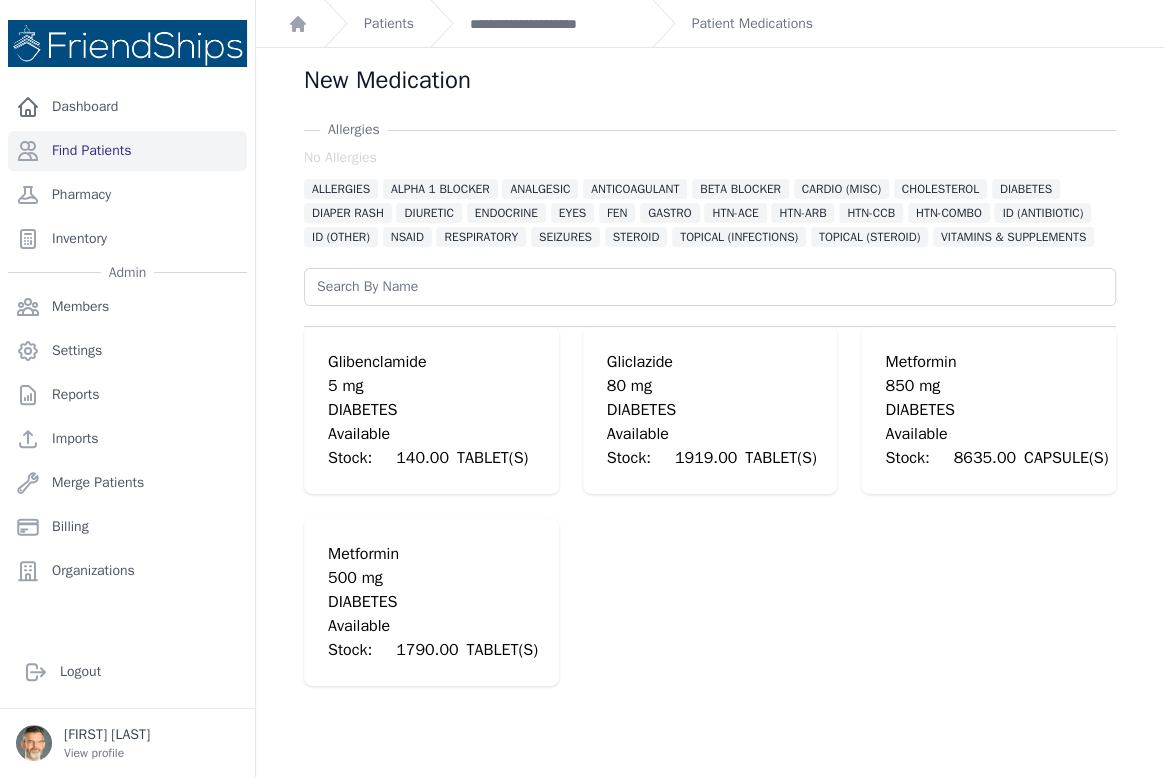 click on "Patients" at bounding box center (369, 23) 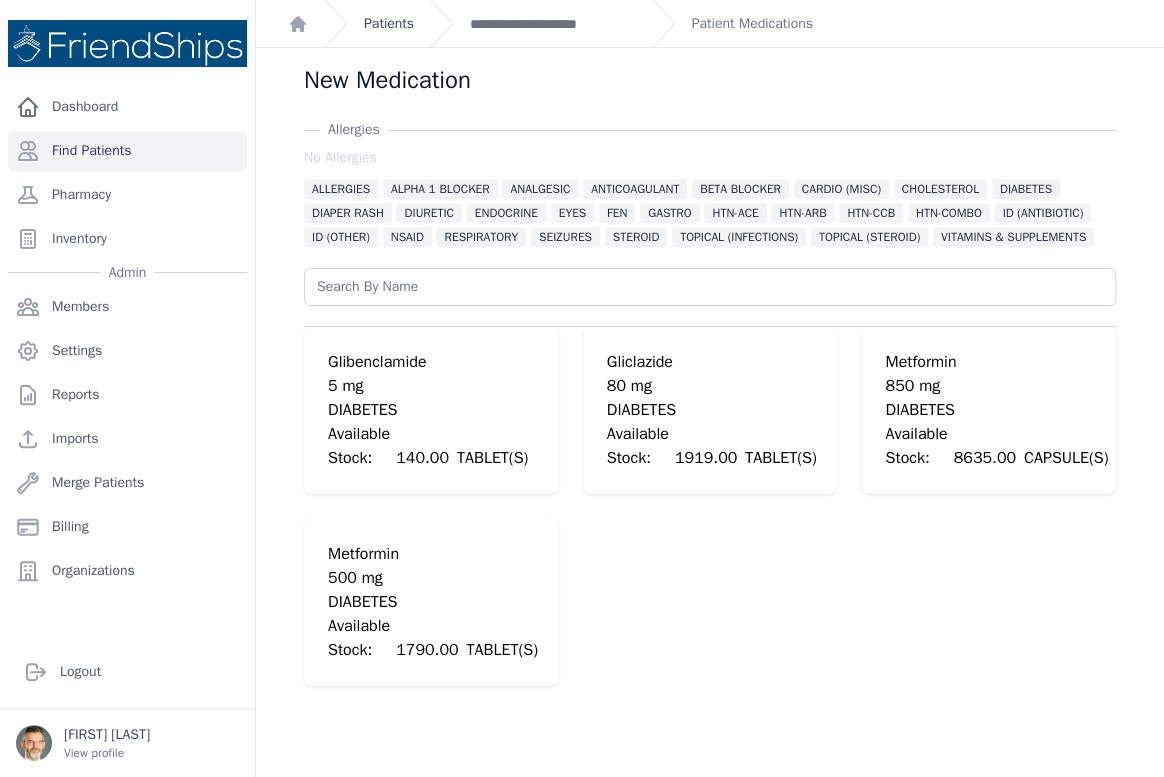 click on "Patients" at bounding box center (389, 24) 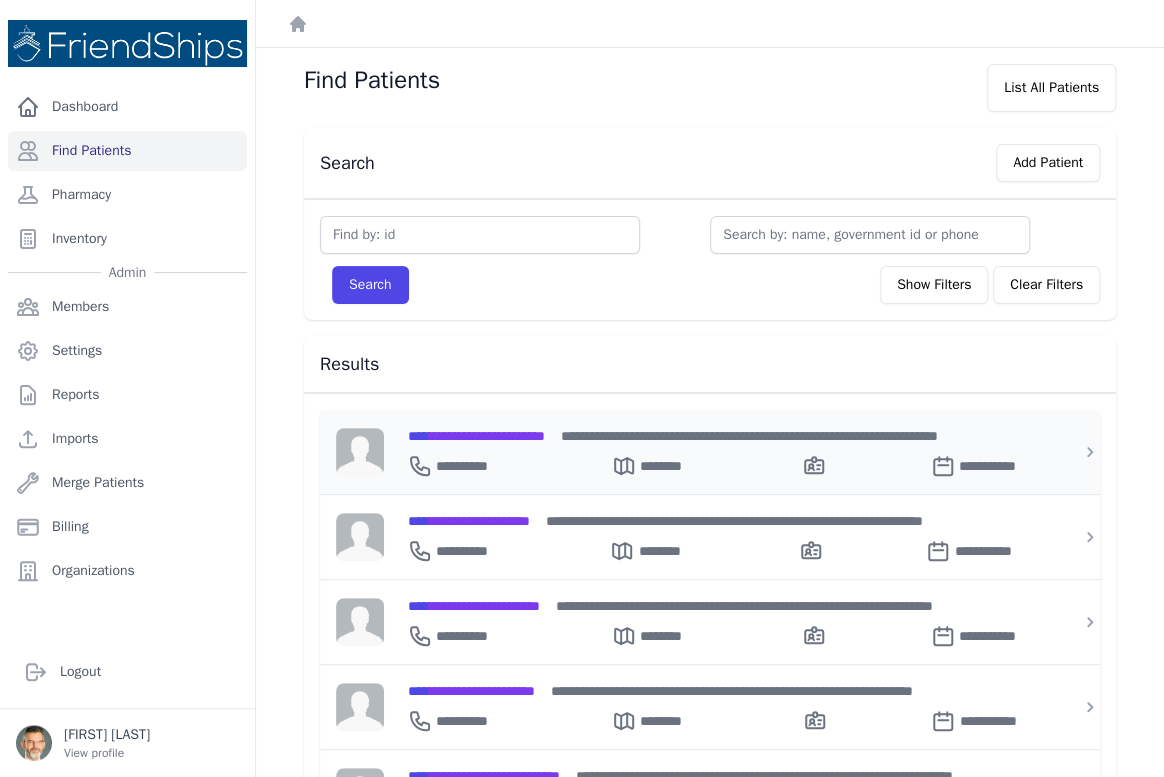 click on "**********" at bounding box center (476, 436) 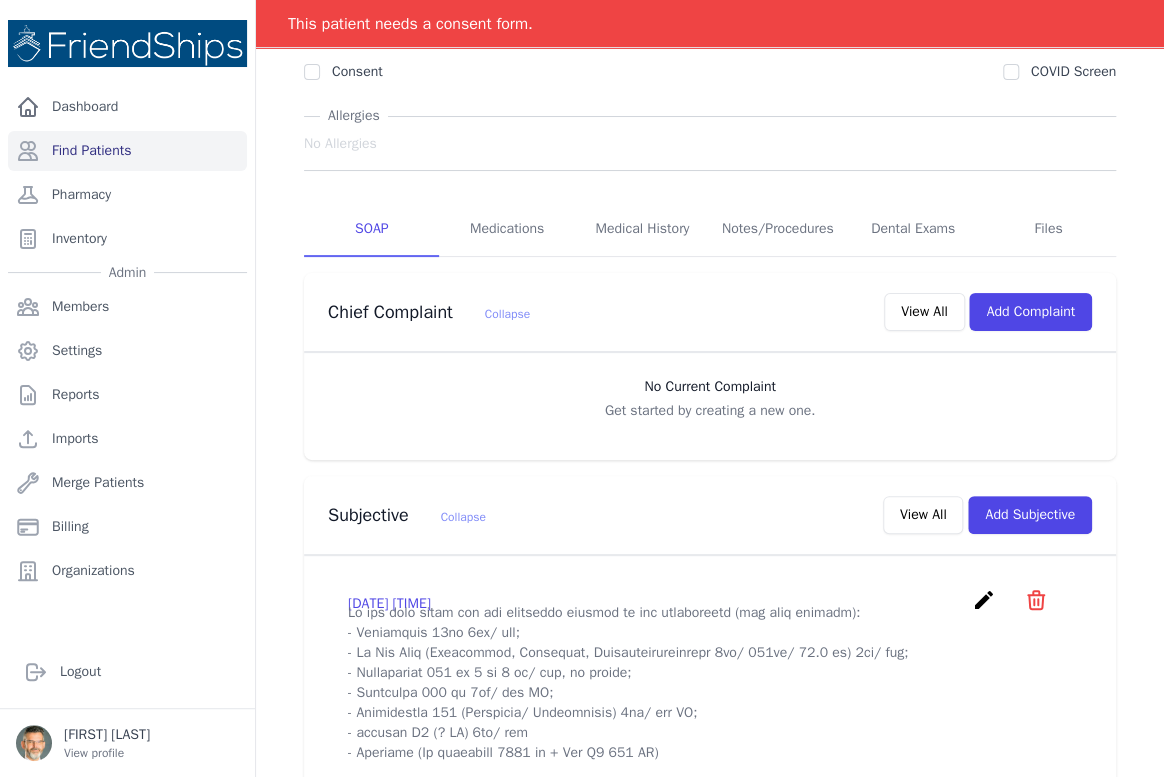 scroll, scrollTop: 181, scrollLeft: 0, axis: vertical 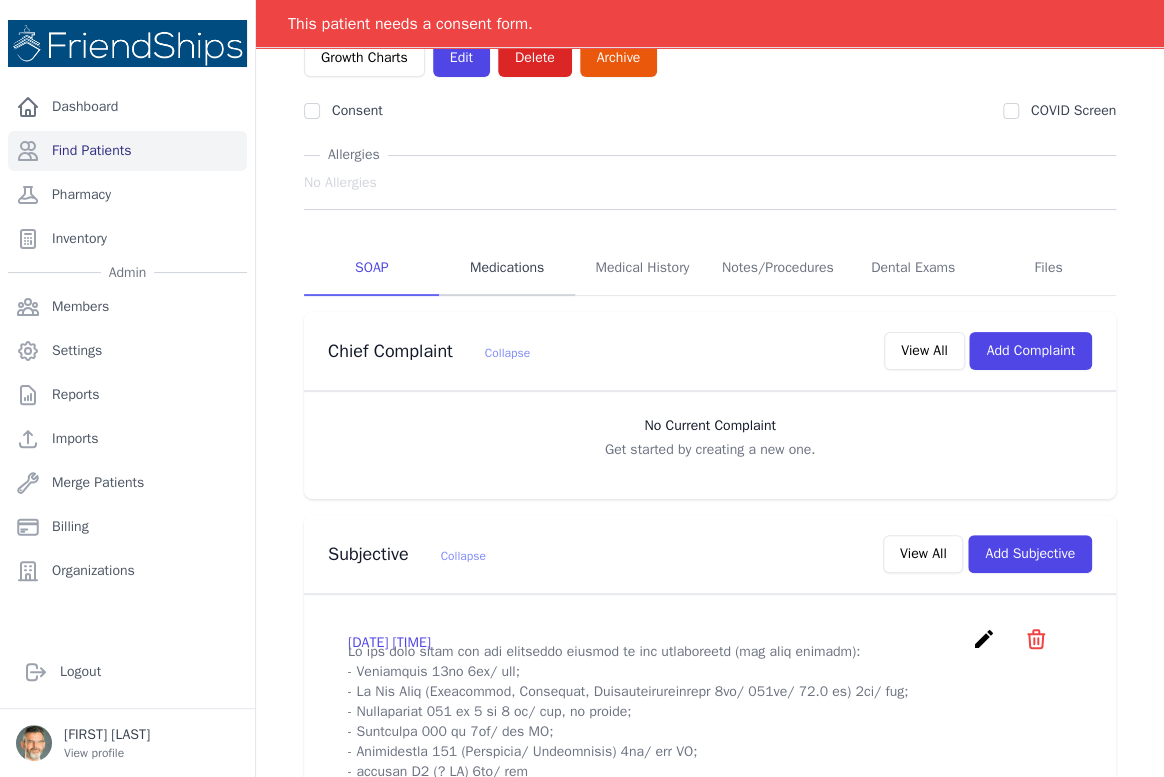click on "Medications" at bounding box center (506, 269) 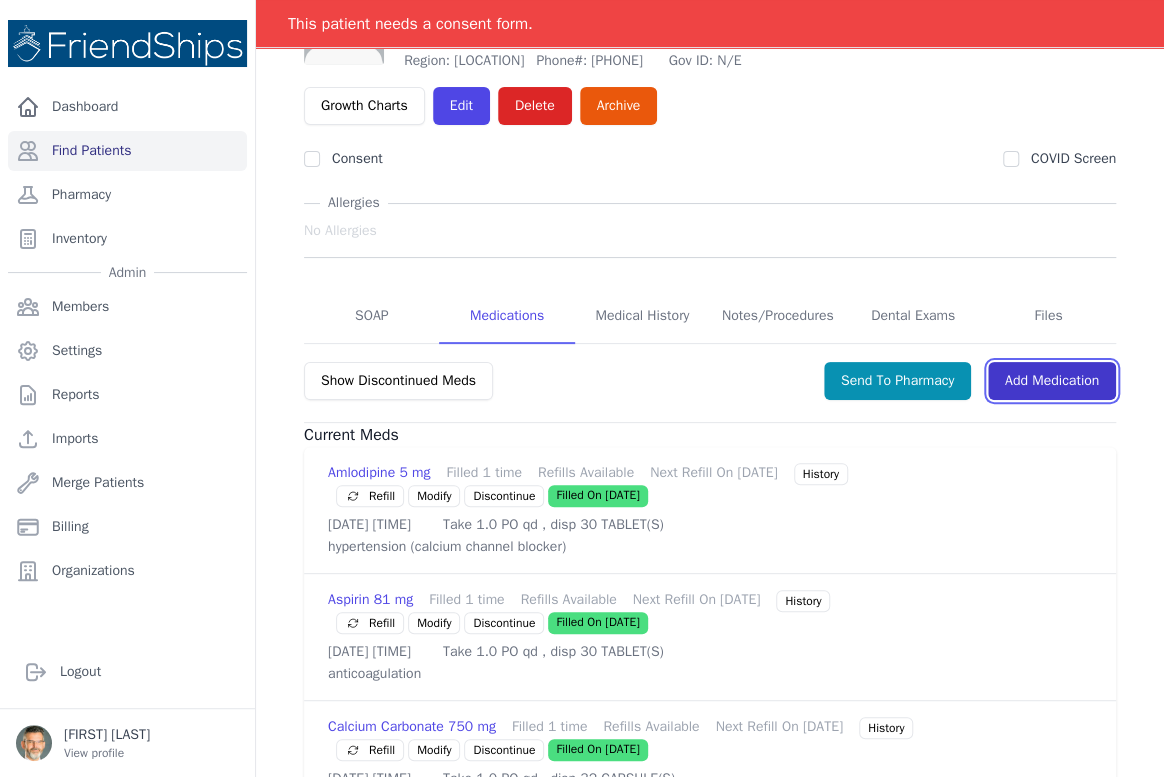 click on "Add Medication" at bounding box center [1052, 381] 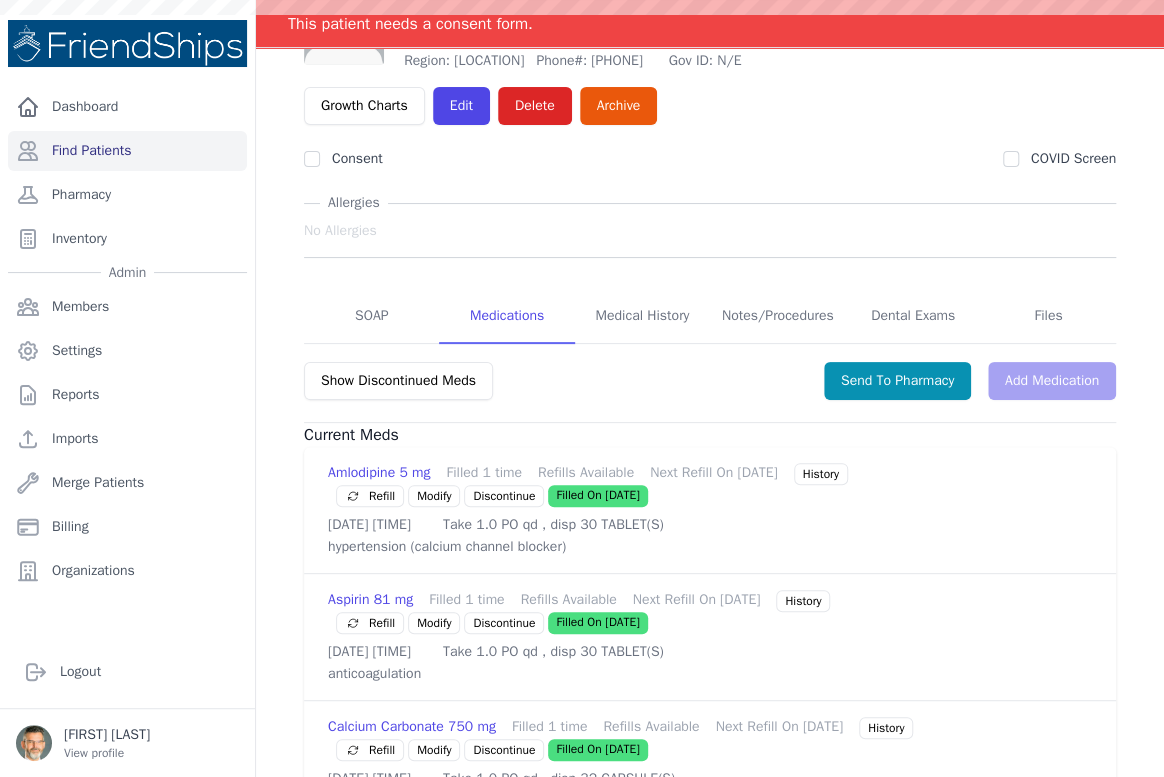 scroll, scrollTop: 0, scrollLeft: 0, axis: both 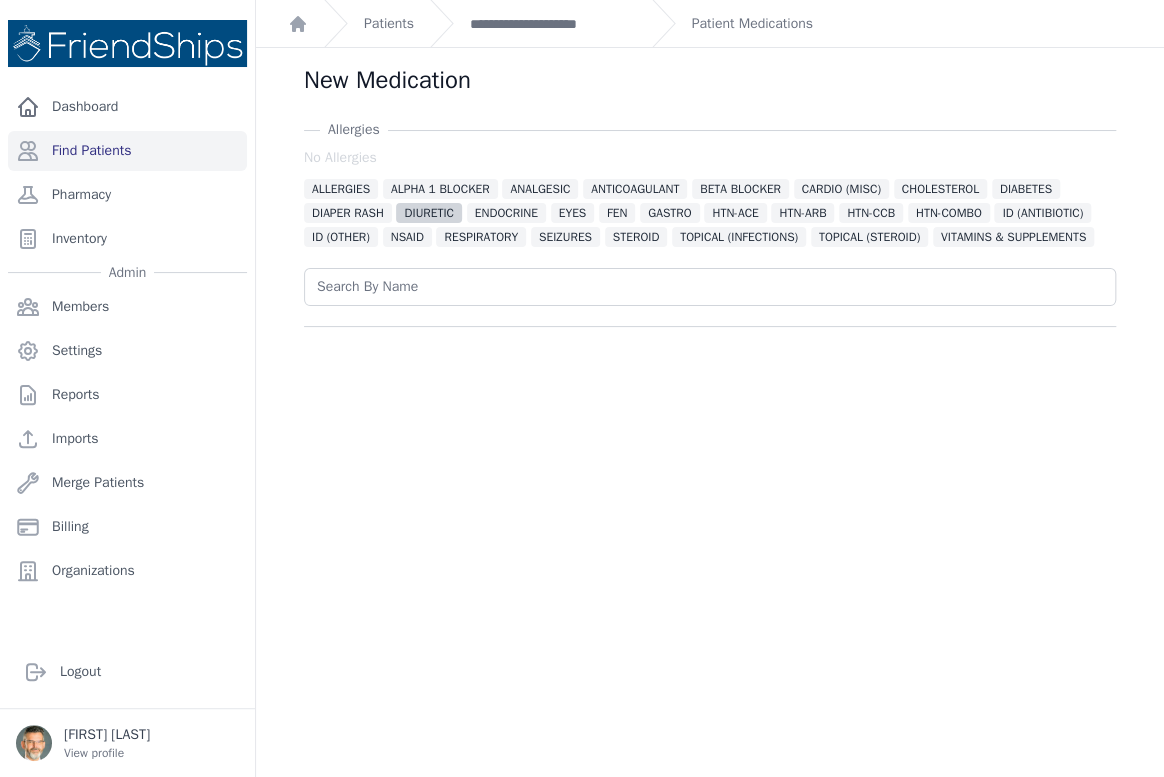 click on "DIURETIC" at bounding box center [428, 213] 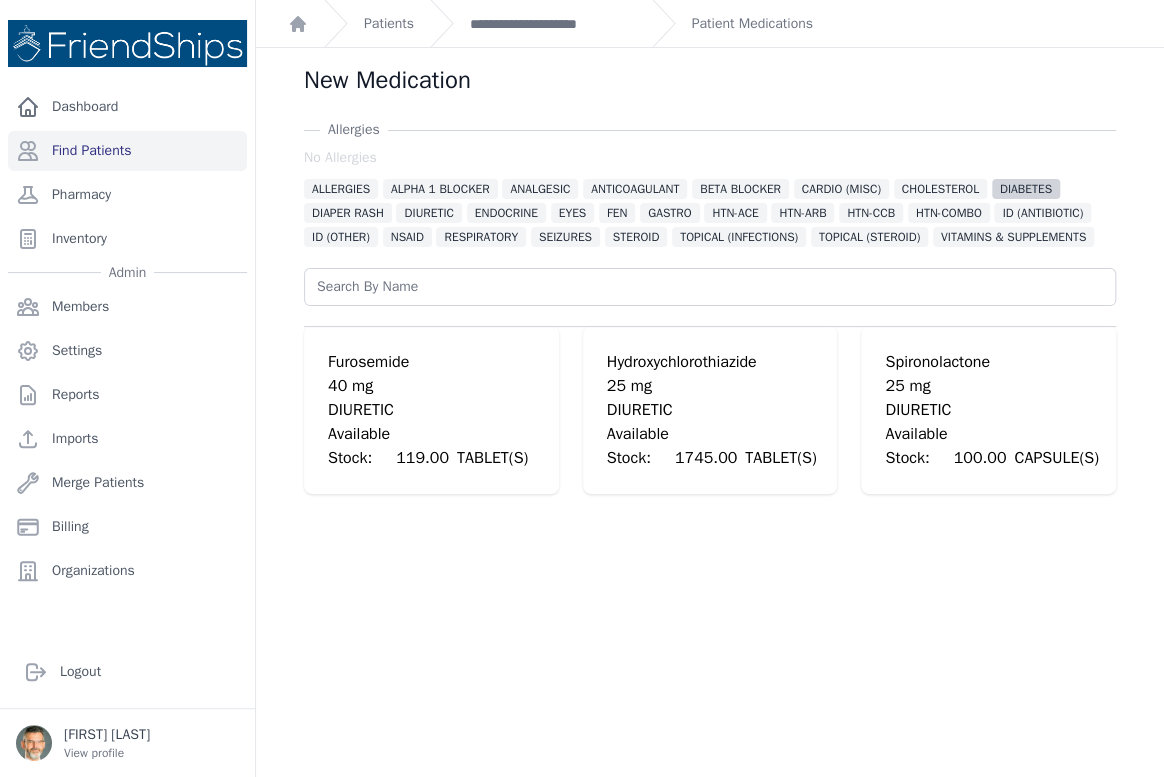 click on "DIABETES" at bounding box center (1026, 189) 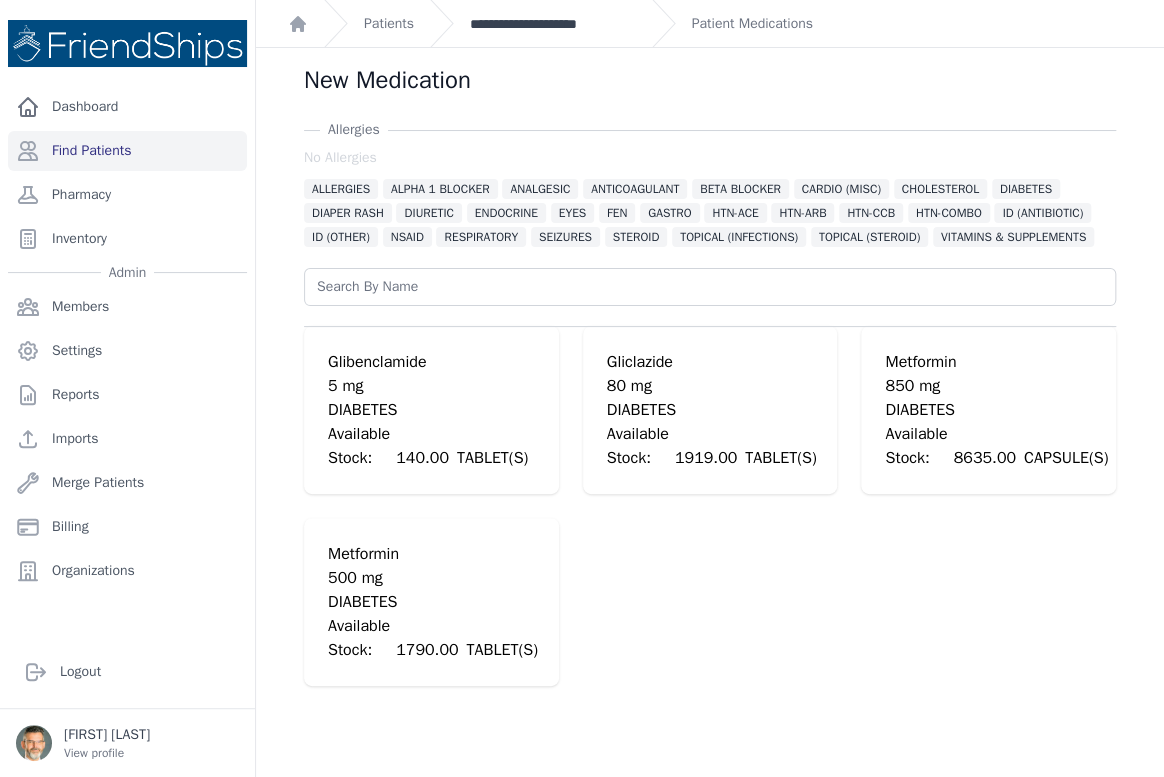 click on "**********" at bounding box center [553, 24] 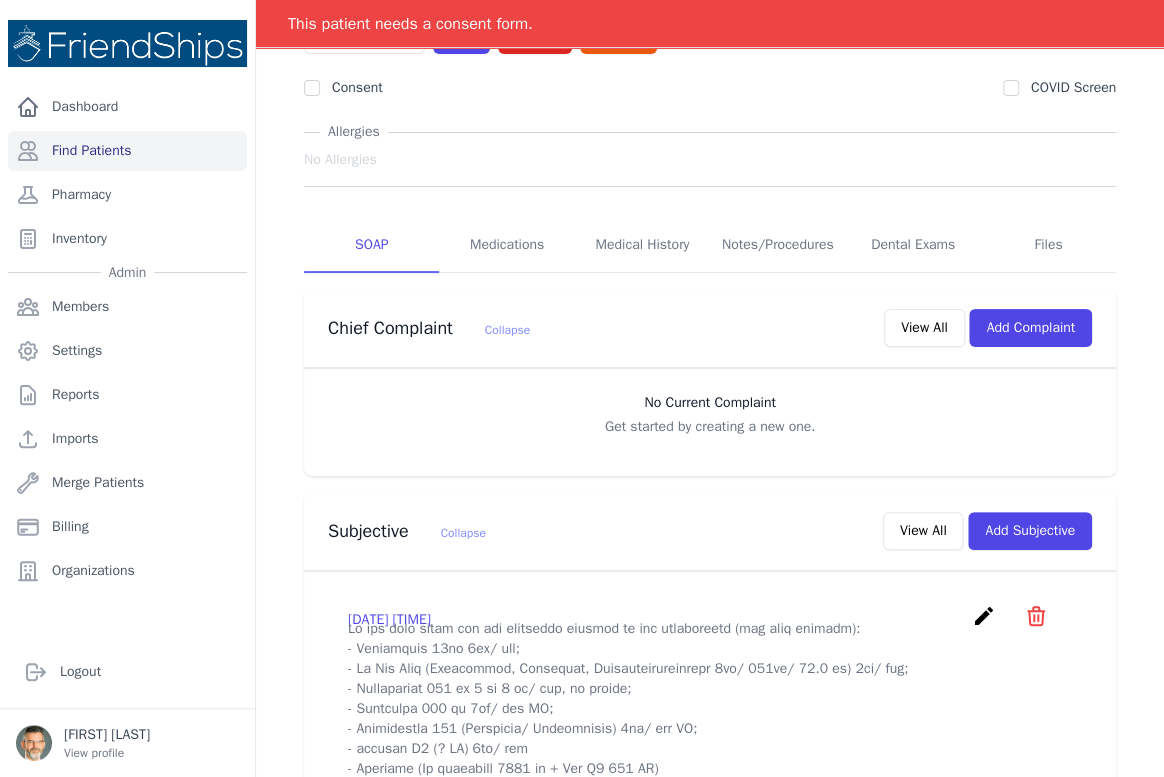 scroll, scrollTop: 181, scrollLeft: 0, axis: vertical 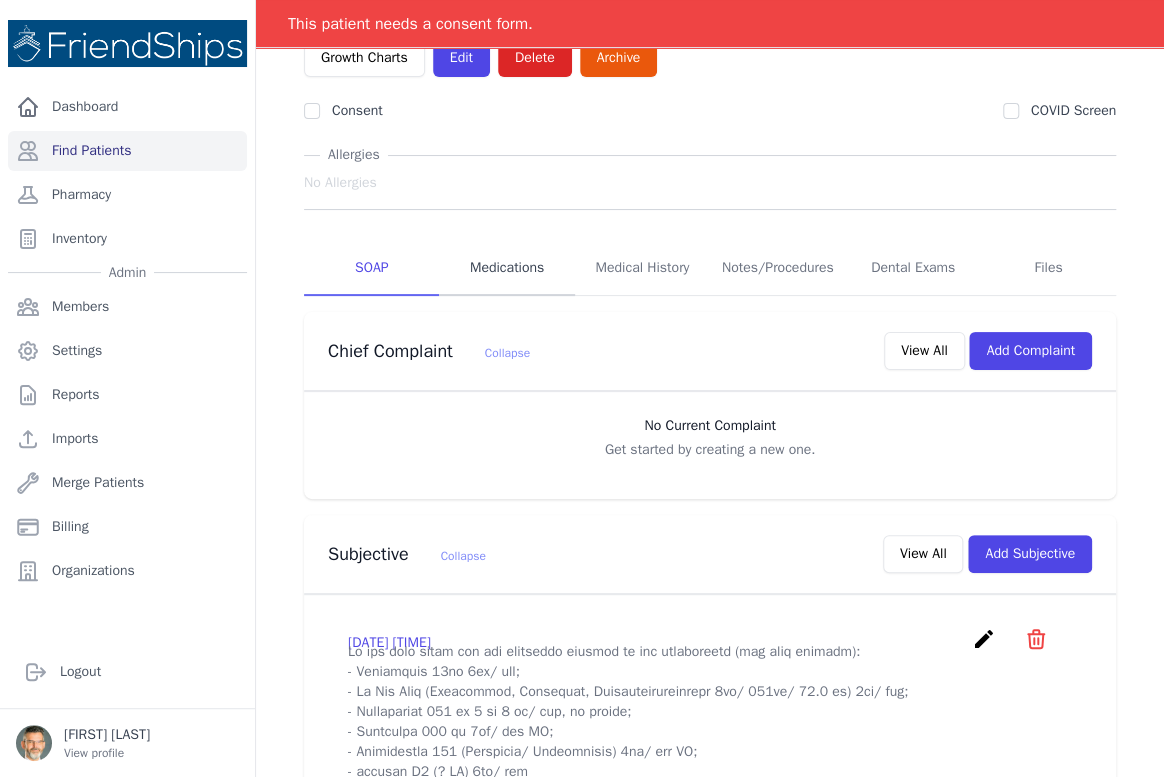 click on "Medications" at bounding box center [506, 269] 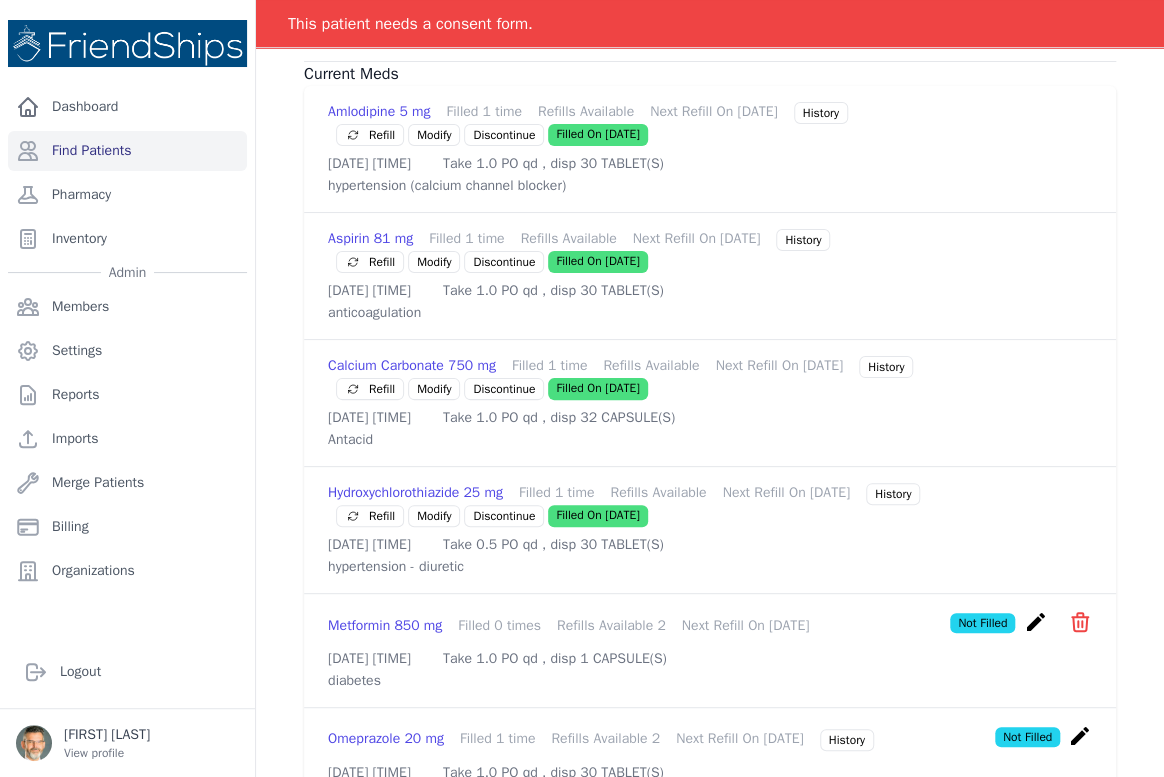 scroll, scrollTop: 545, scrollLeft: 0, axis: vertical 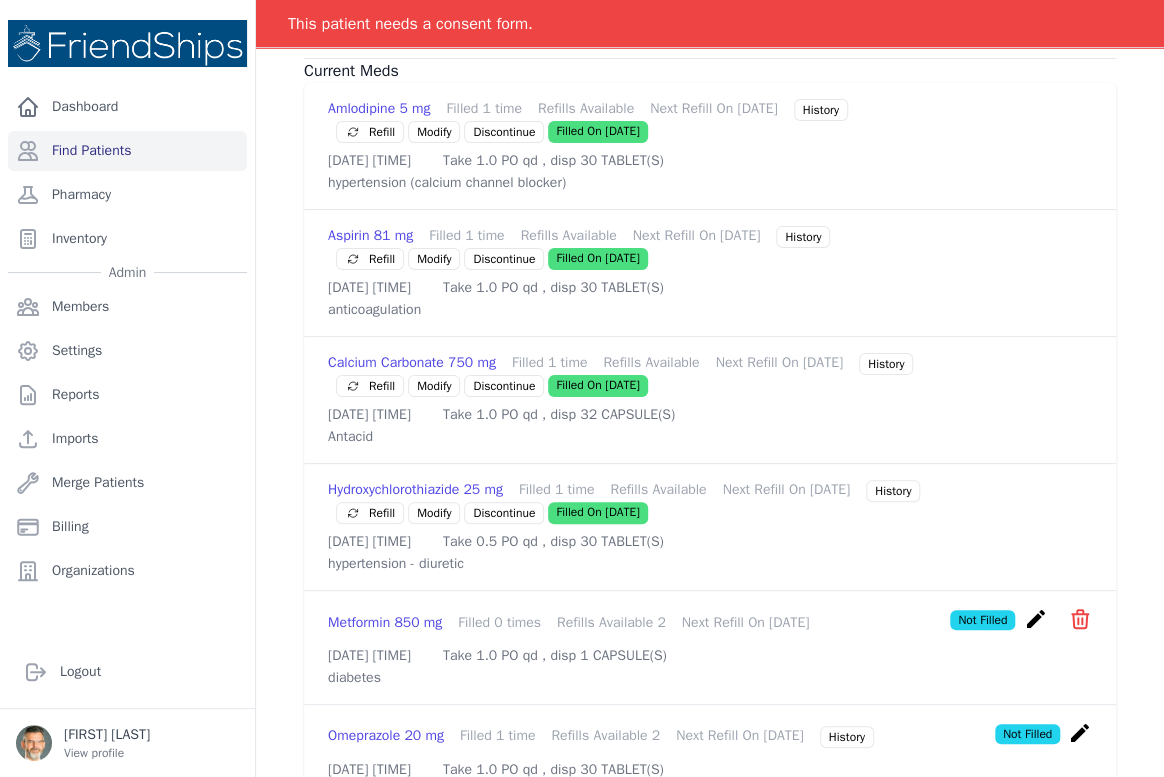 click on "Refill" at bounding box center (370, 386) 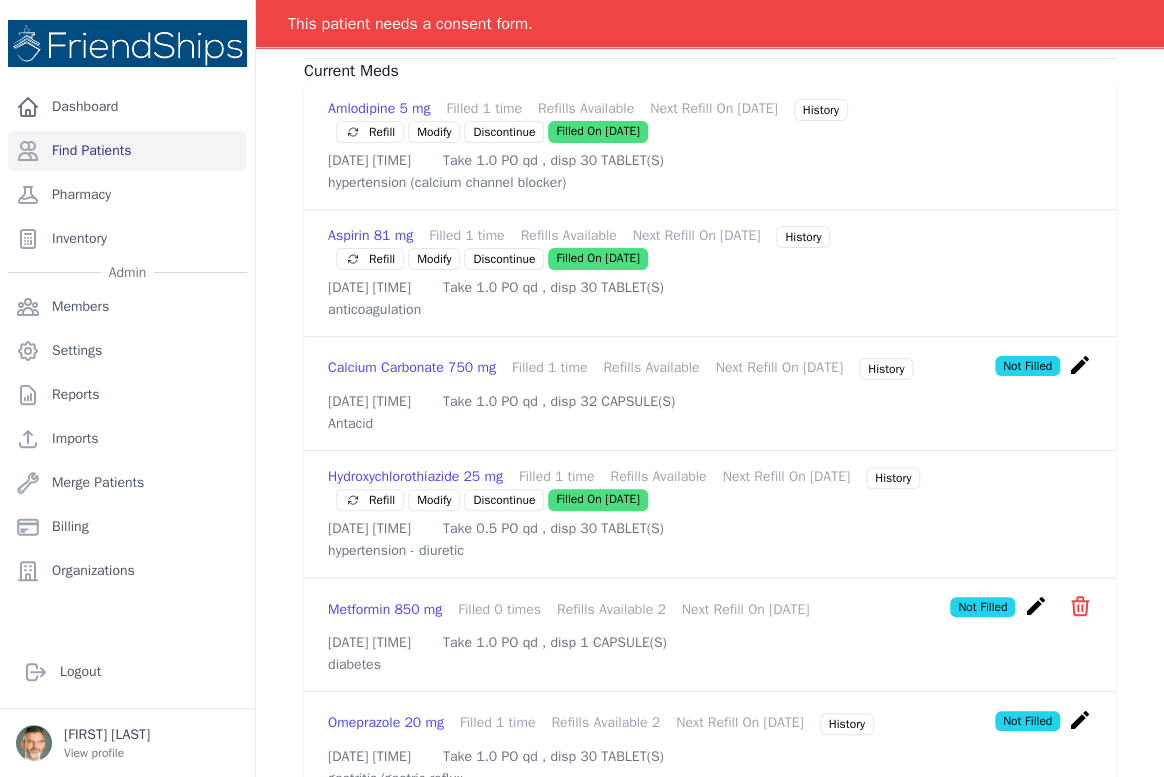 click on "create" at bounding box center [1080, 365] 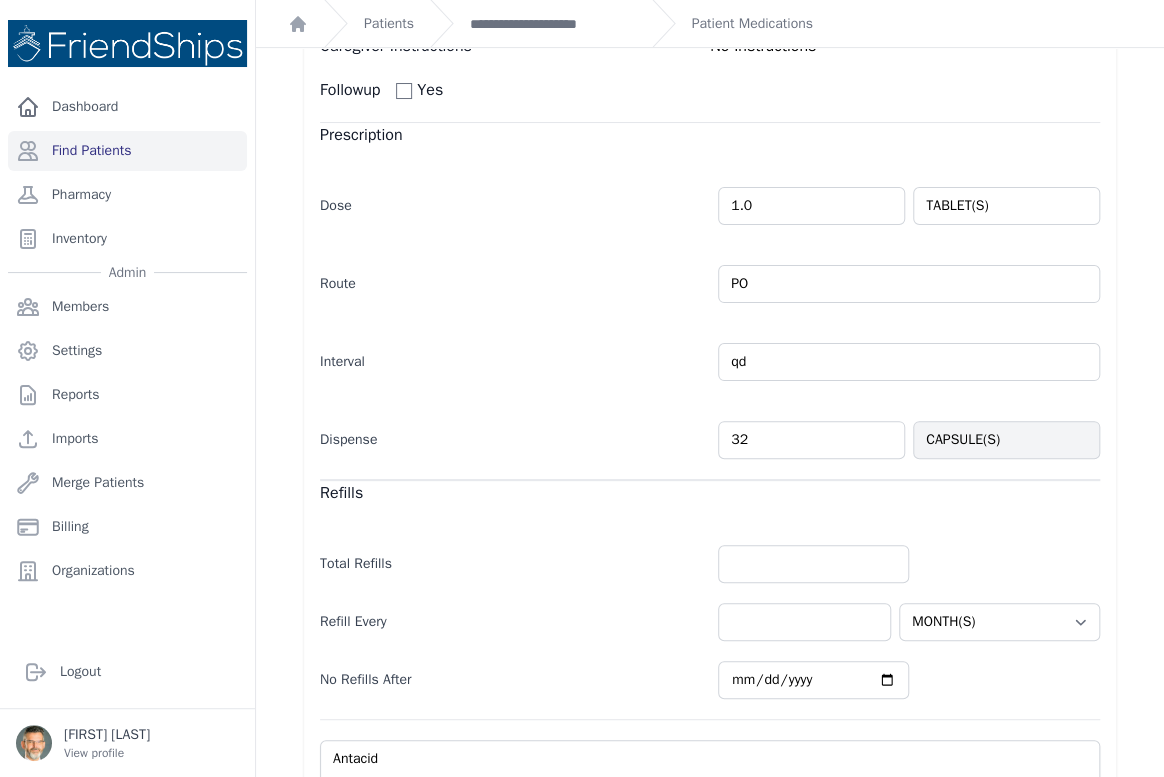 scroll, scrollTop: 245, scrollLeft: 0, axis: vertical 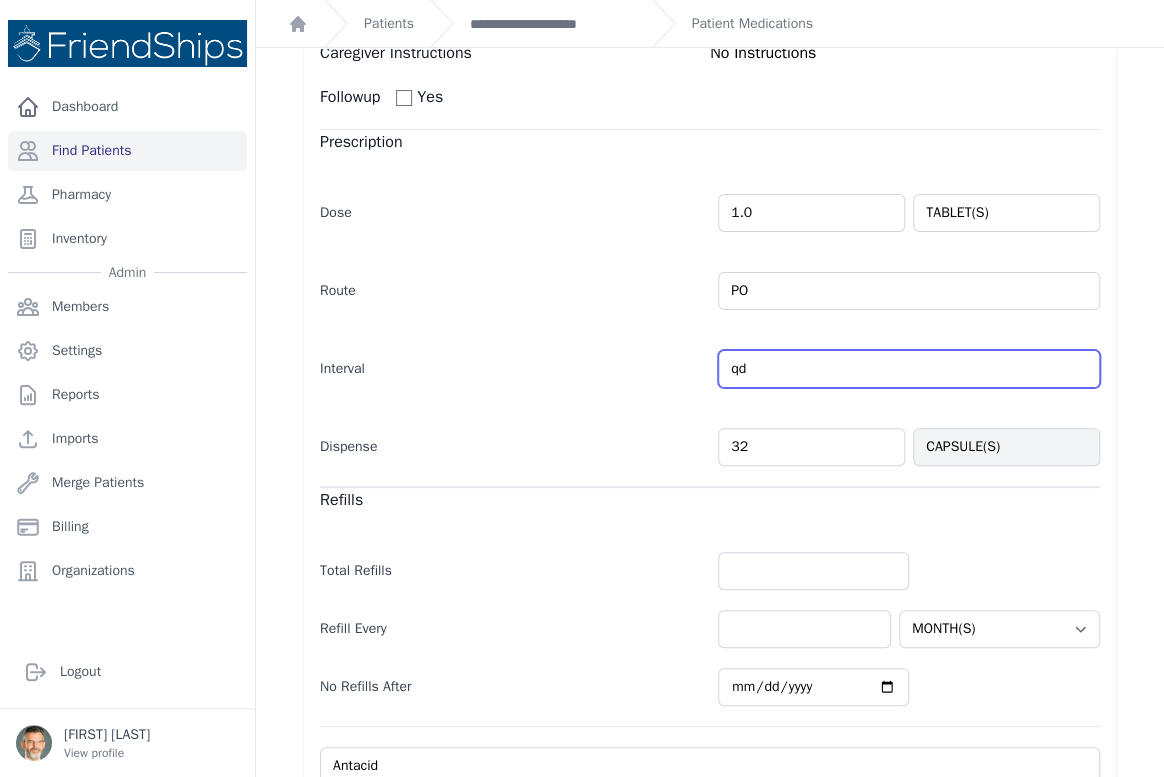 click on "qd" at bounding box center [909, 369] 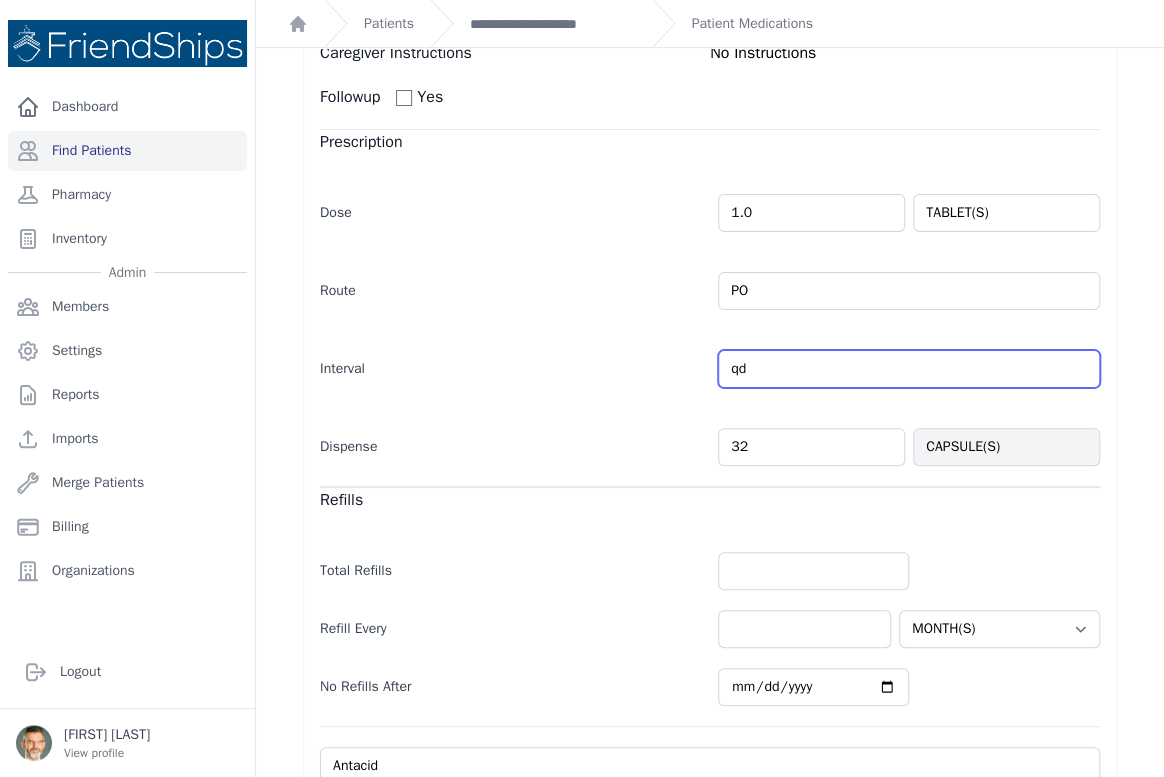 click on "qd" at bounding box center (909, 369) 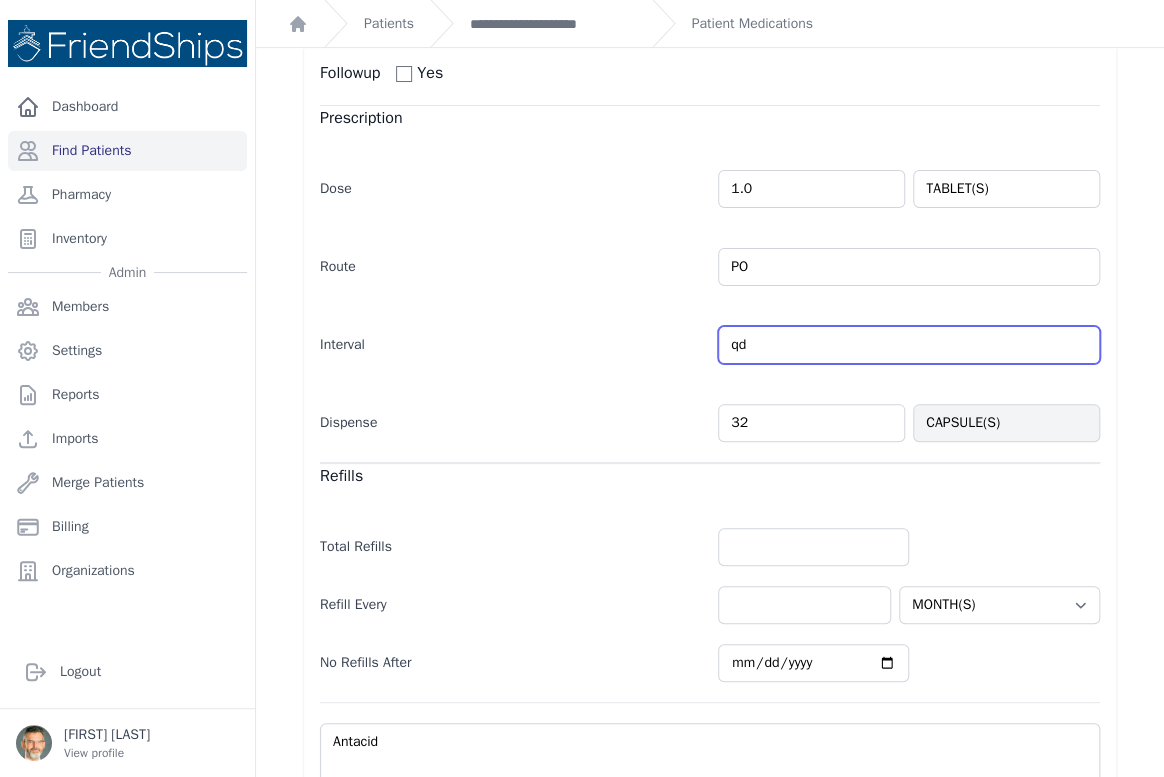 scroll, scrollTop: 336, scrollLeft: 0, axis: vertical 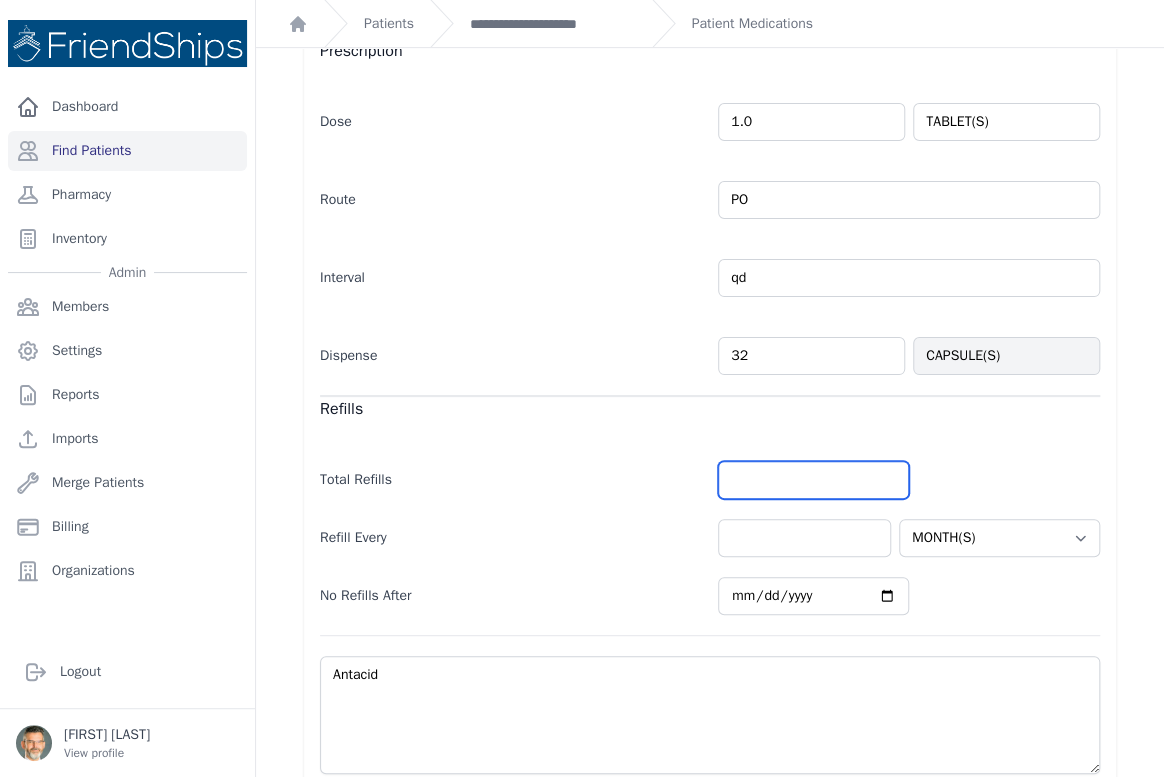 click at bounding box center (813, 480) 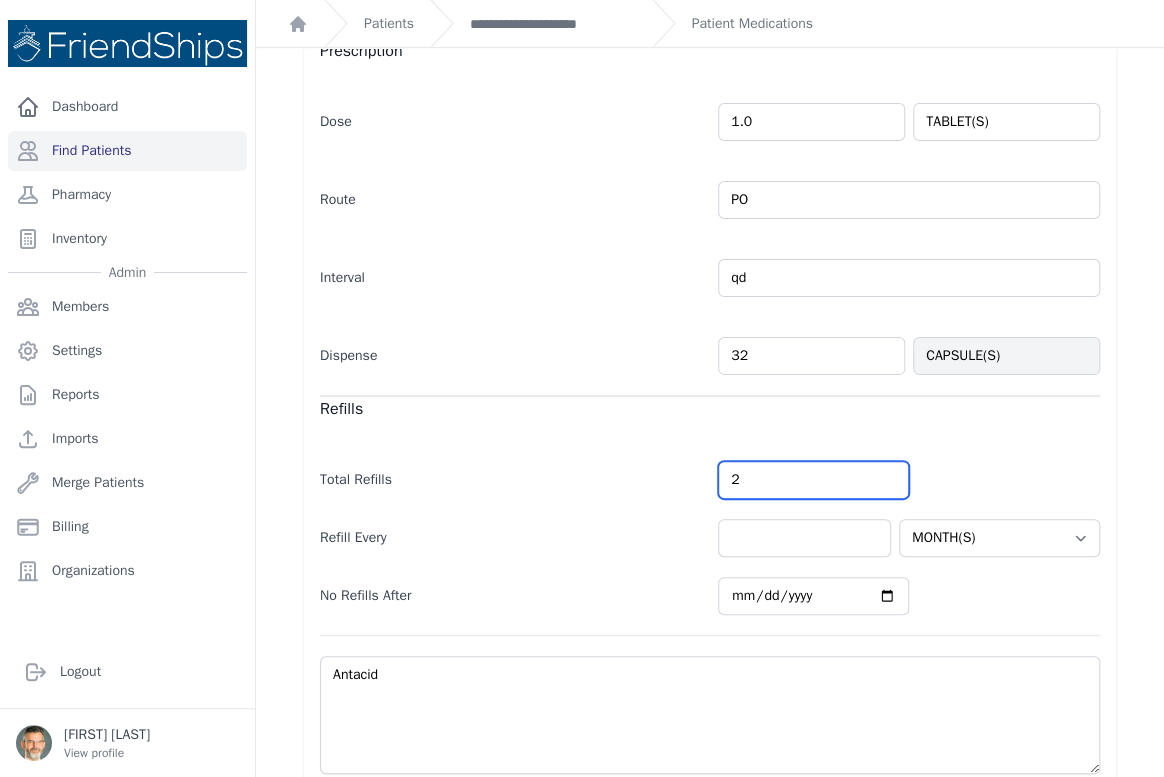 type on "2" 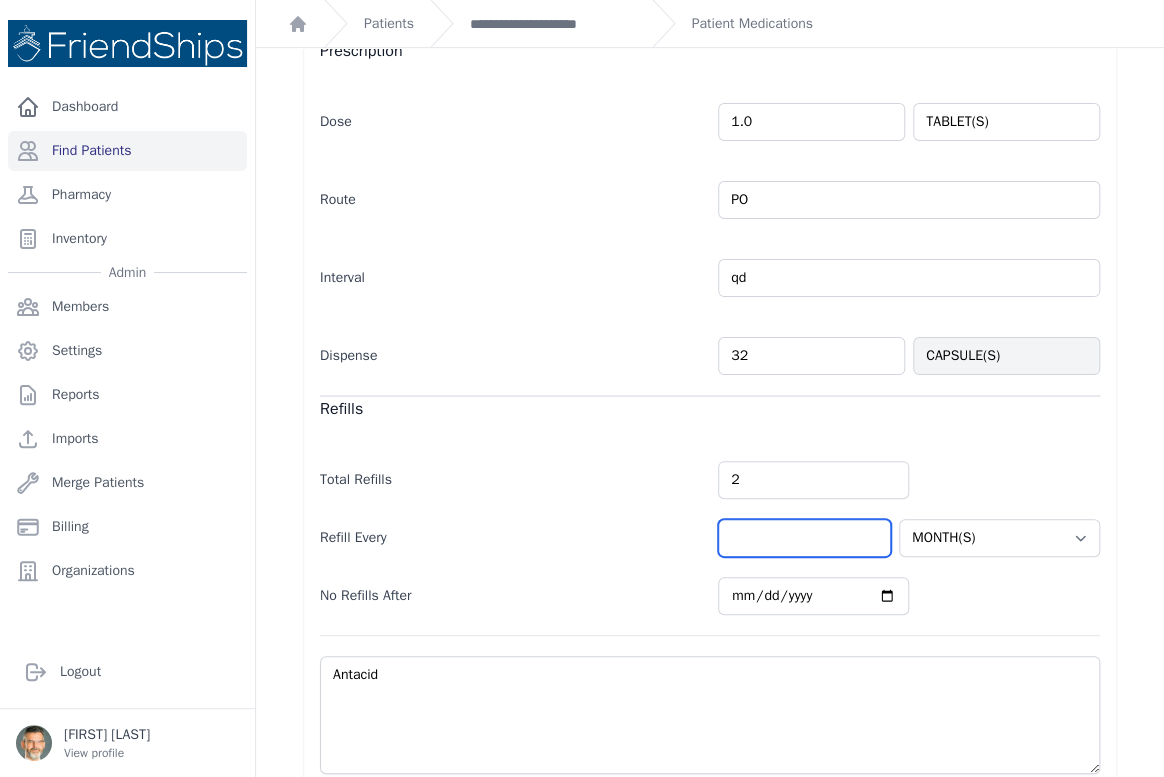 click at bounding box center (804, 538) 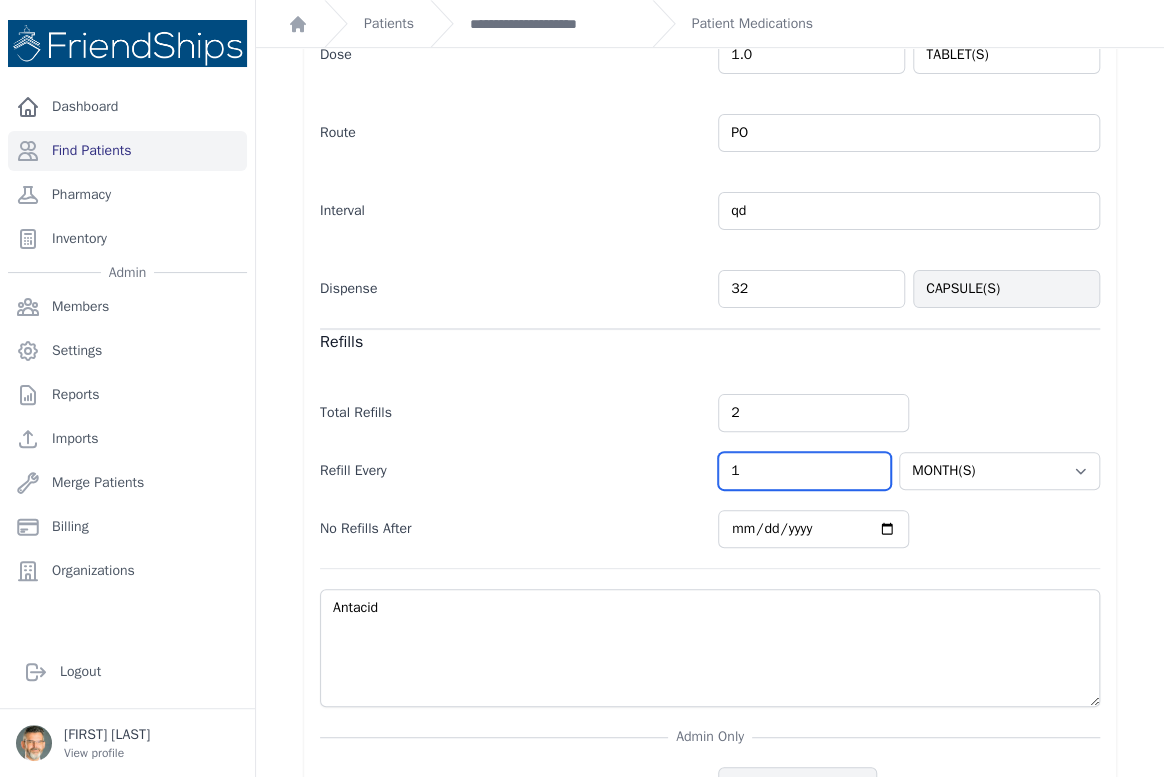 scroll, scrollTop: 518, scrollLeft: 0, axis: vertical 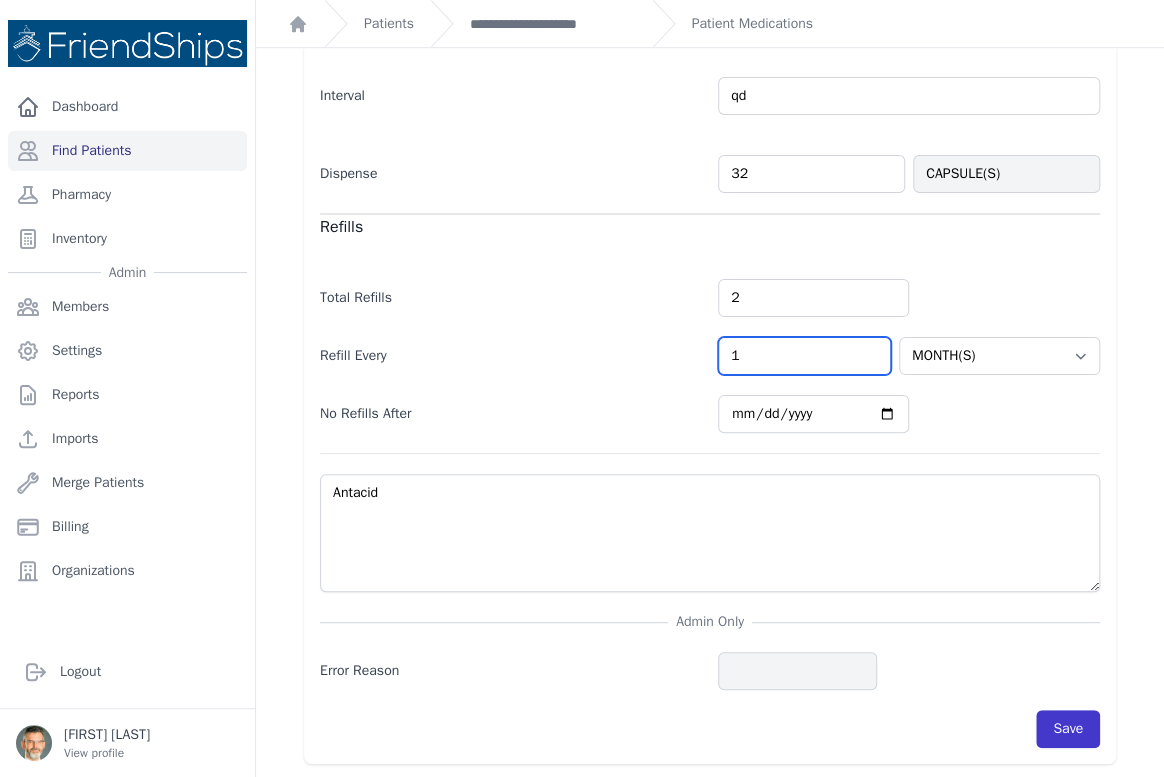 type on "1" 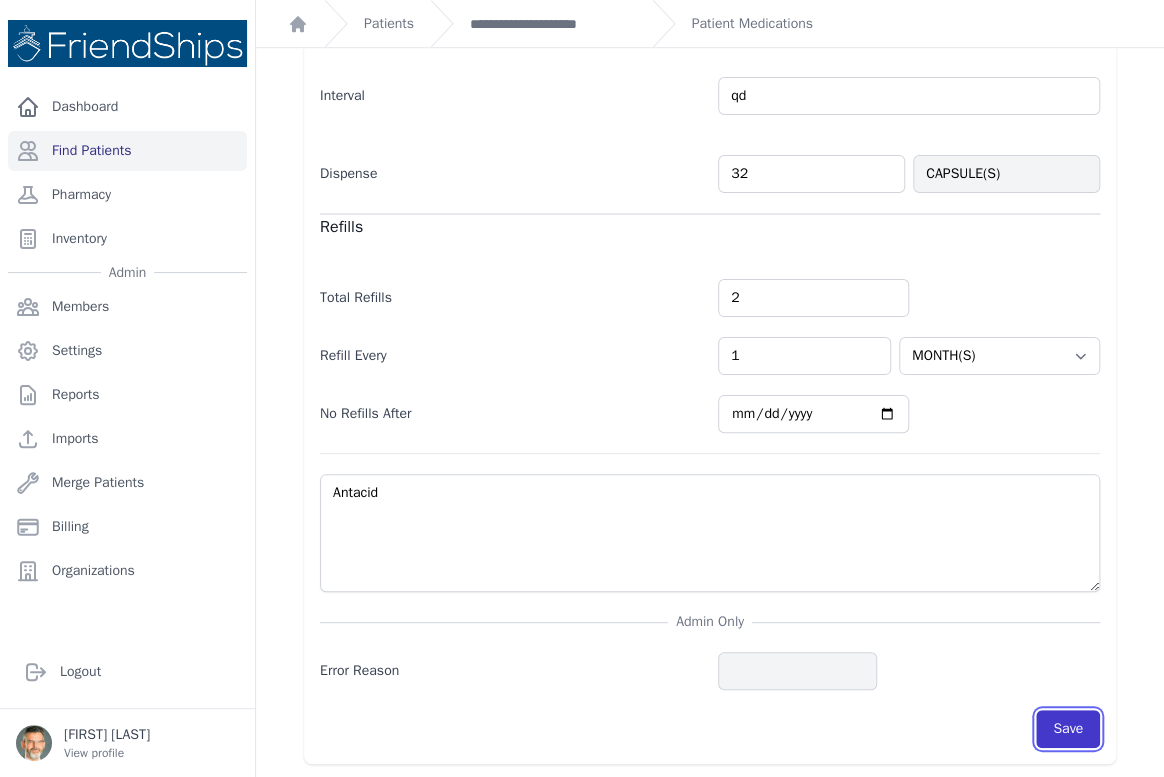 click on "Save" at bounding box center (1068, 729) 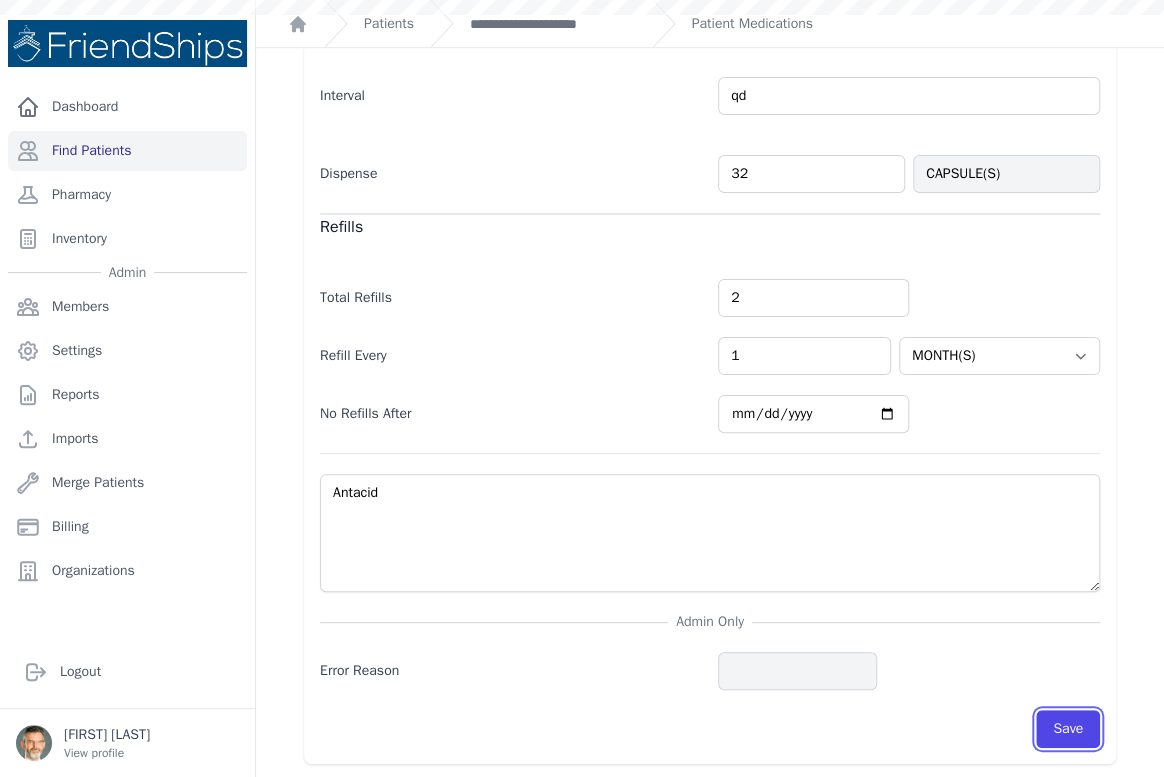 scroll, scrollTop: 518, scrollLeft: 0, axis: vertical 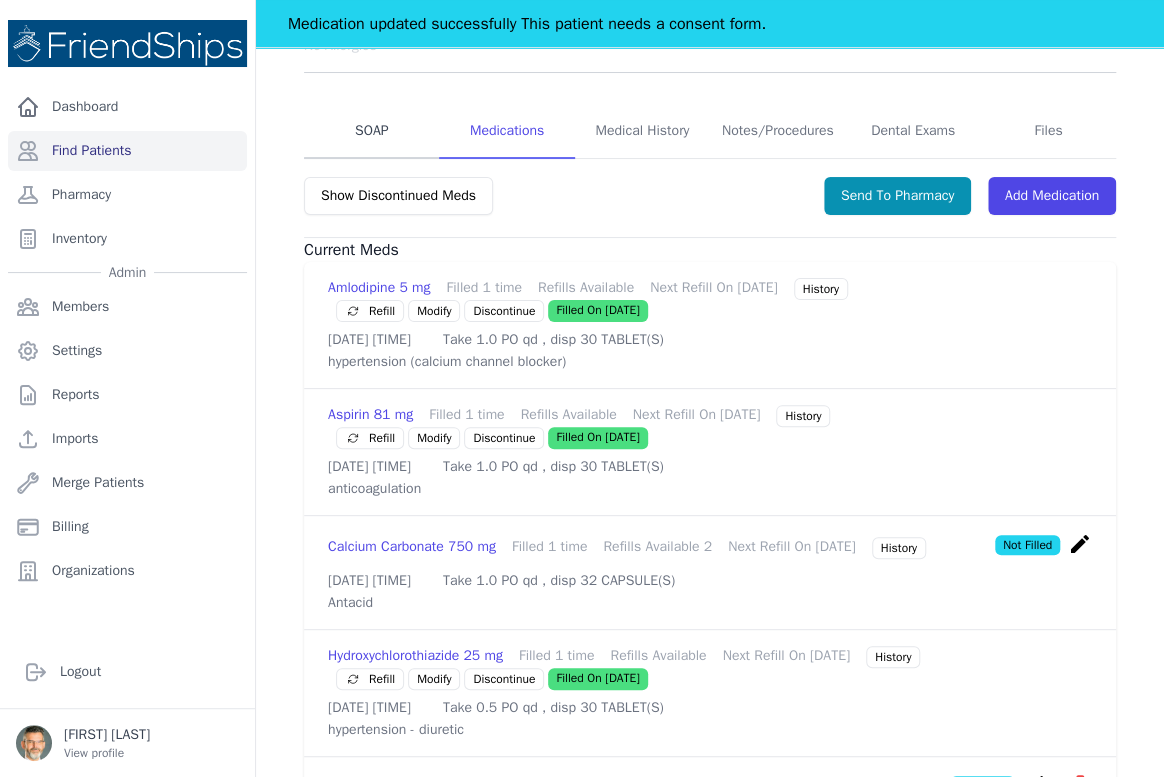 click on "SOAP" at bounding box center [371, 132] 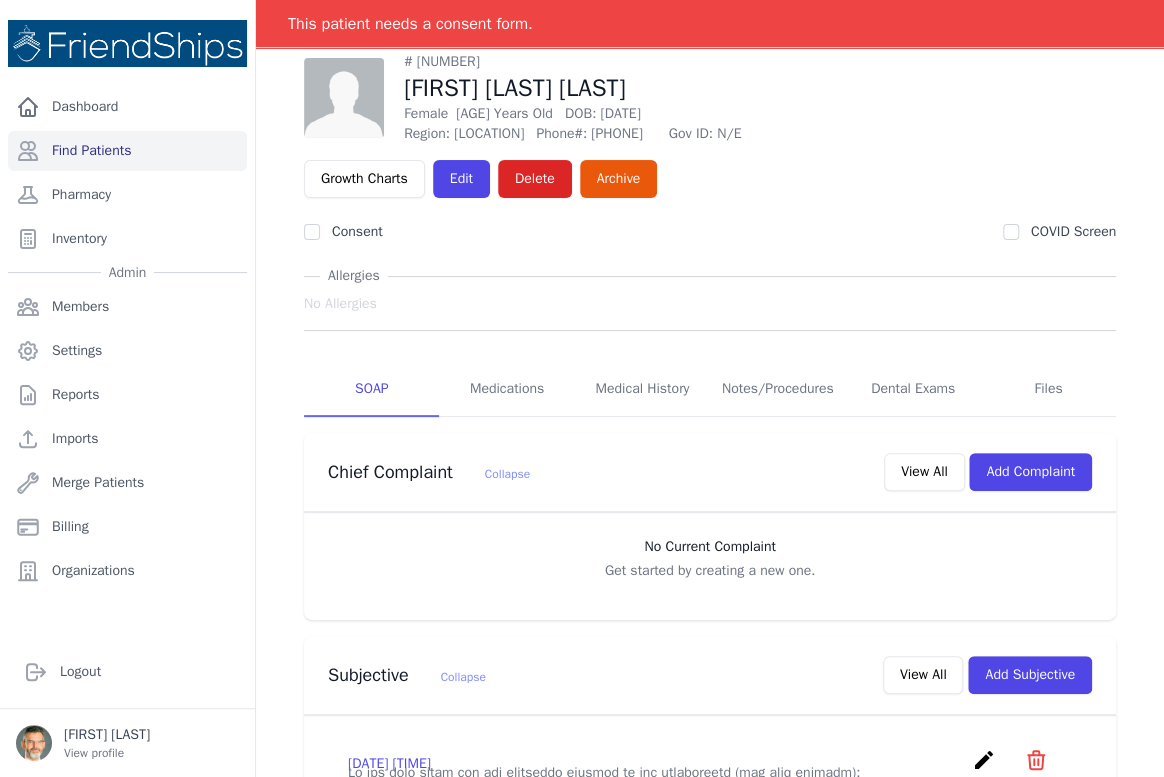 scroll, scrollTop: 90, scrollLeft: 0, axis: vertical 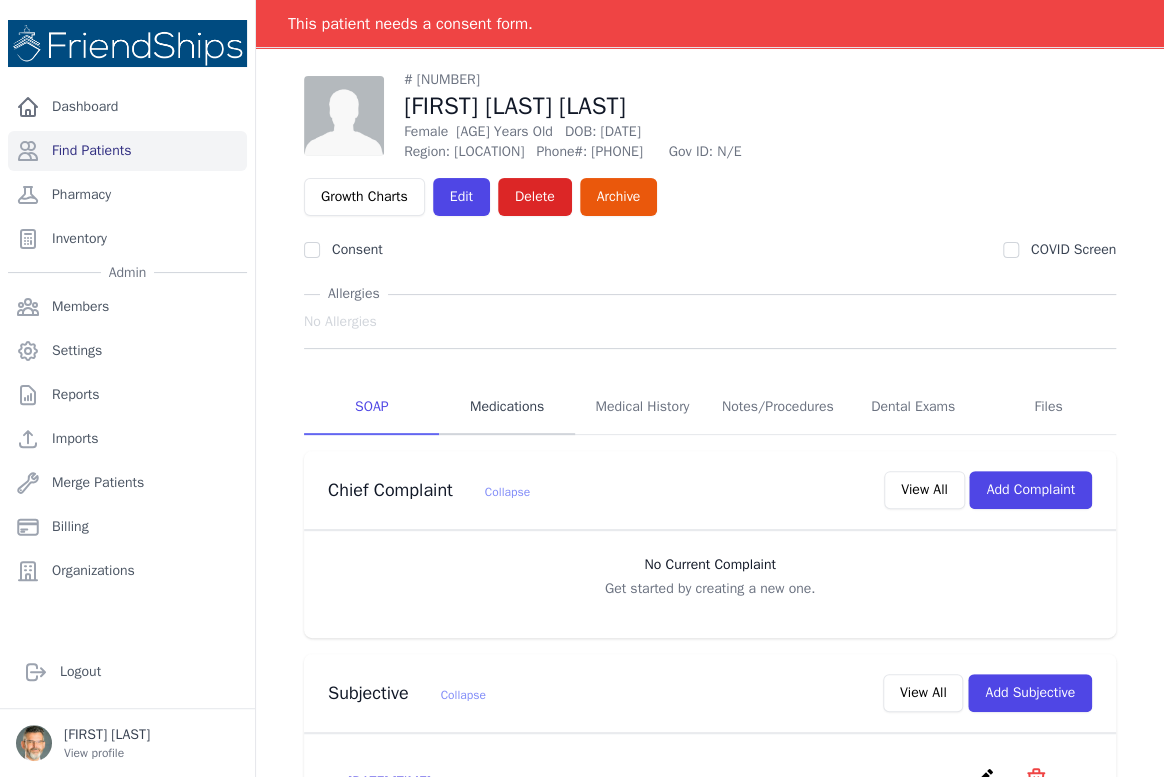 click on "Medications" at bounding box center (506, 408) 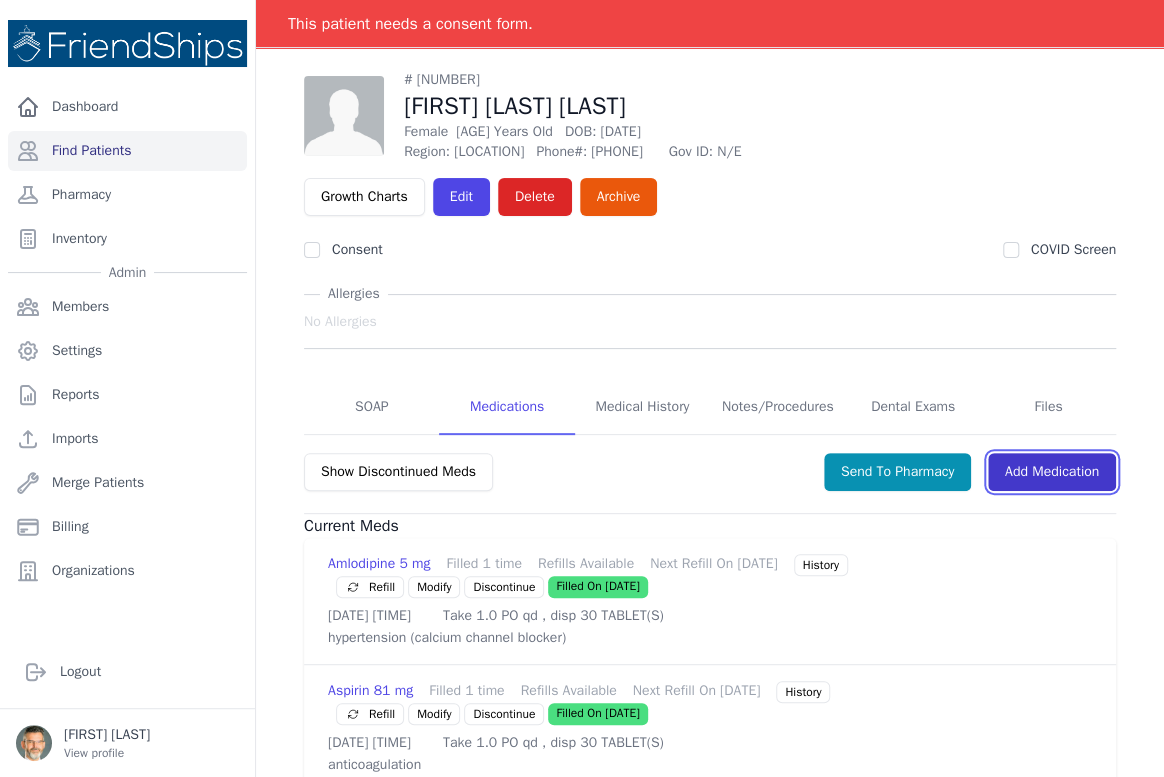 click on "Add Medication" at bounding box center [1052, 472] 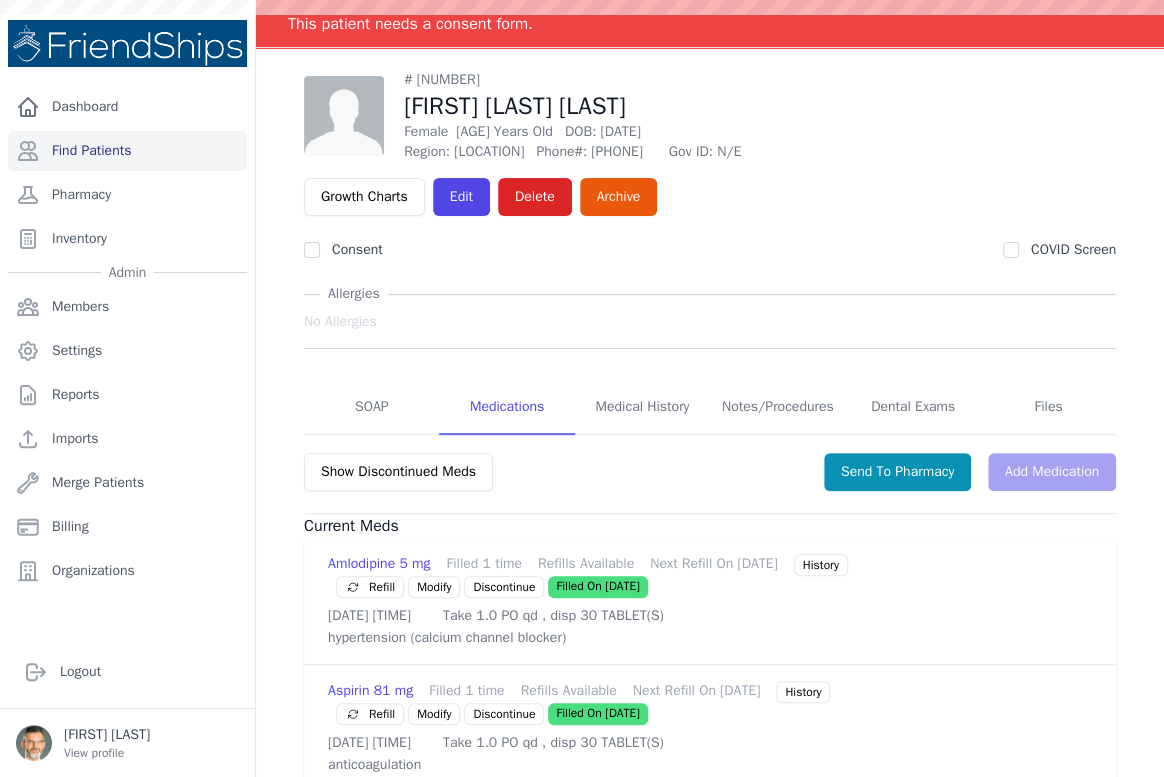 scroll, scrollTop: 0, scrollLeft: 0, axis: both 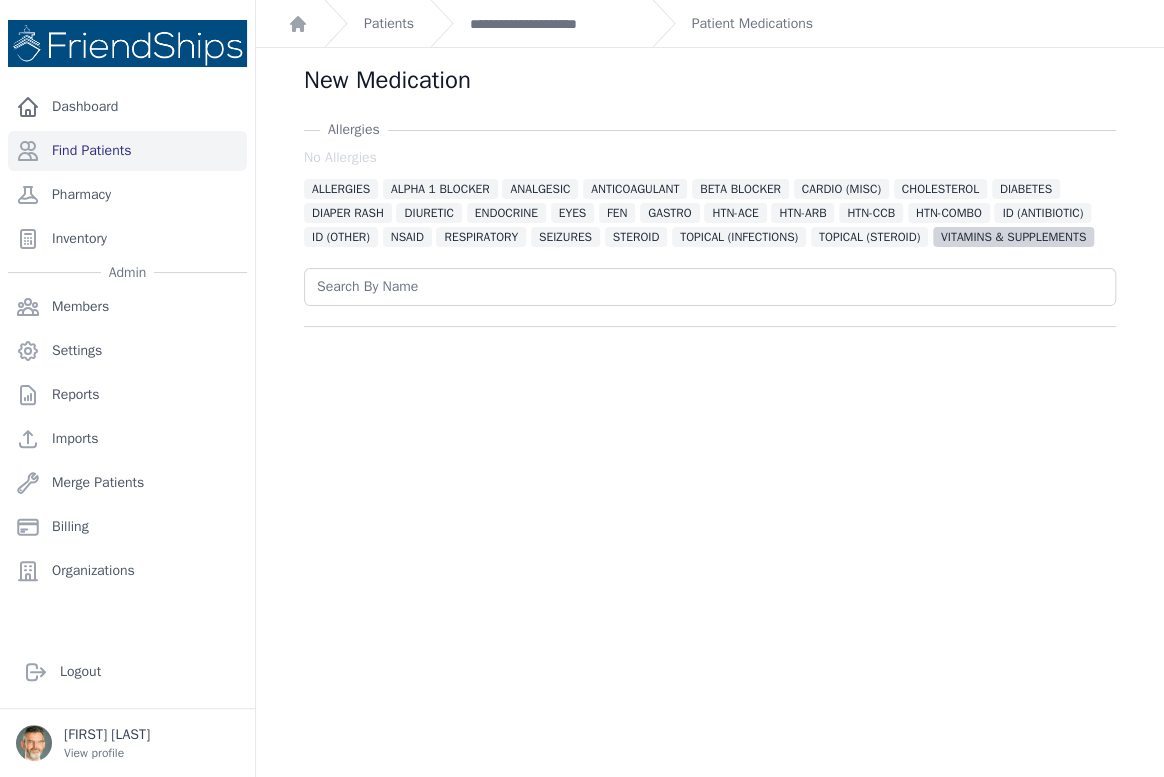 click on "VITAMINS & SUPPLEMENTS" at bounding box center (1013, 237) 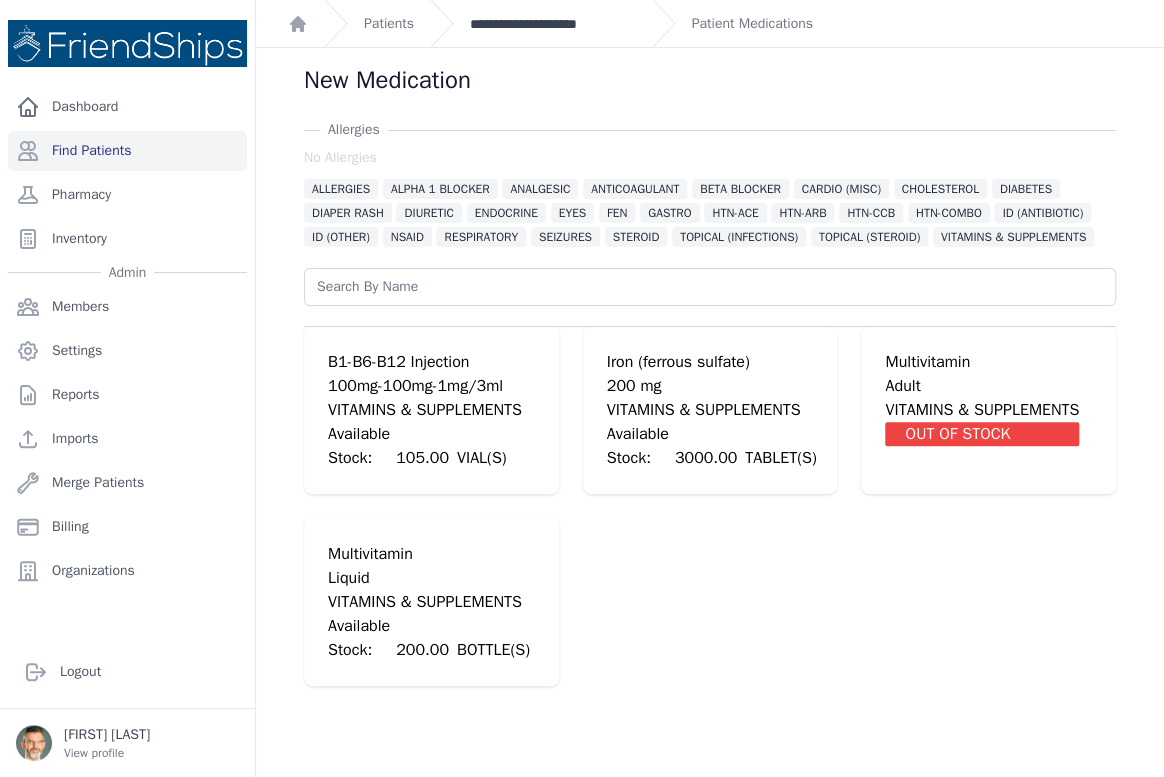 click on "**********" at bounding box center (553, 24) 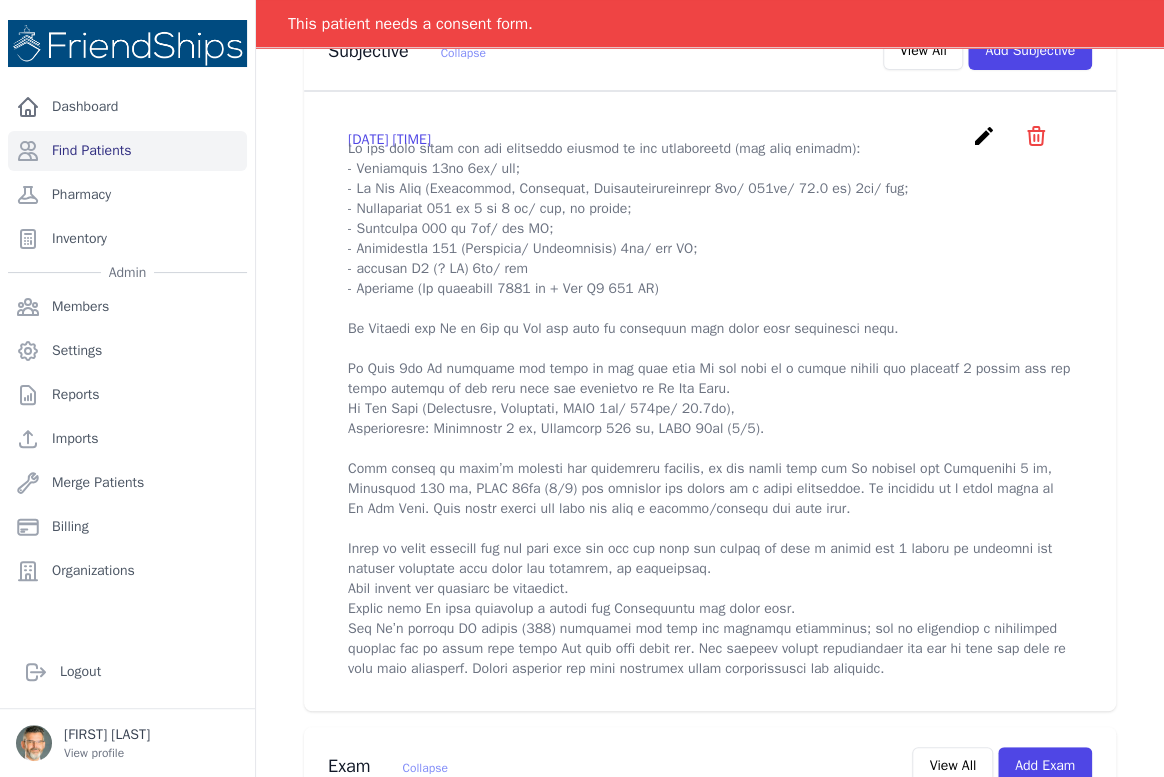 scroll, scrollTop: 636, scrollLeft: 0, axis: vertical 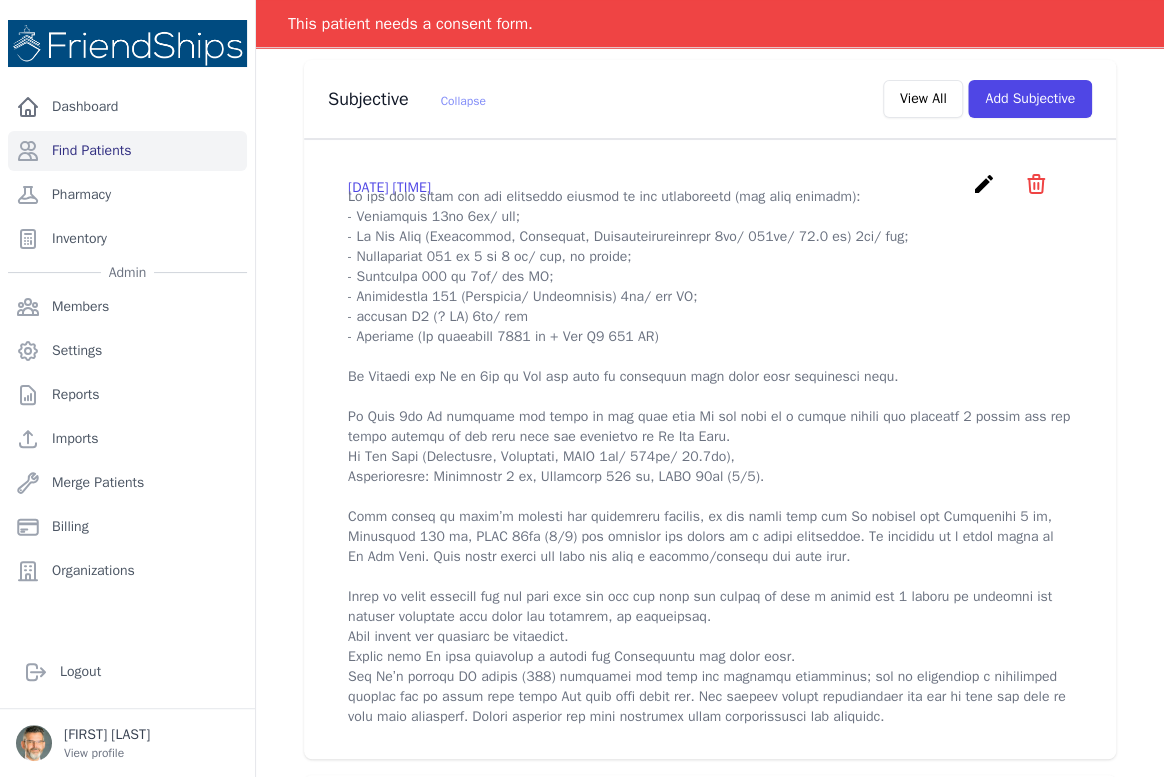 click on "create" at bounding box center (983, 184) 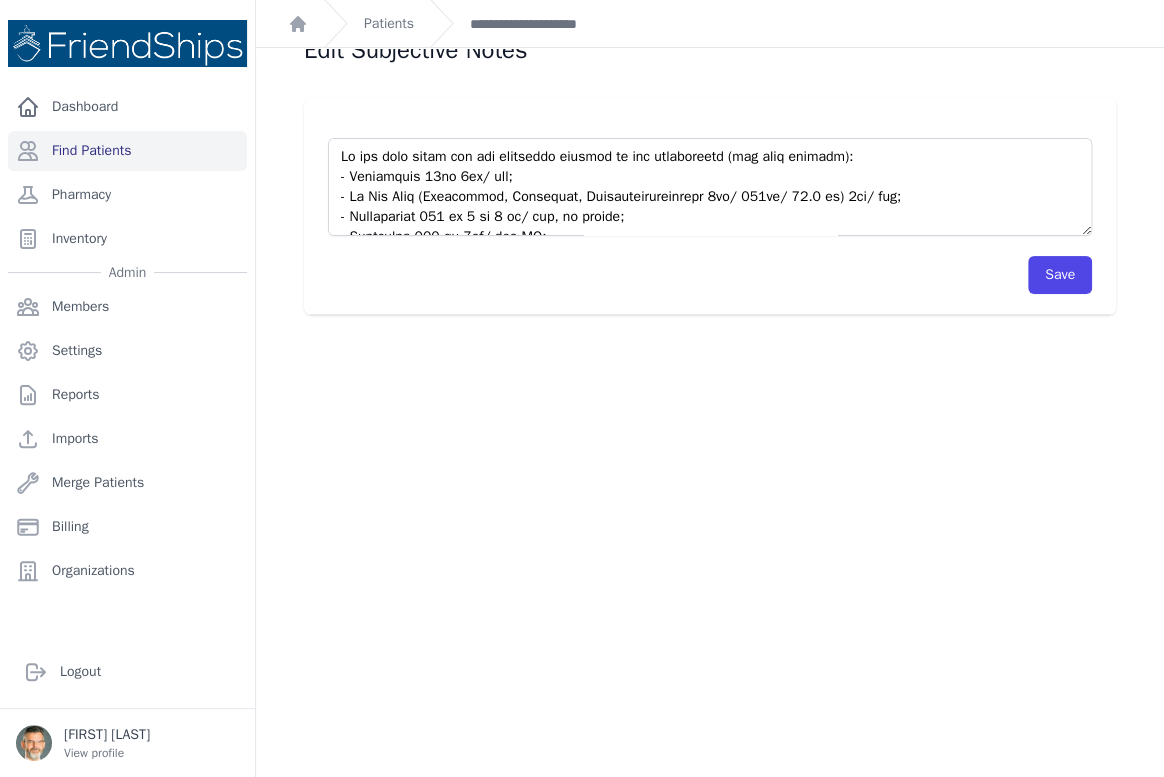 scroll, scrollTop: 48, scrollLeft: 0, axis: vertical 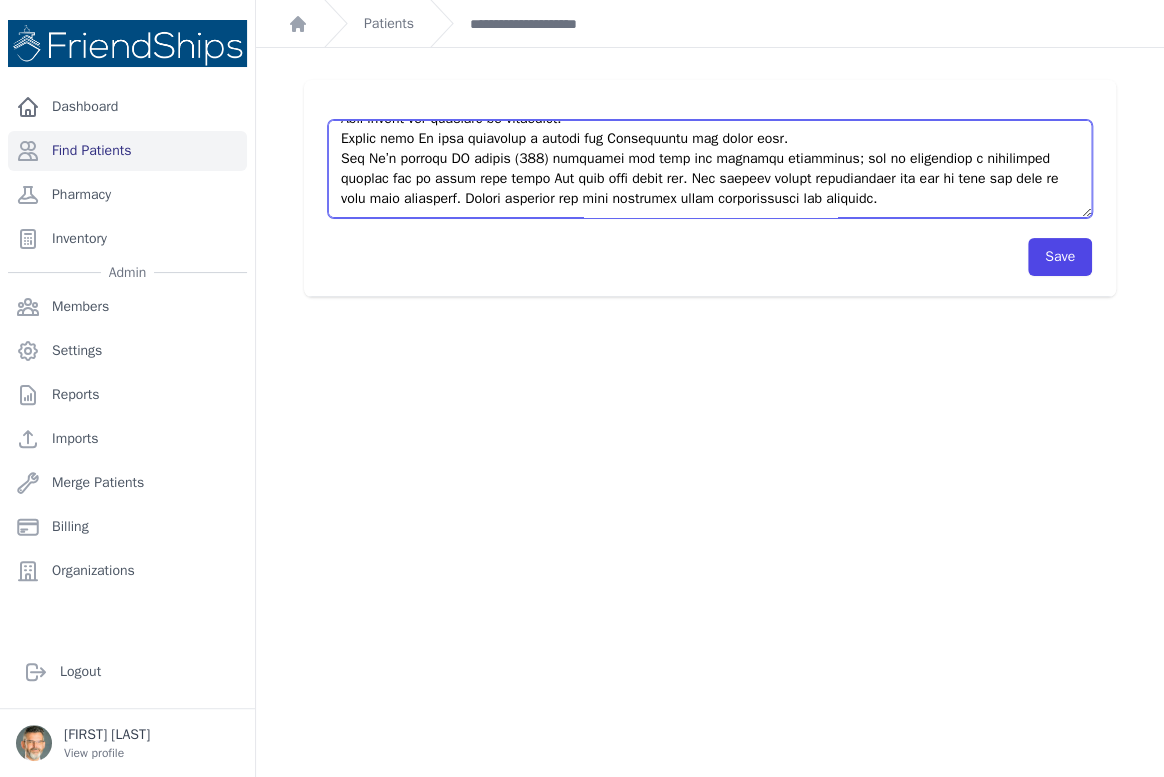 click at bounding box center (710, 169) 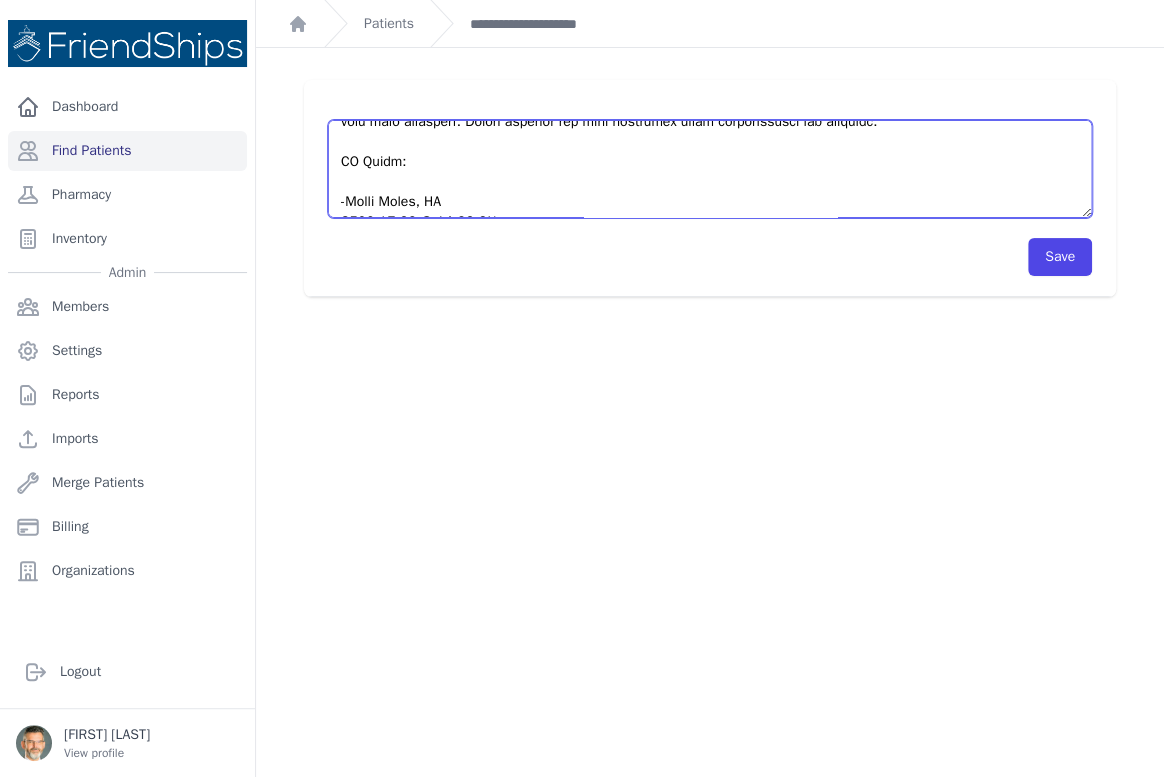 scroll, scrollTop: 560, scrollLeft: 0, axis: vertical 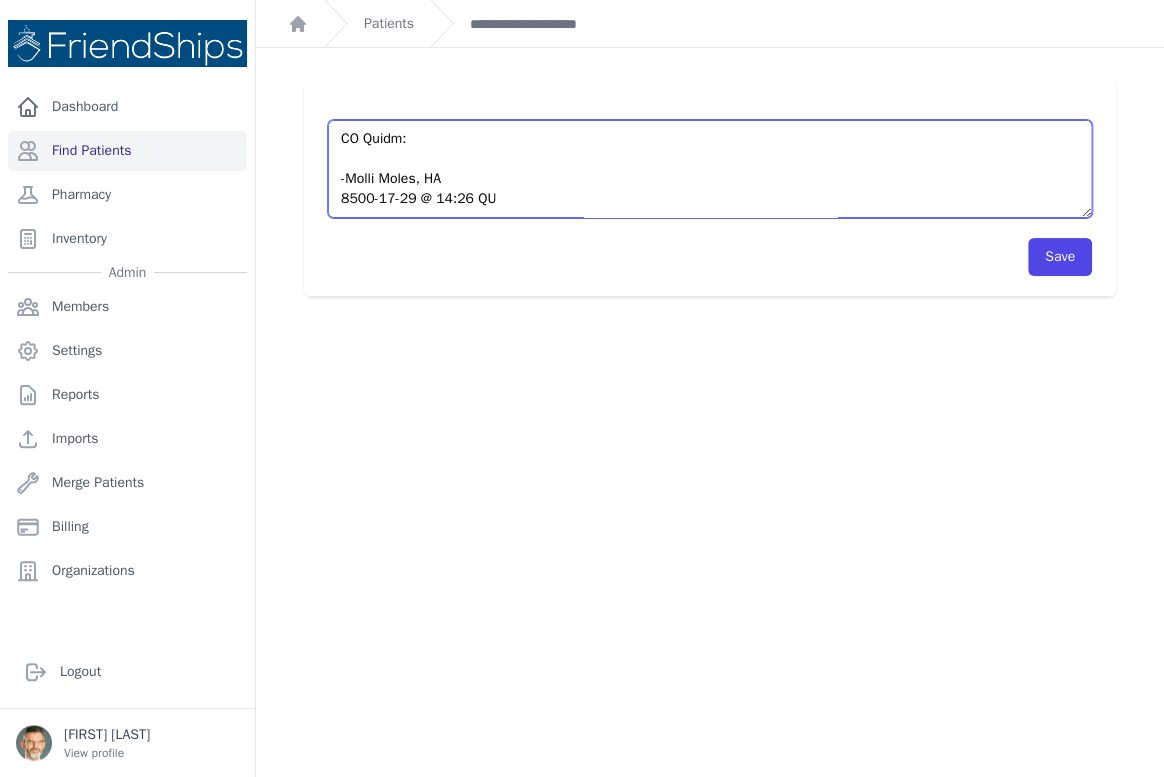 click at bounding box center (710, 169) 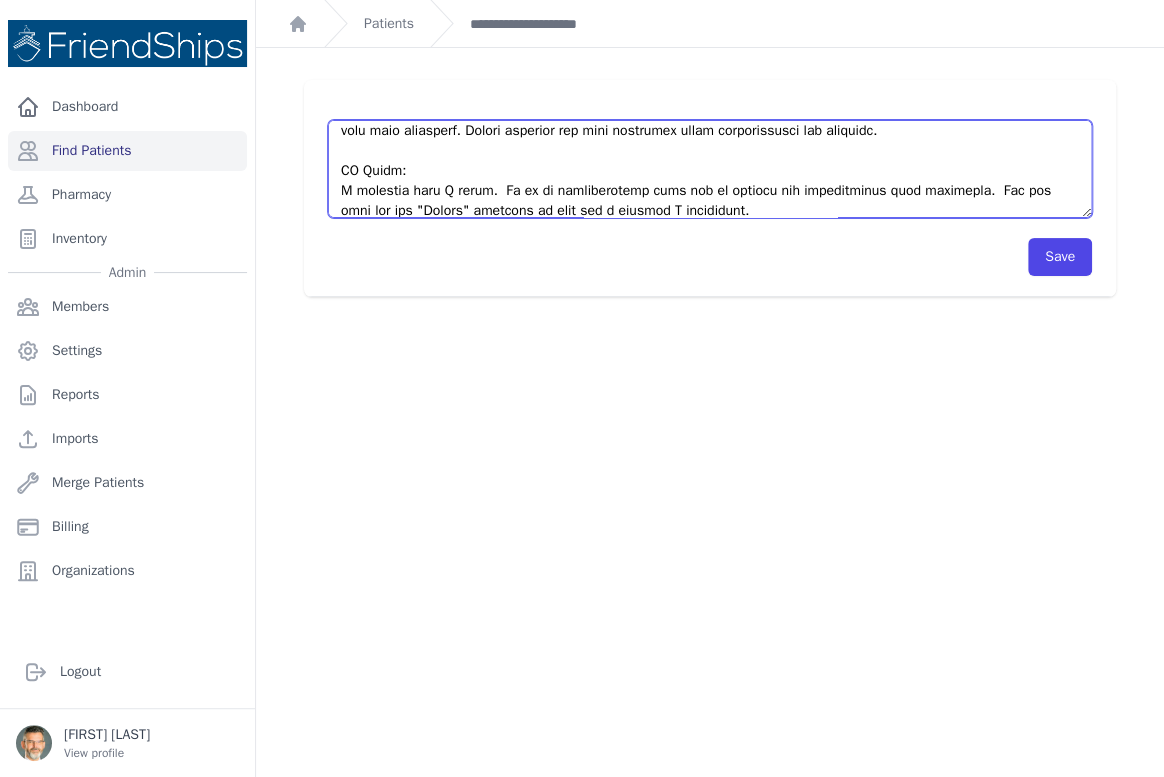 scroll, scrollTop: 580, scrollLeft: 0, axis: vertical 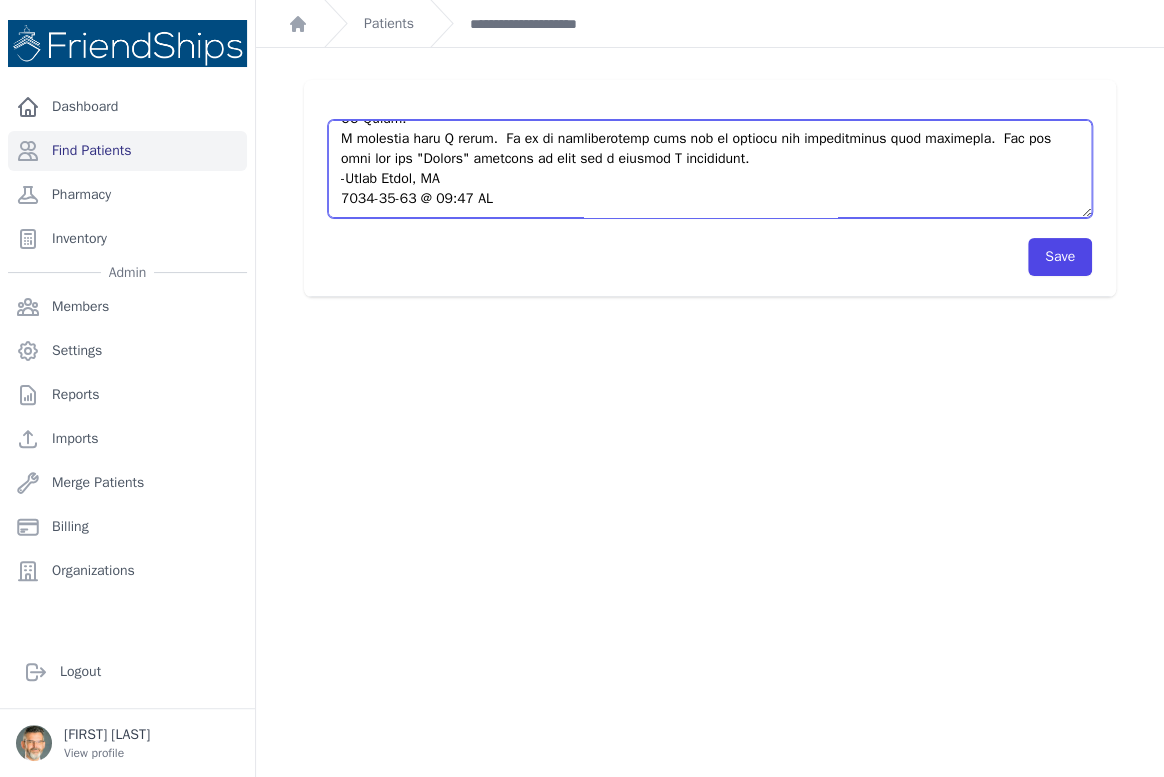 click at bounding box center [710, 169] 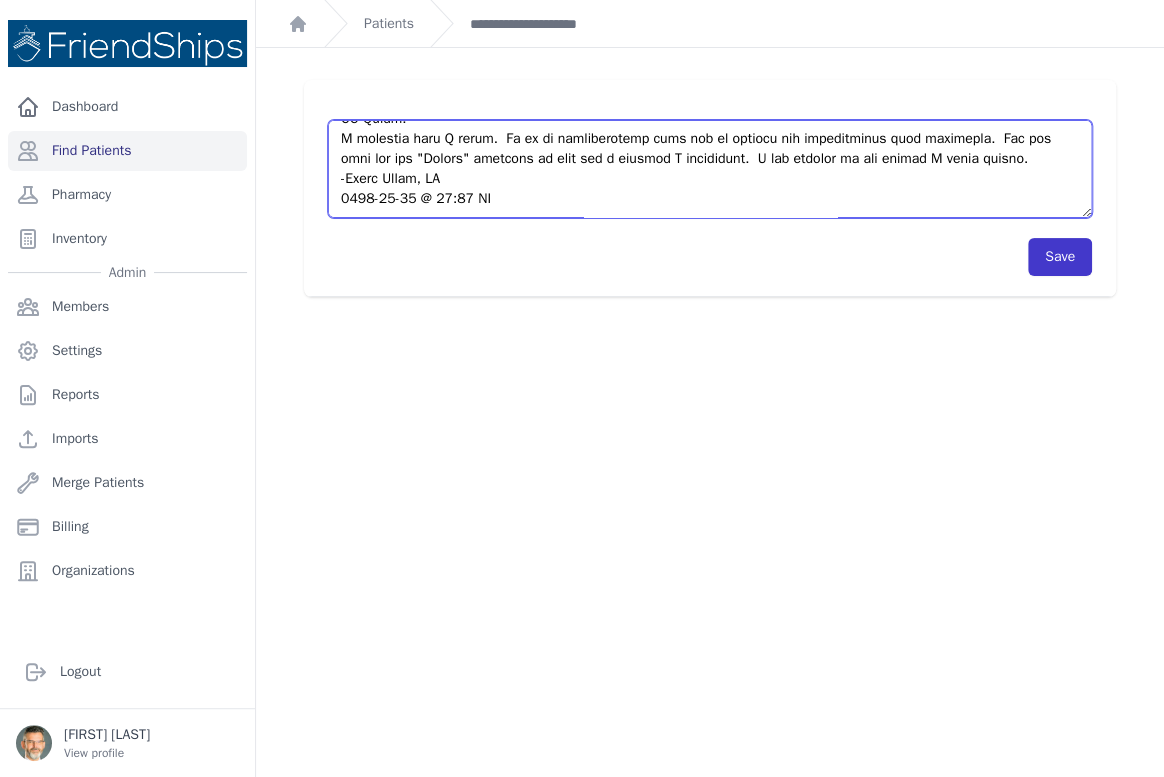 type on "Pt was seen today and she requested refills on her medications (see also picture):
- Omeprazole 20mg 1tb/ day;
- Ex Zar Plus (Amlodipine, Valsartan, Hydrochlorothiazide 5mg/ 160mg/ 12.5 mg) 1tb/ day;
- Paracetamol 500 mg 1 or 2 tb/ day, as needed;
- Metformin 850 mg 1tb/ day PM;
- Metagliptin 500 (Metformin/ Sitagliptin) 1tb/ day AM;
- vitamin D3 (? IU) 1tb/ day
- Citracol (Ca carbonate 1250 mg + Vit D3 800 IU)
Dr Johnson saw Pt on 7th of May and left no treatment plan other than dispensing meds.
On July 3rd Pt returned and based on the fact that Pt was seen by a doctor within the previous 2 months she was given refills on all meds with the exception of Ex Zar Plus.
Ex Zar Plus (Amlodipine, Valsartan, HCTZ 5mg/ 160mg/ 12.5mg),
Substitution: Amlodipine 5 mg, Valsartan 160 mg, HCTZ 25mg (1/2).
Upon review of today’s request for additional refills, it was found that the Pt stopped the Amlodipine 5 mg, Valsartan 160 mg, HCTZ 25mg (1/2) and accepted the advice of a local pharmacist. Pt switched to a local b..." 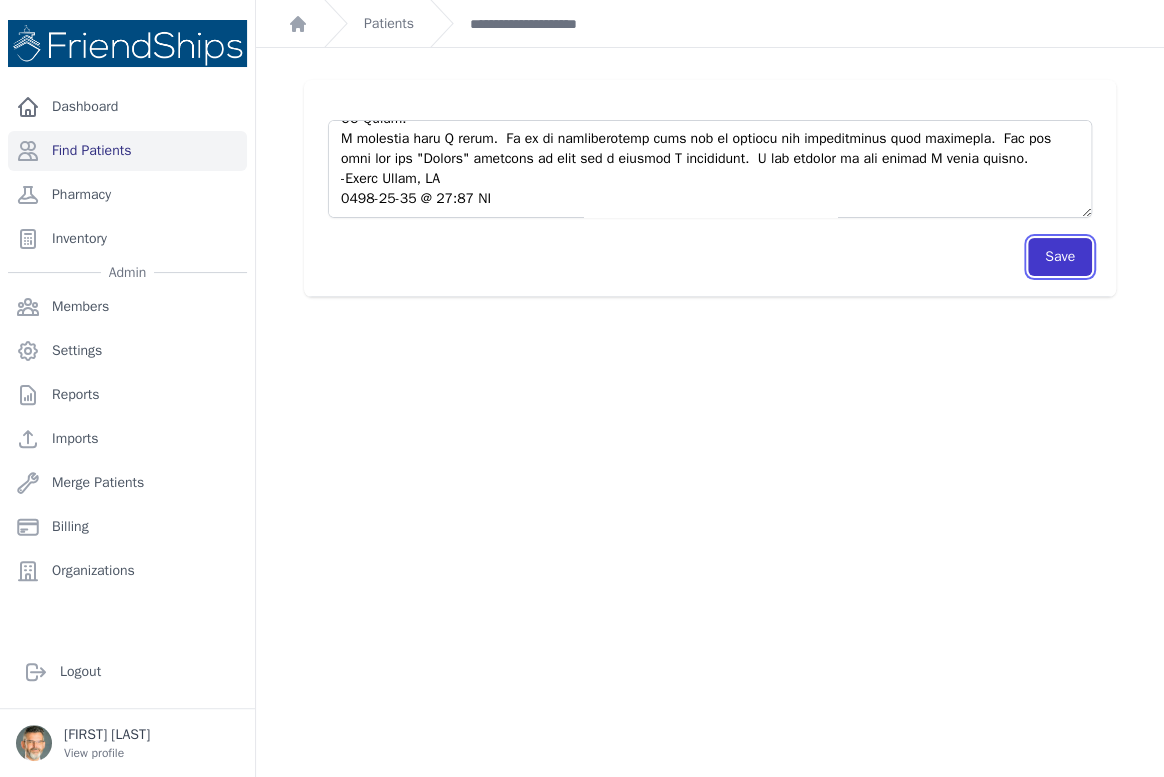 click on "Save" at bounding box center [1060, 257] 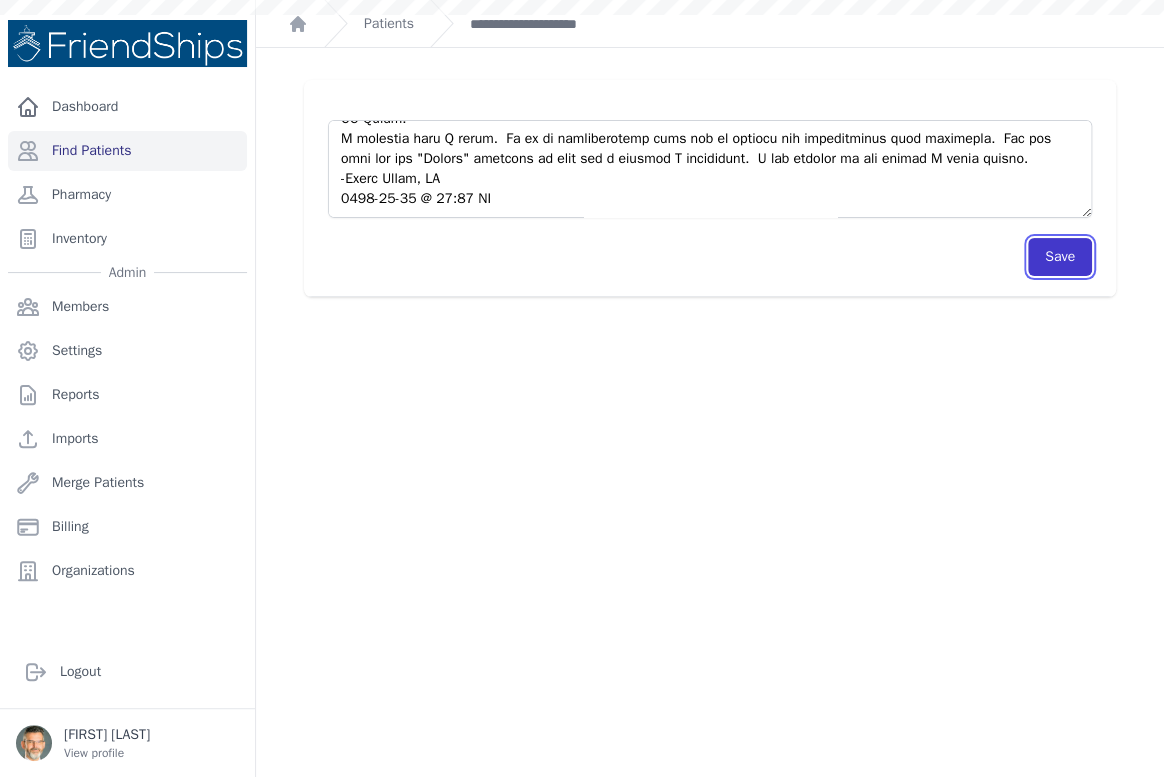 scroll, scrollTop: 0, scrollLeft: 0, axis: both 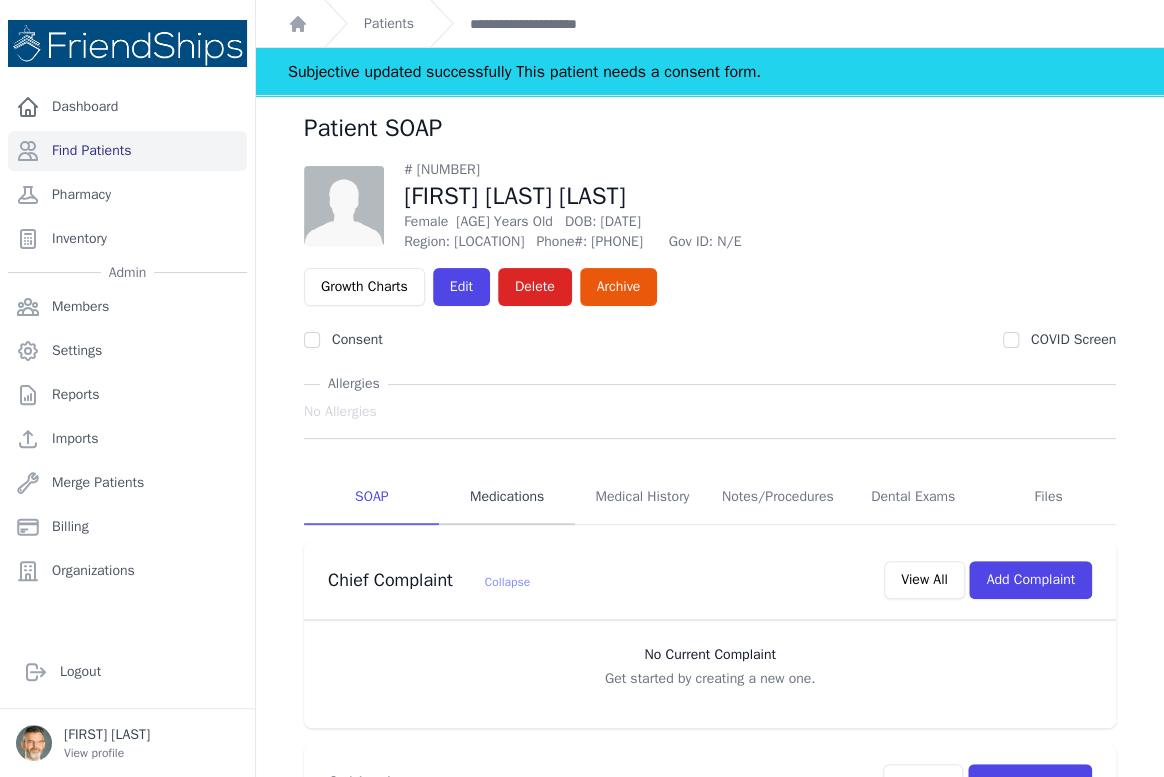click on "Medications" at bounding box center [506, 498] 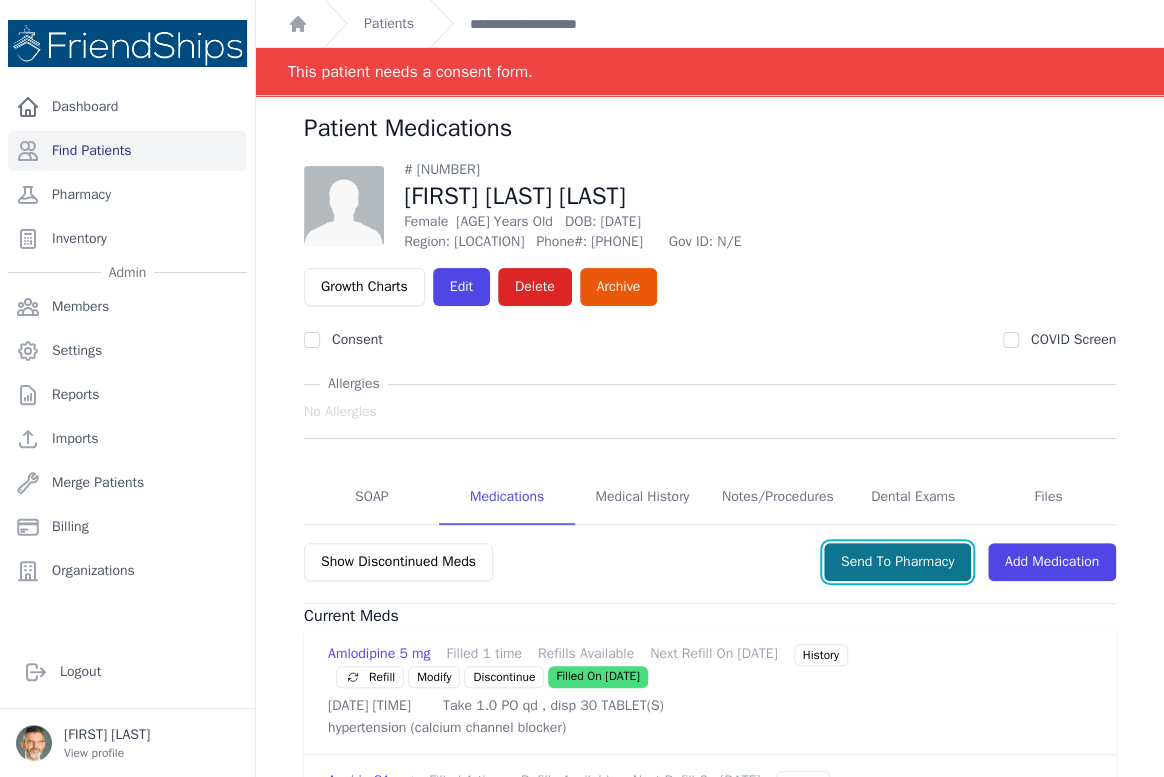 click on "Send To Pharmacy" at bounding box center [897, 562] 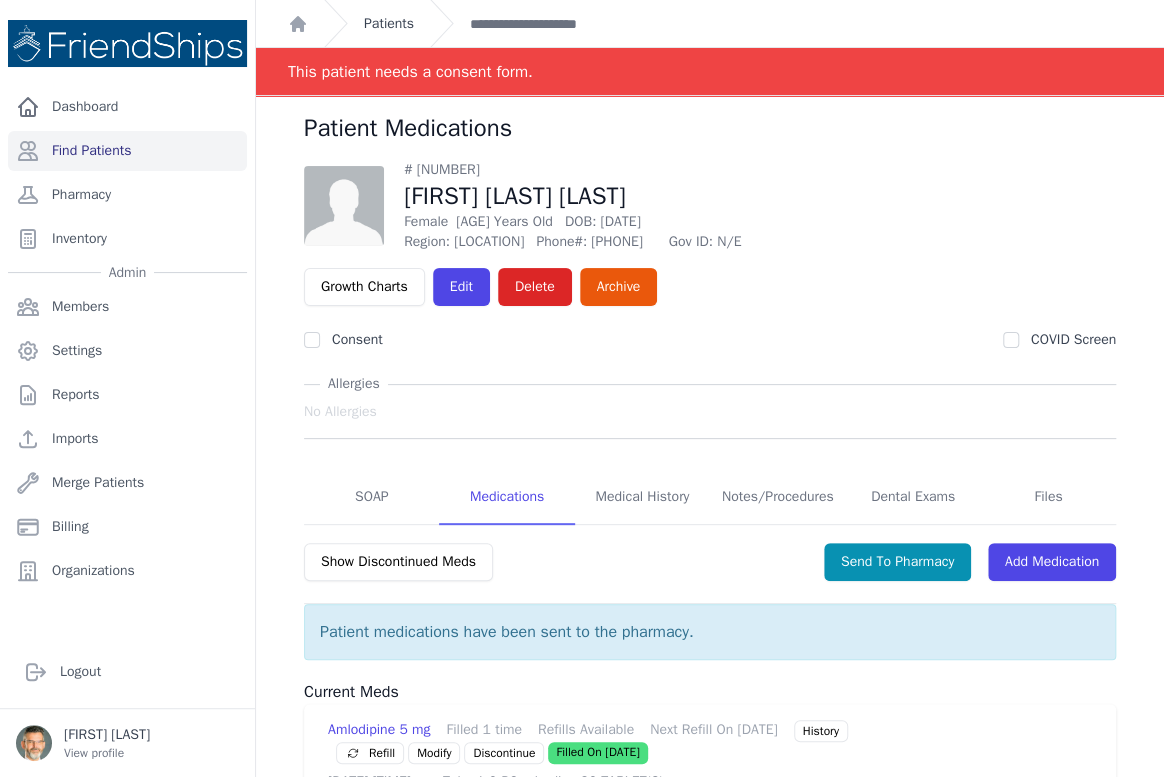 click on "Patients" at bounding box center (389, 24) 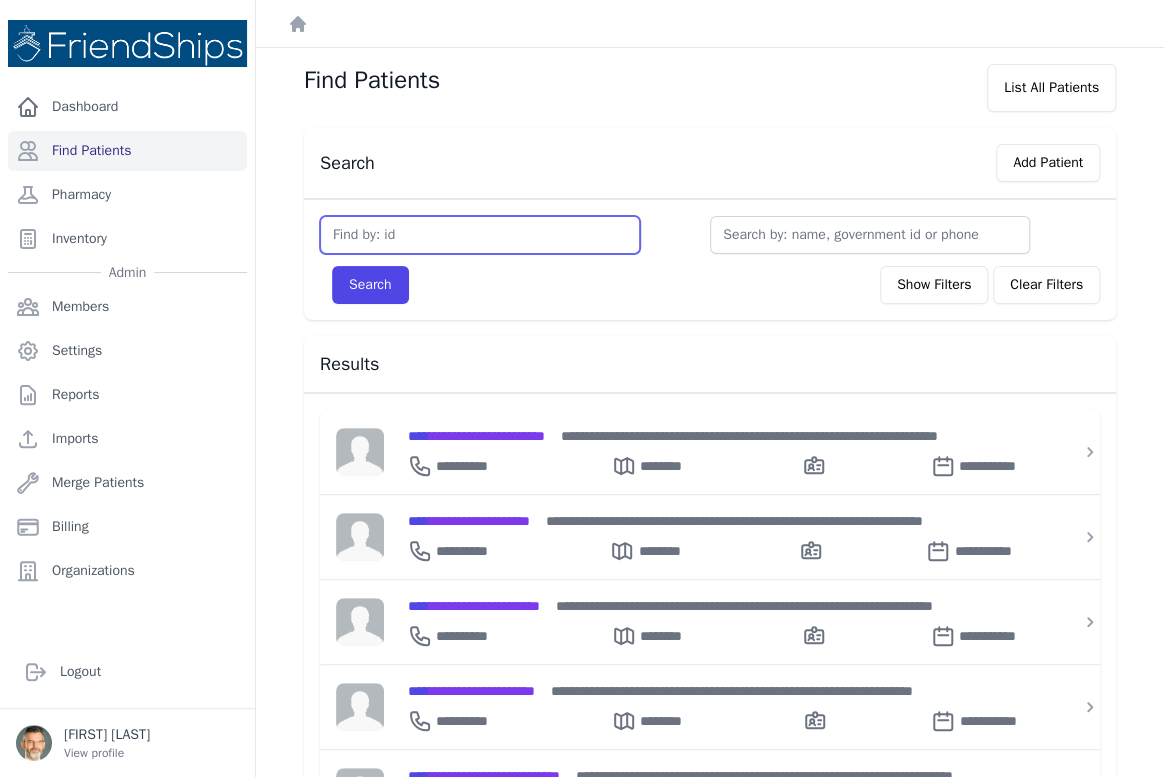 click at bounding box center (480, 235) 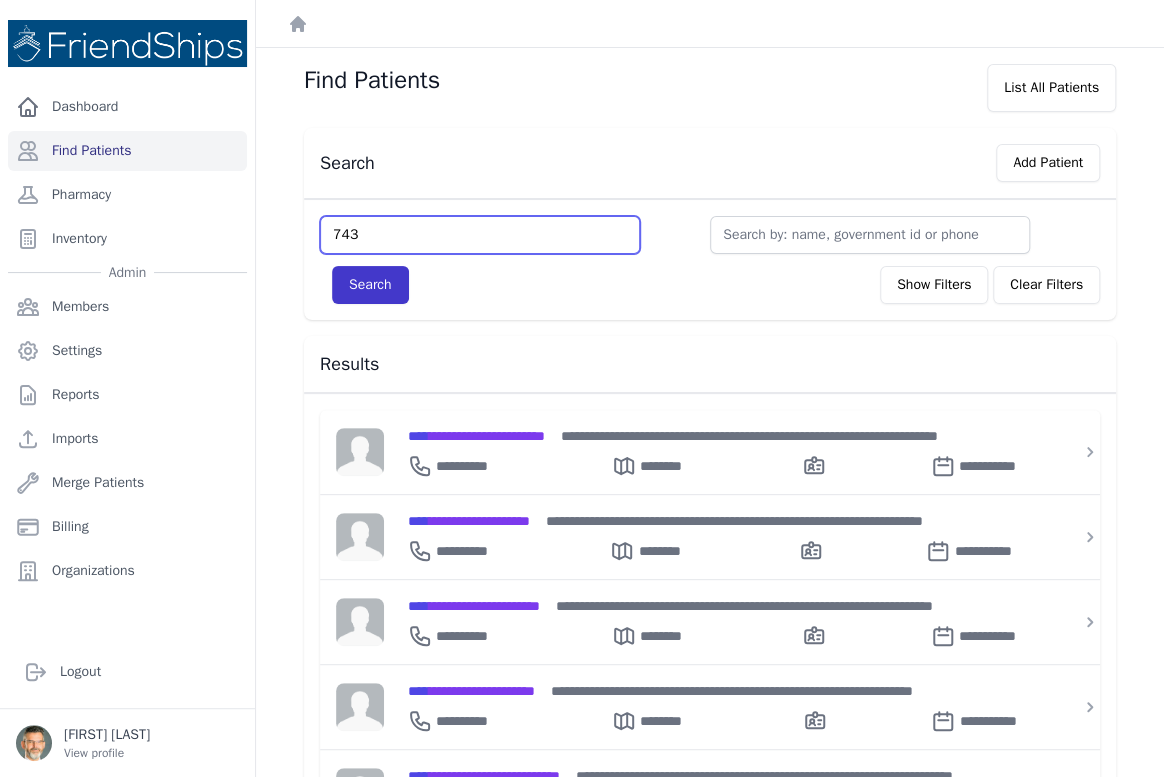 type on "743" 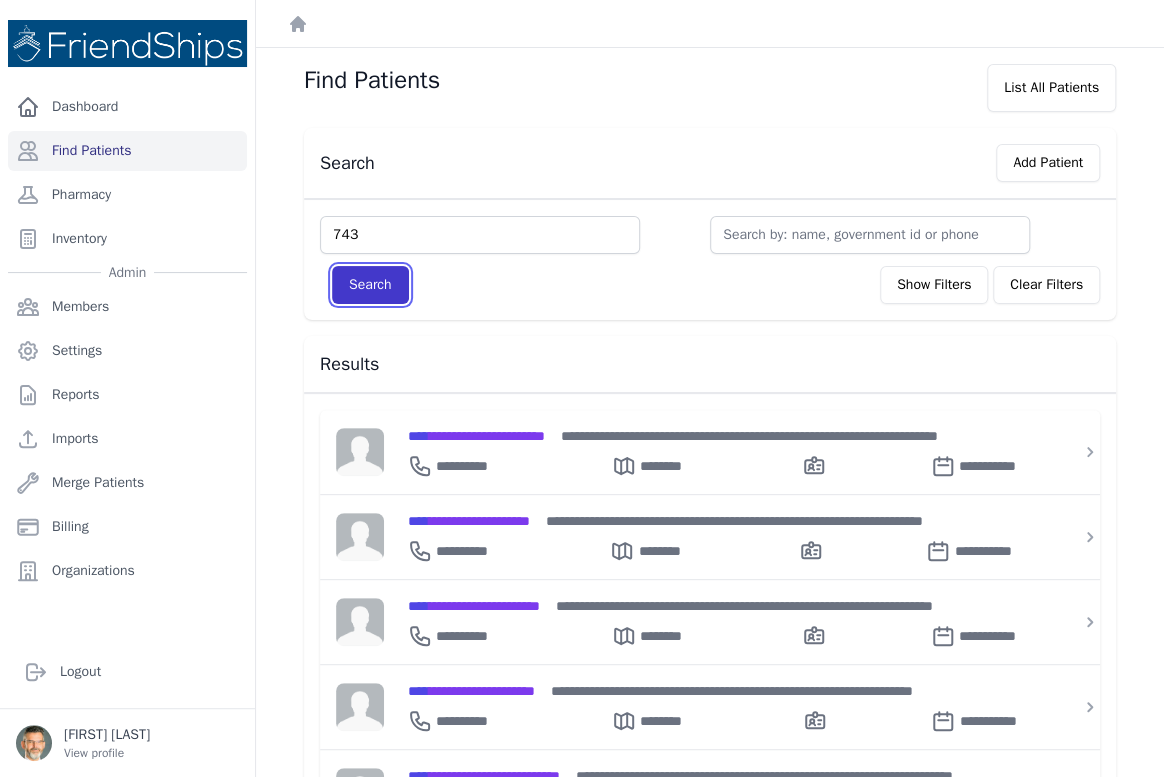 click on "Search" at bounding box center (370, 285) 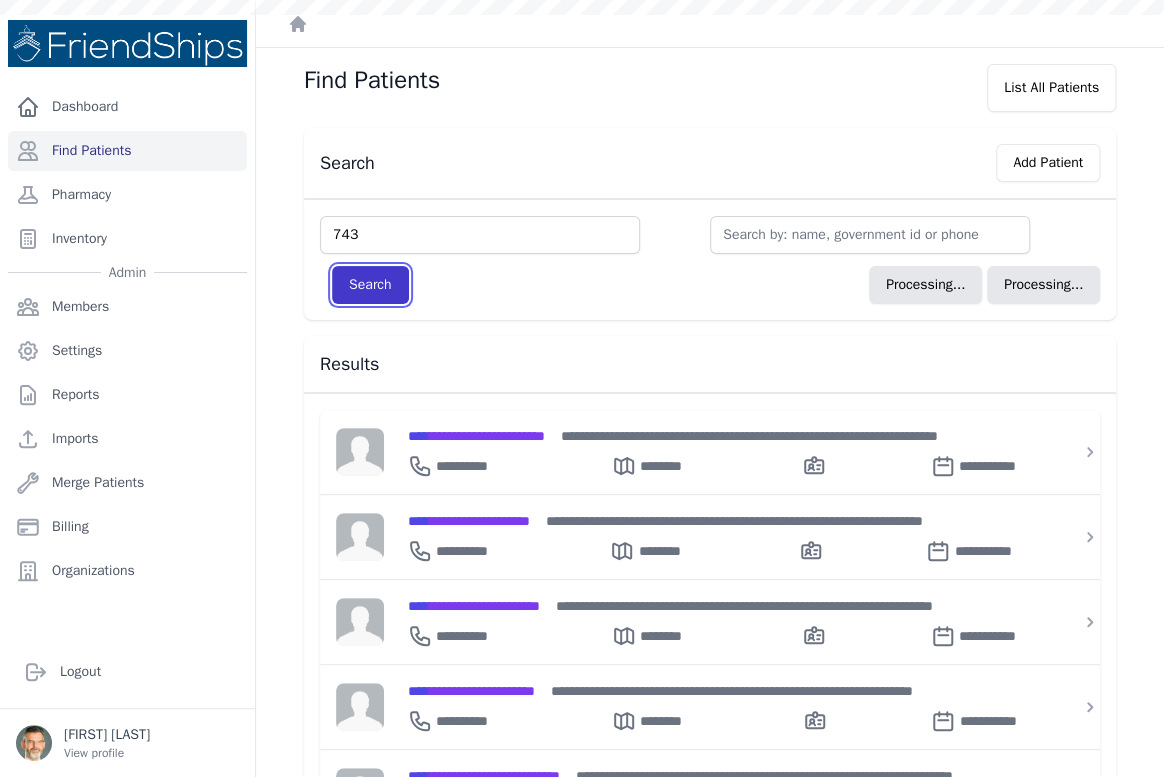 type 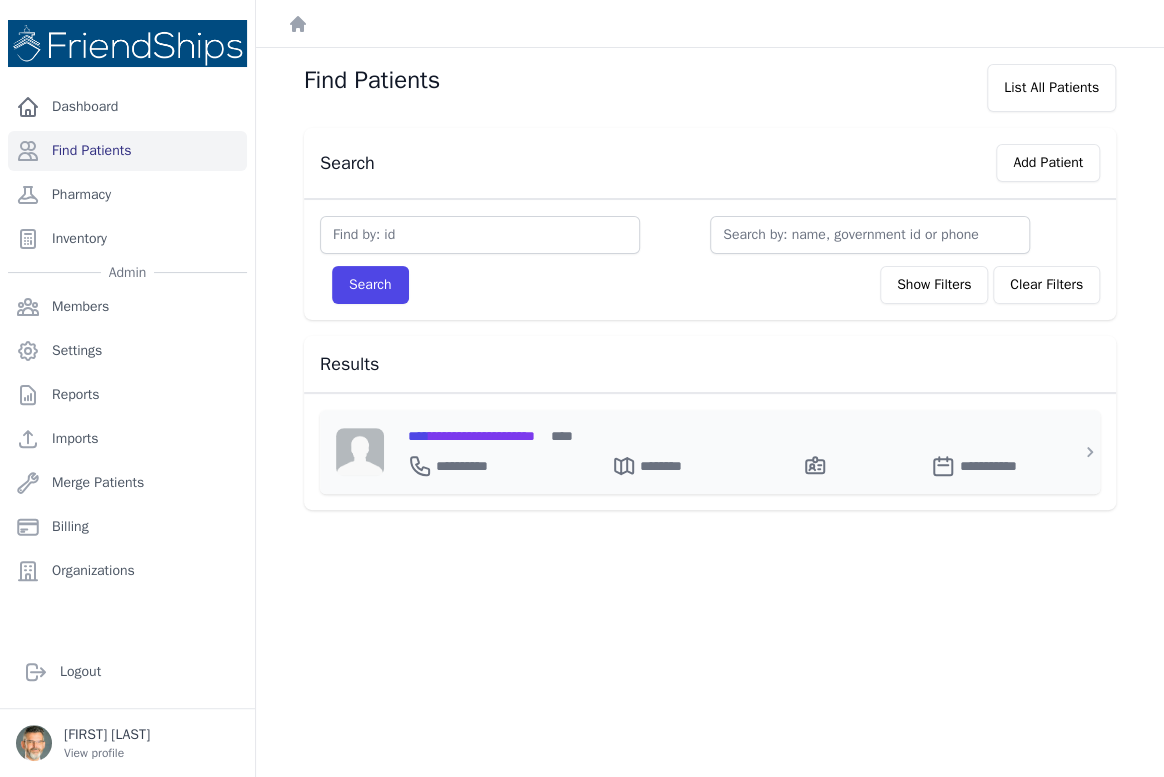 click on "**********" at bounding box center [471, 436] 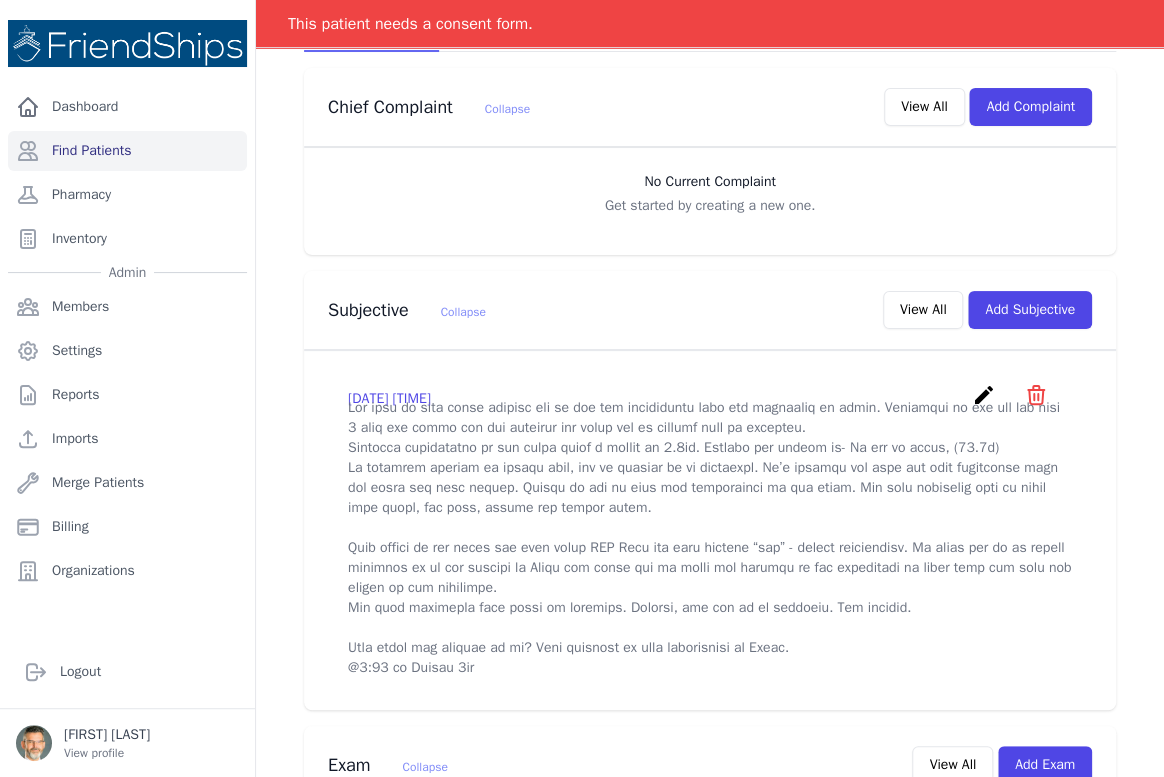 scroll, scrollTop: 181, scrollLeft: 0, axis: vertical 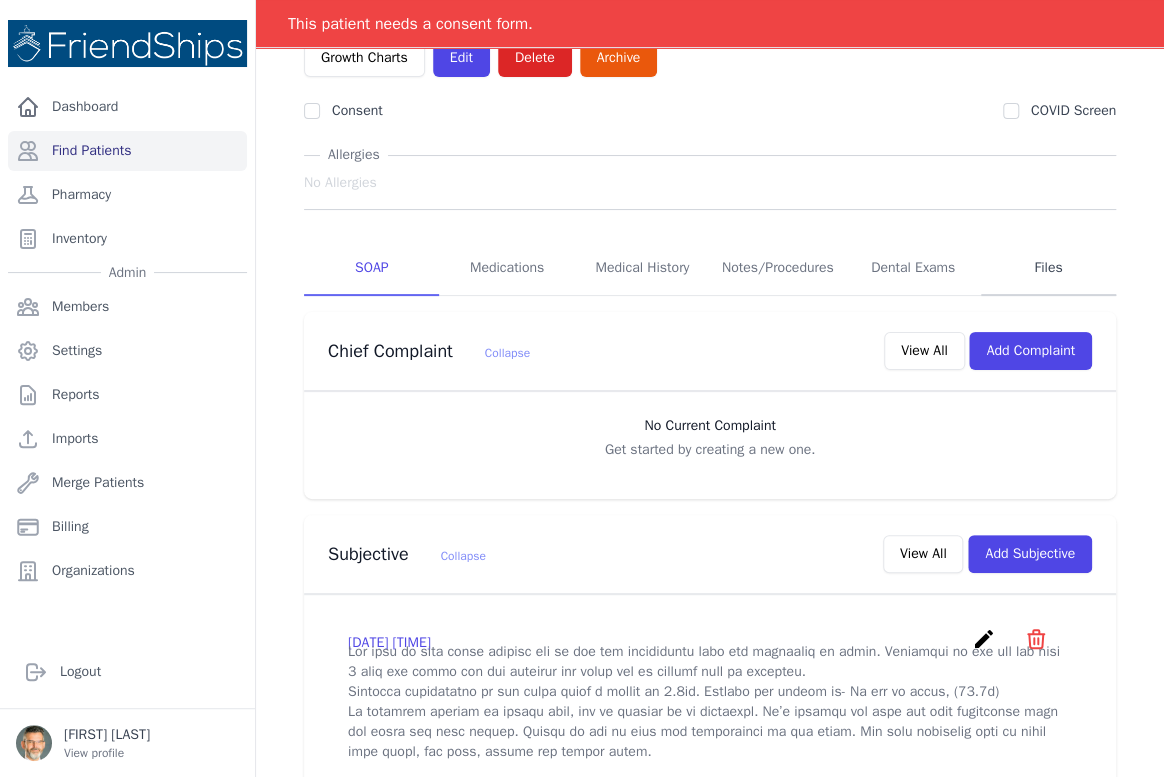 click on "Files" at bounding box center (1048, 269) 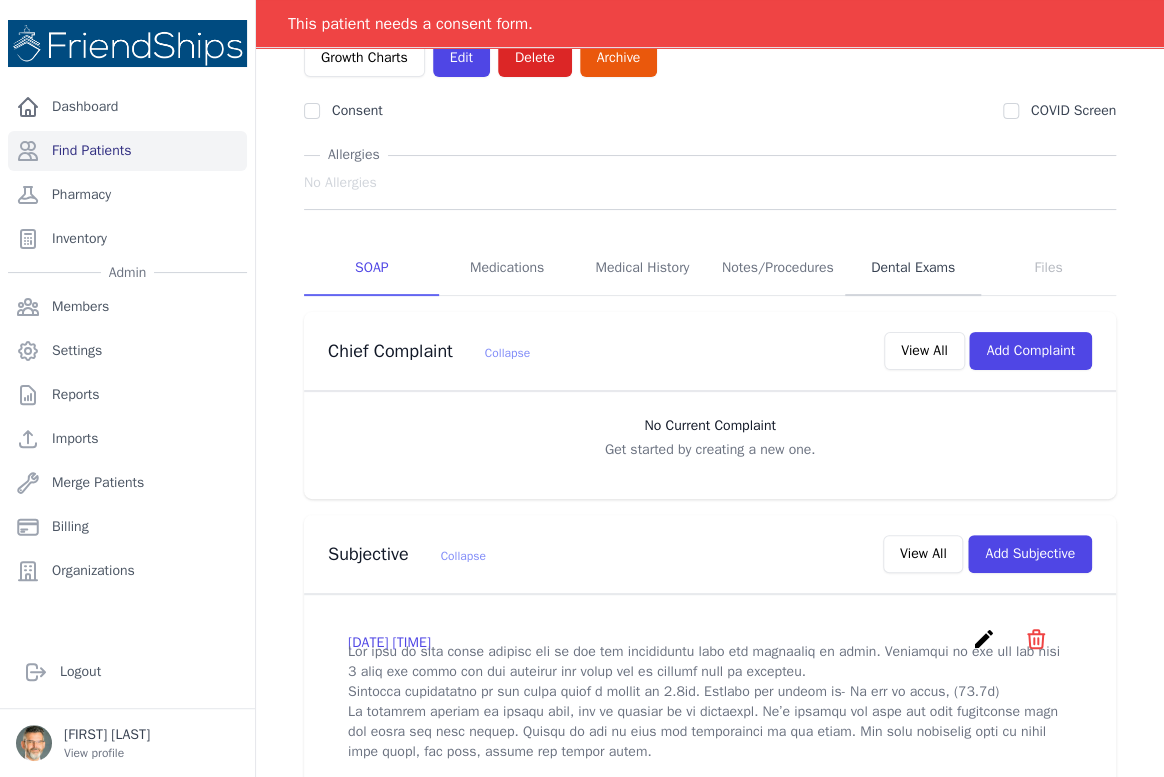 scroll, scrollTop: 96, scrollLeft: 0, axis: vertical 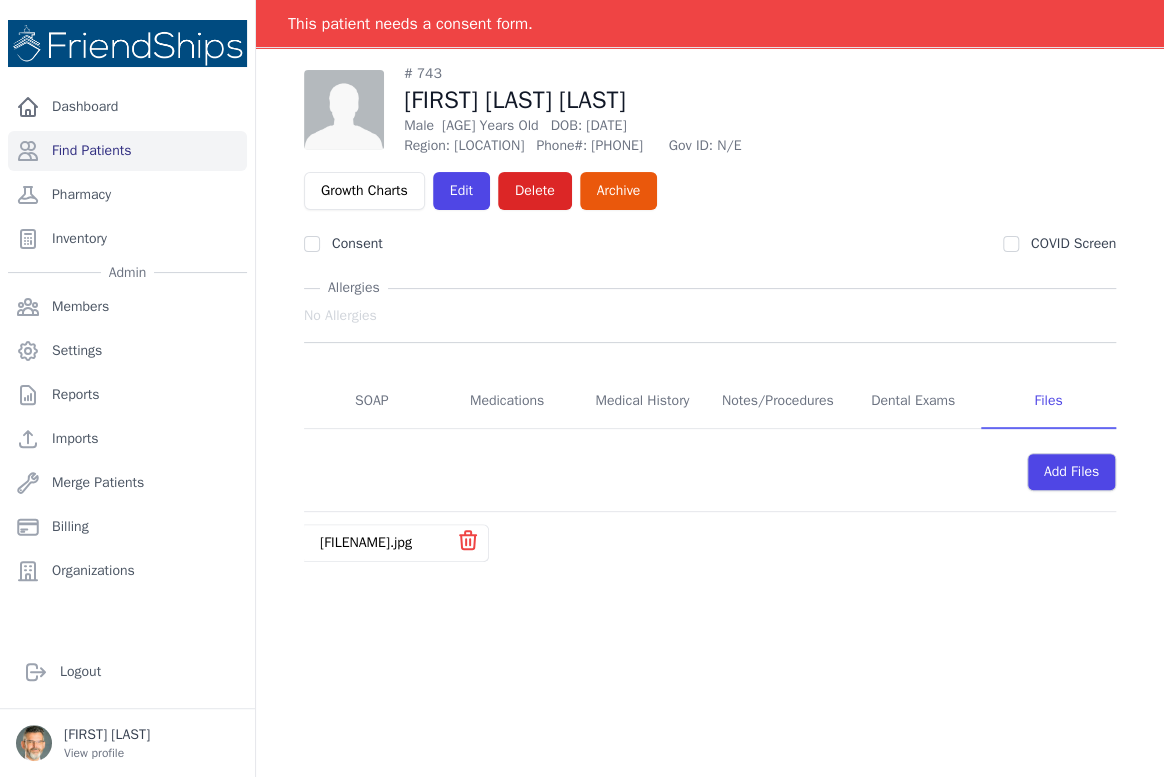 click on "IMG-20250805-WA0001.jpg" at bounding box center (366, 542) 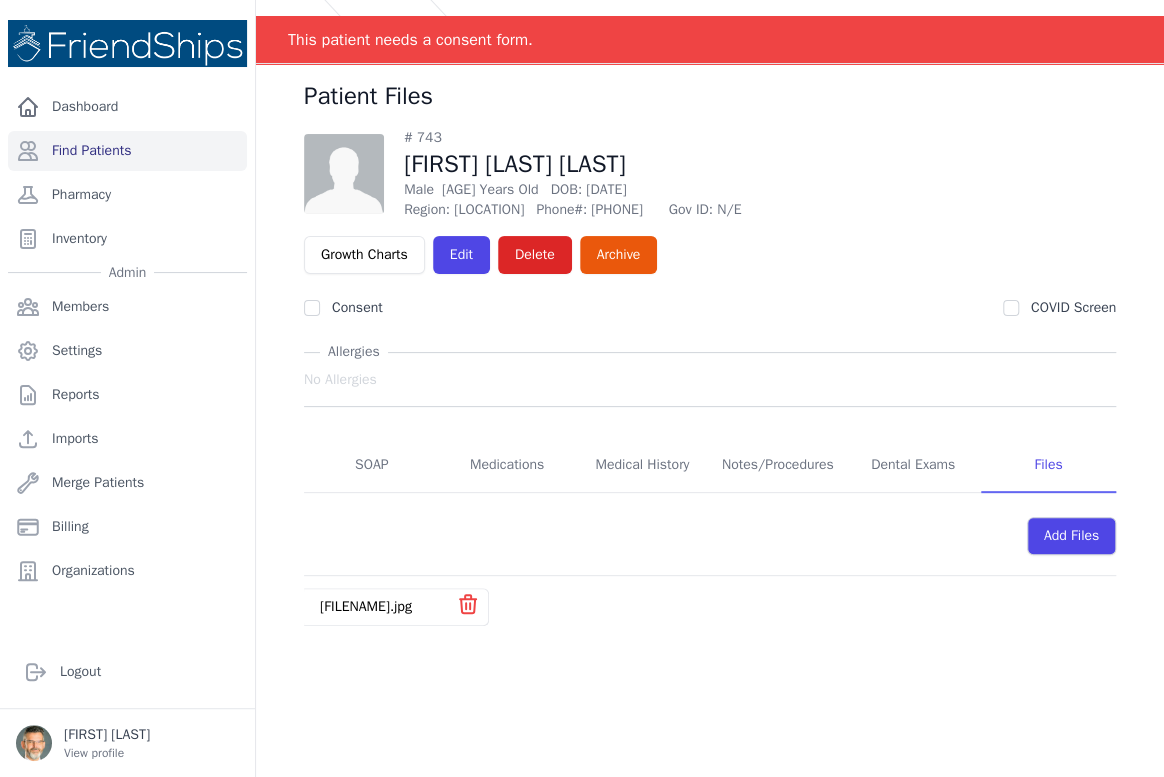 scroll, scrollTop: 5, scrollLeft: 0, axis: vertical 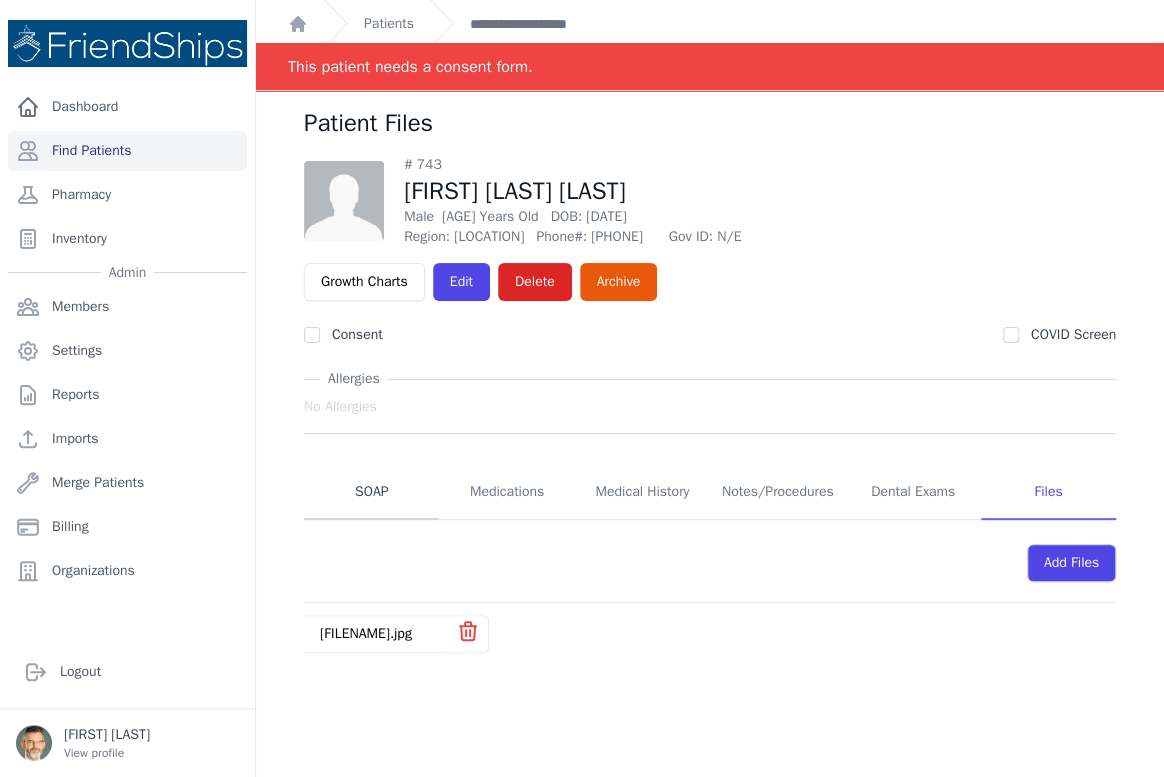 click on "SOAP" at bounding box center (371, 493) 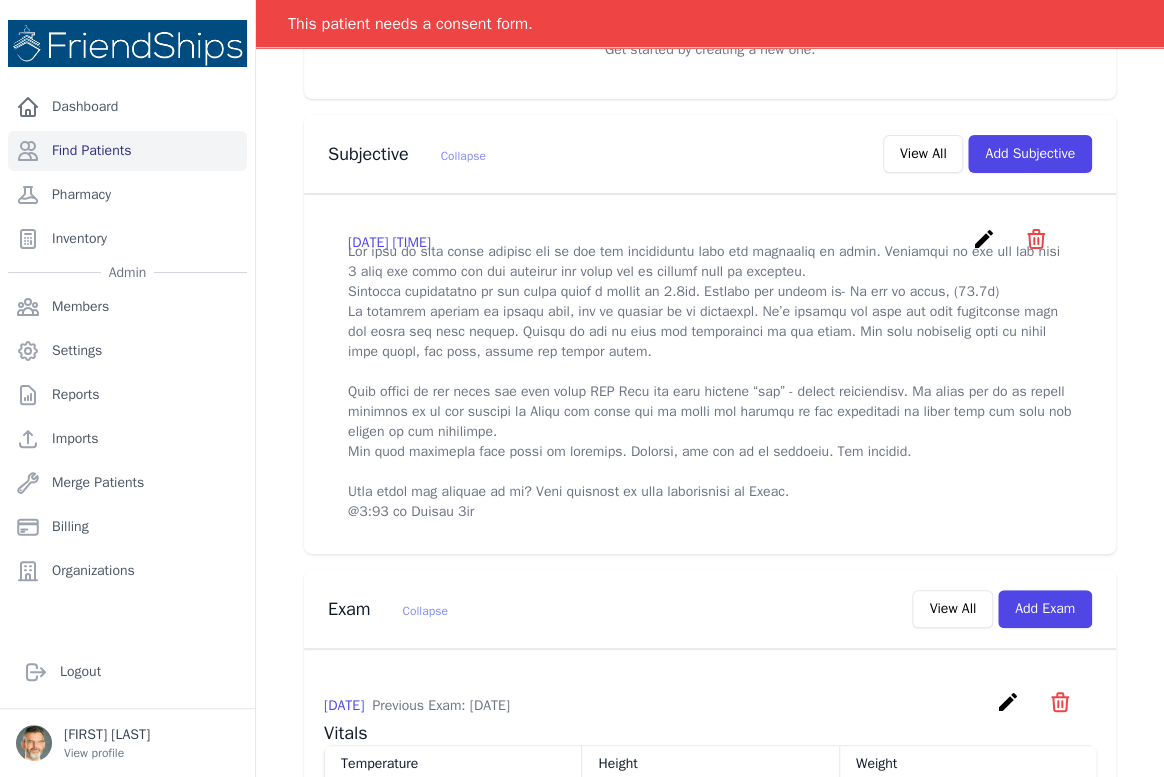 scroll, scrollTop: 636, scrollLeft: 0, axis: vertical 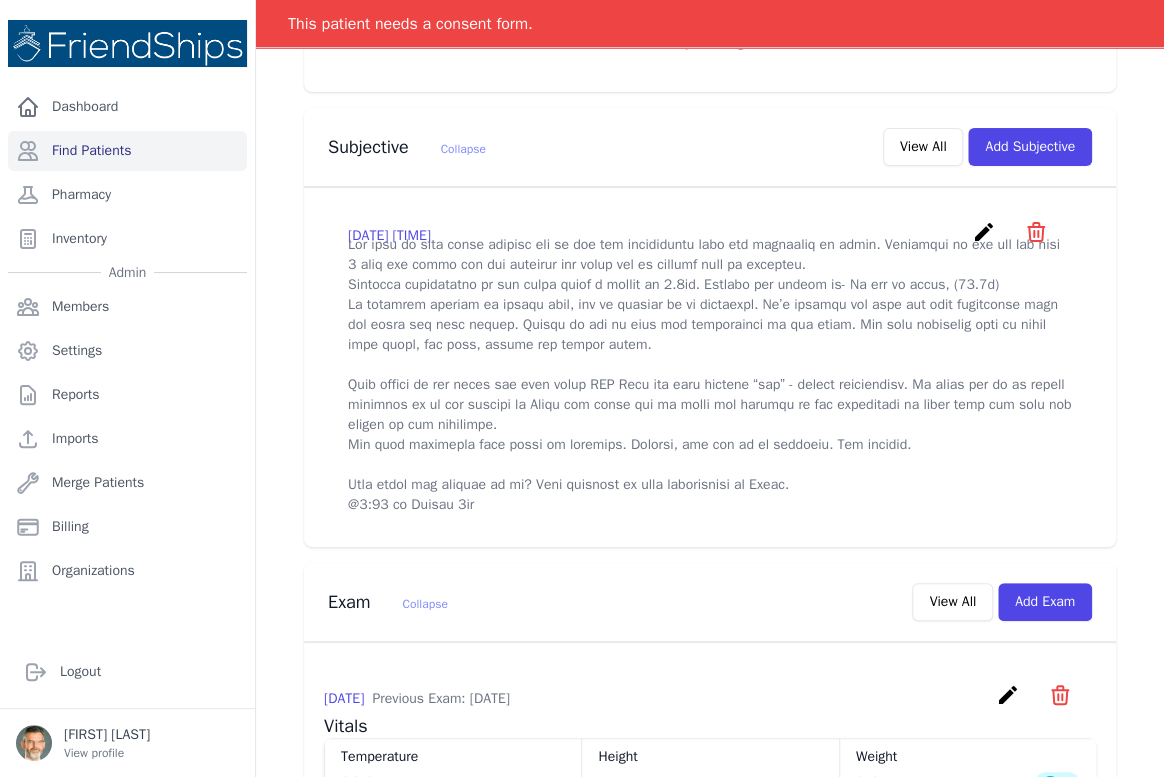 click on "create" at bounding box center (983, 232) 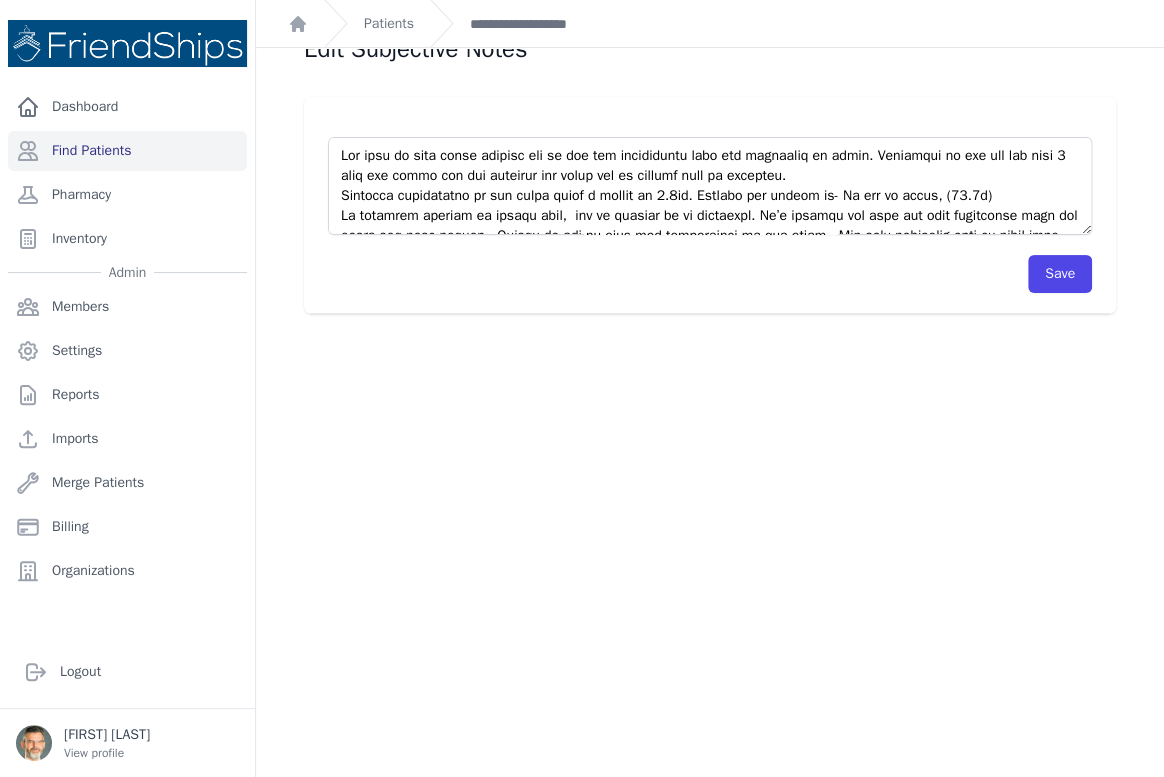 scroll, scrollTop: 48, scrollLeft: 0, axis: vertical 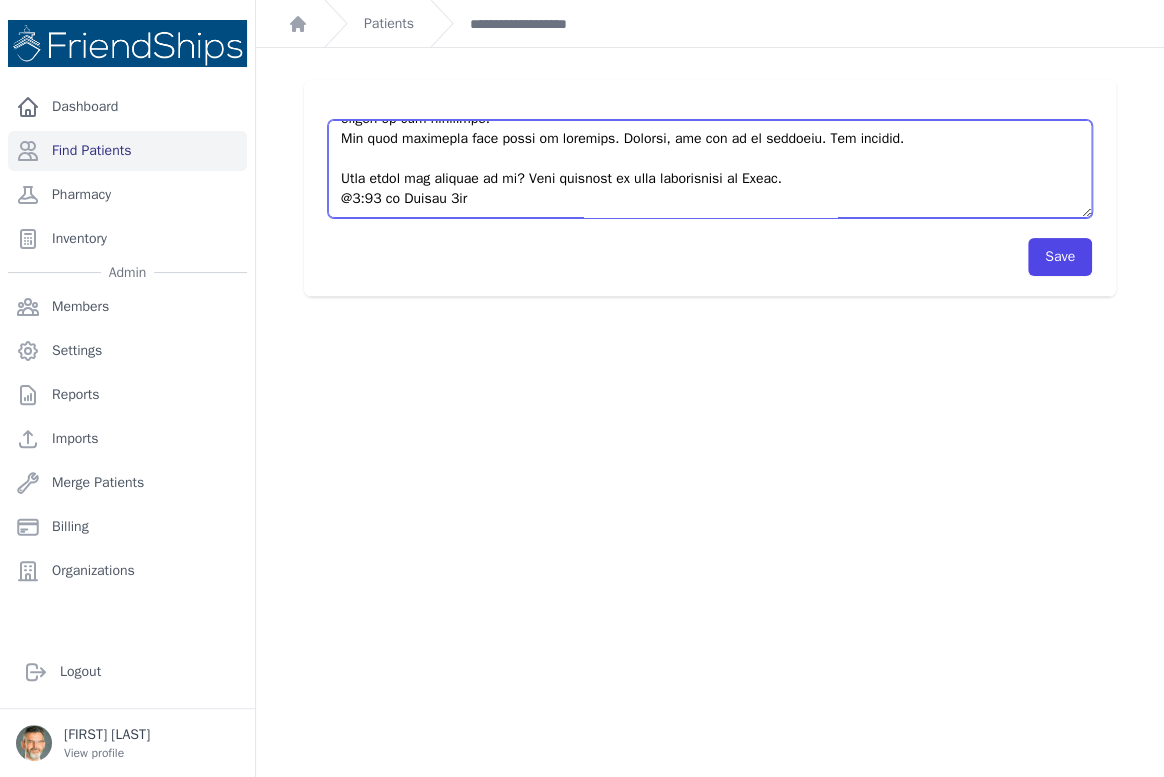 click at bounding box center (710, 169) 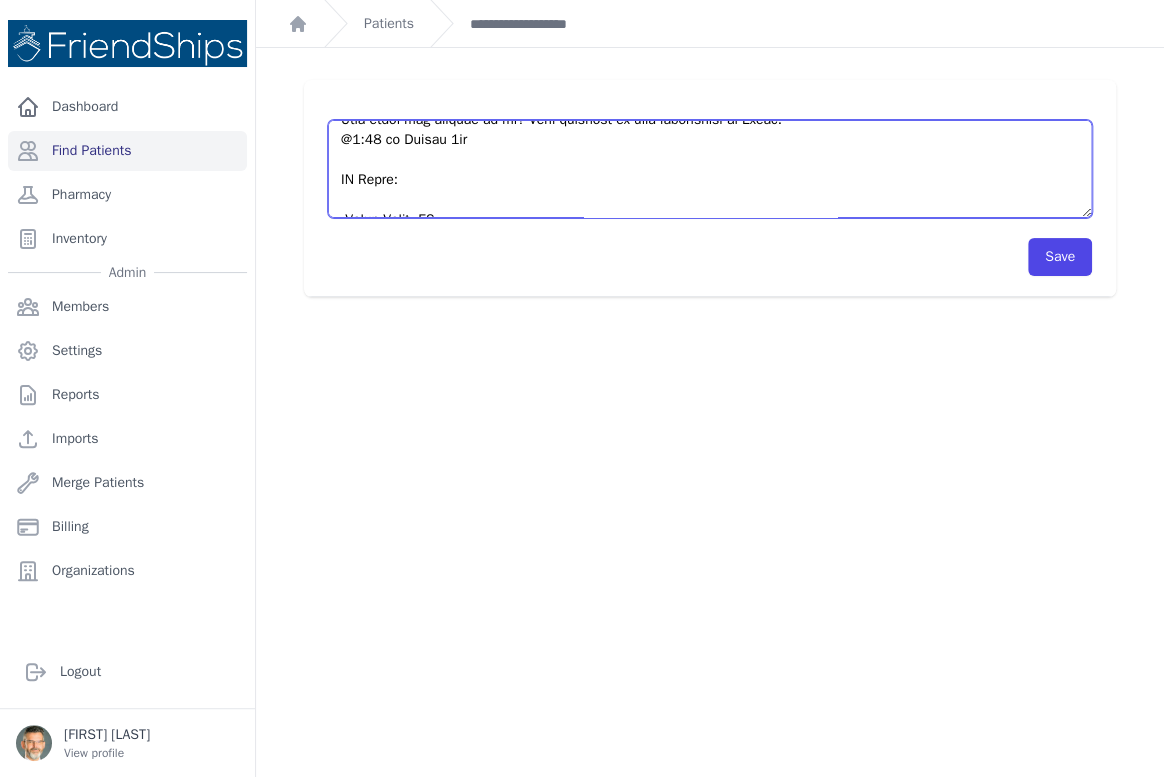 scroll, scrollTop: 300, scrollLeft: 0, axis: vertical 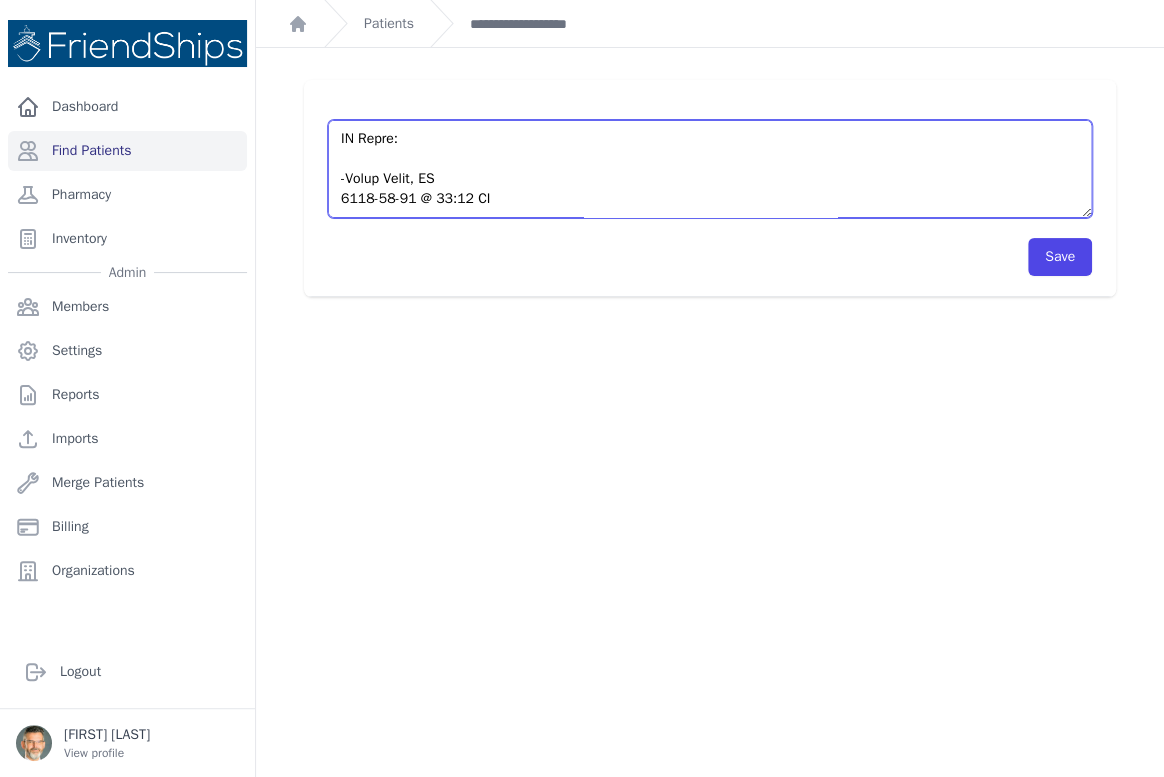 click at bounding box center (710, 169) 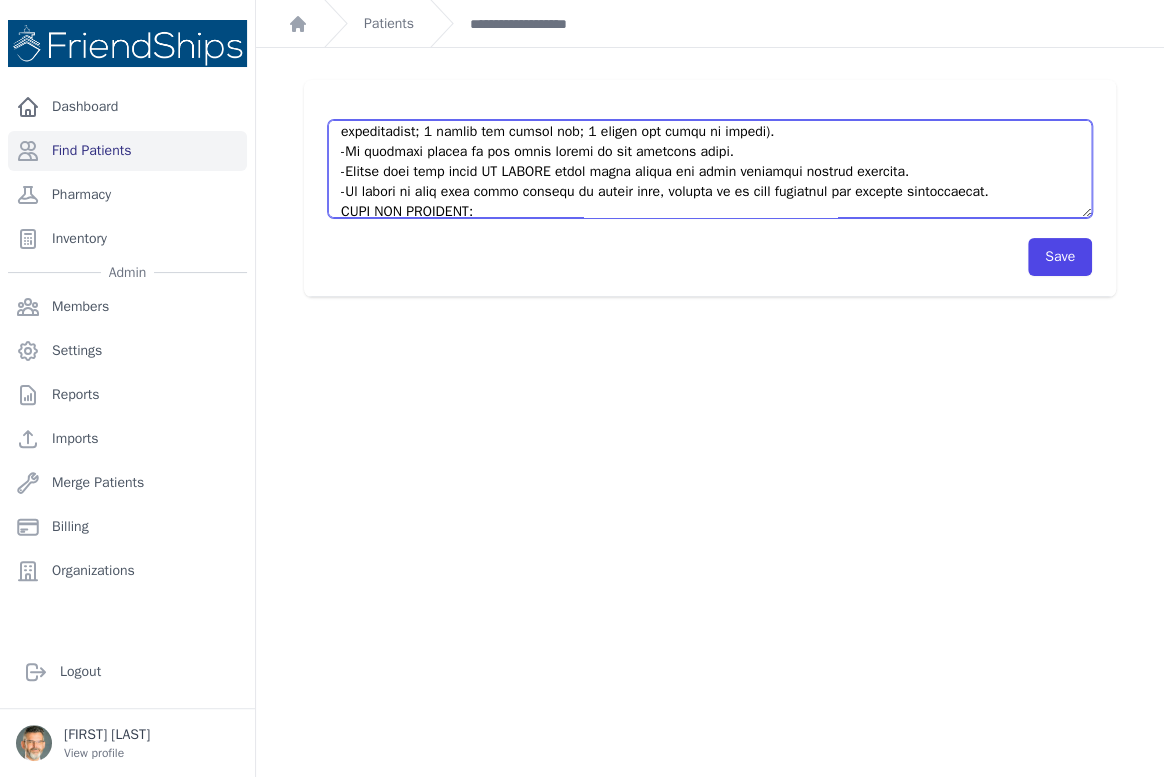 scroll, scrollTop: 695, scrollLeft: 0, axis: vertical 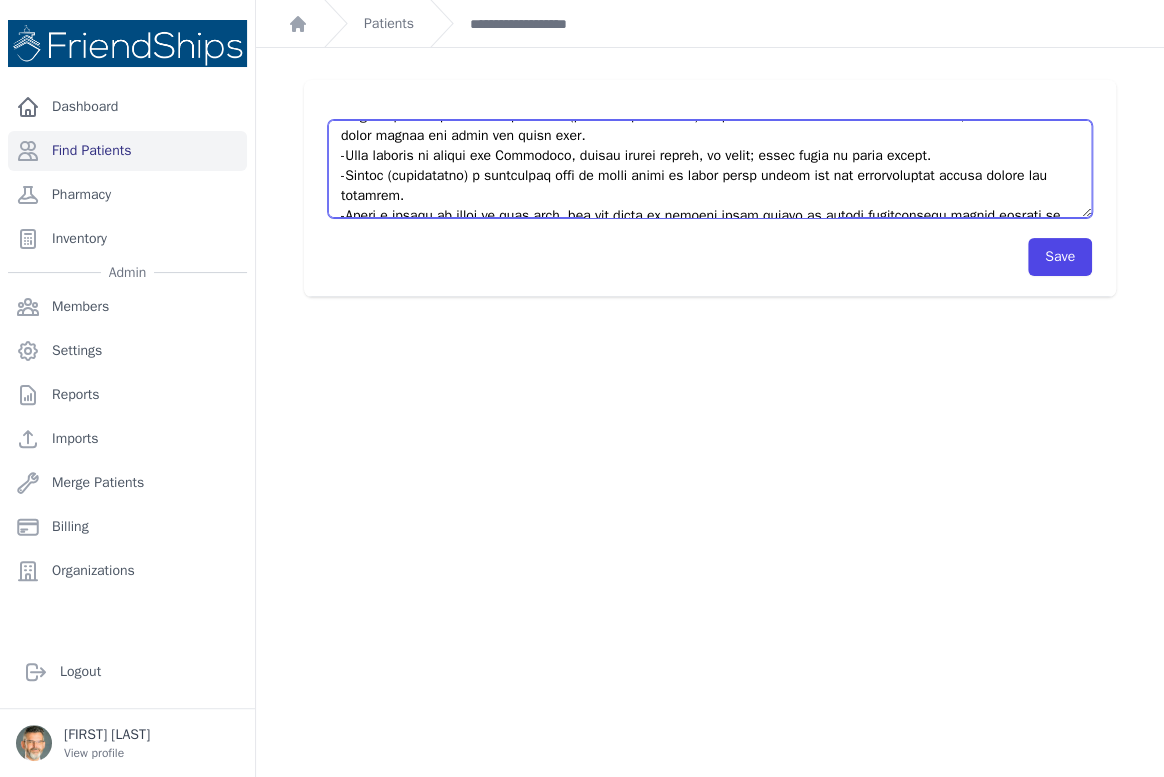 drag, startPoint x: 1000, startPoint y: 207, endPoint x: 335, endPoint y: 150, distance: 667.4384 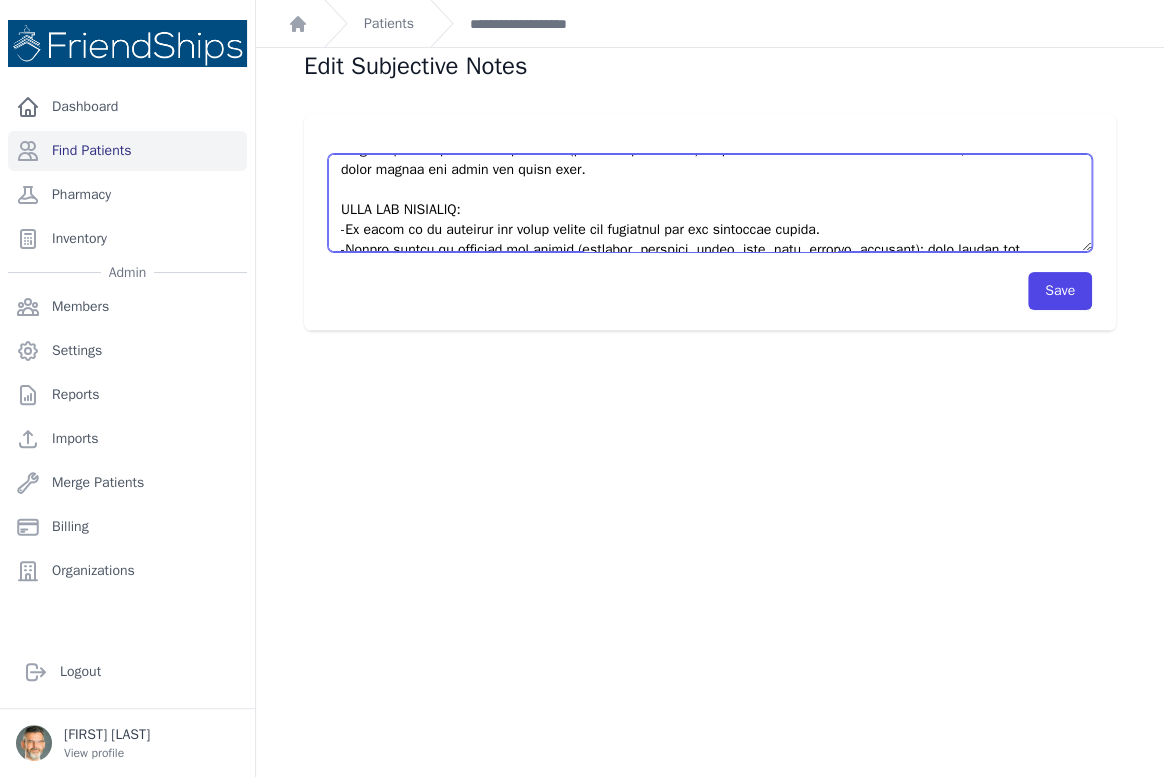 scroll, scrollTop: 0, scrollLeft: 0, axis: both 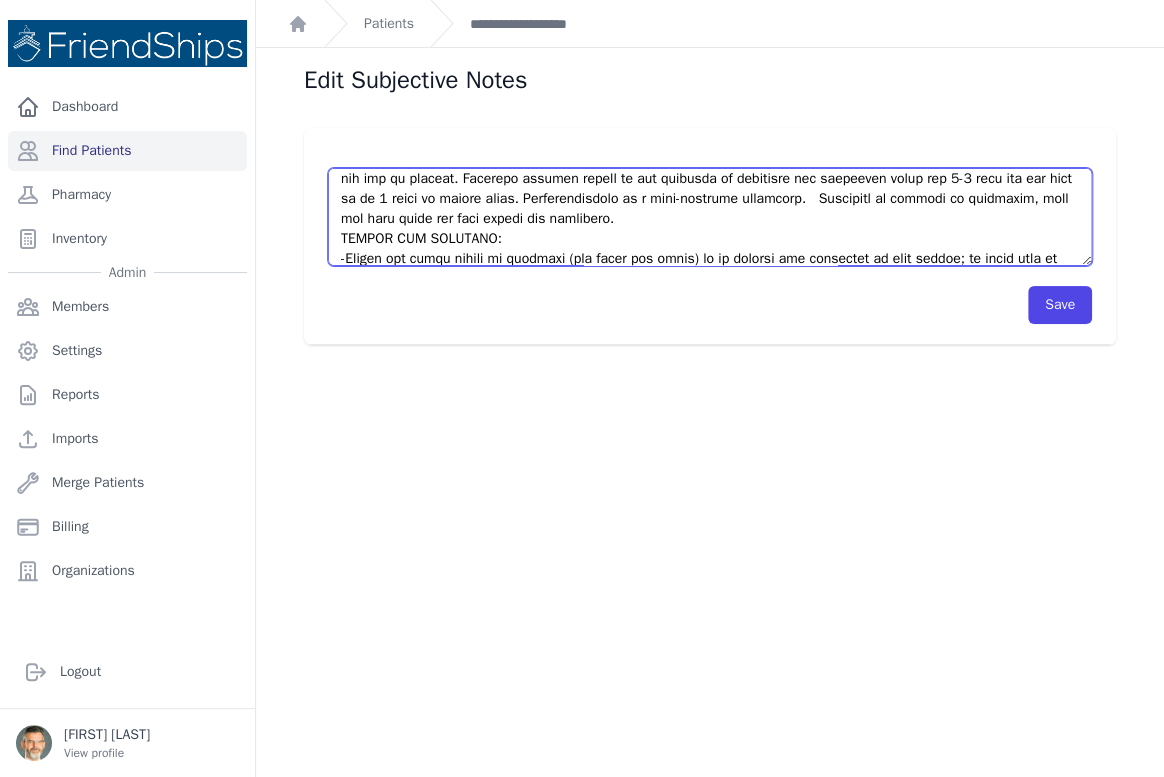 drag, startPoint x: 356, startPoint y: 198, endPoint x: 335, endPoint y: 233, distance: 40.81666 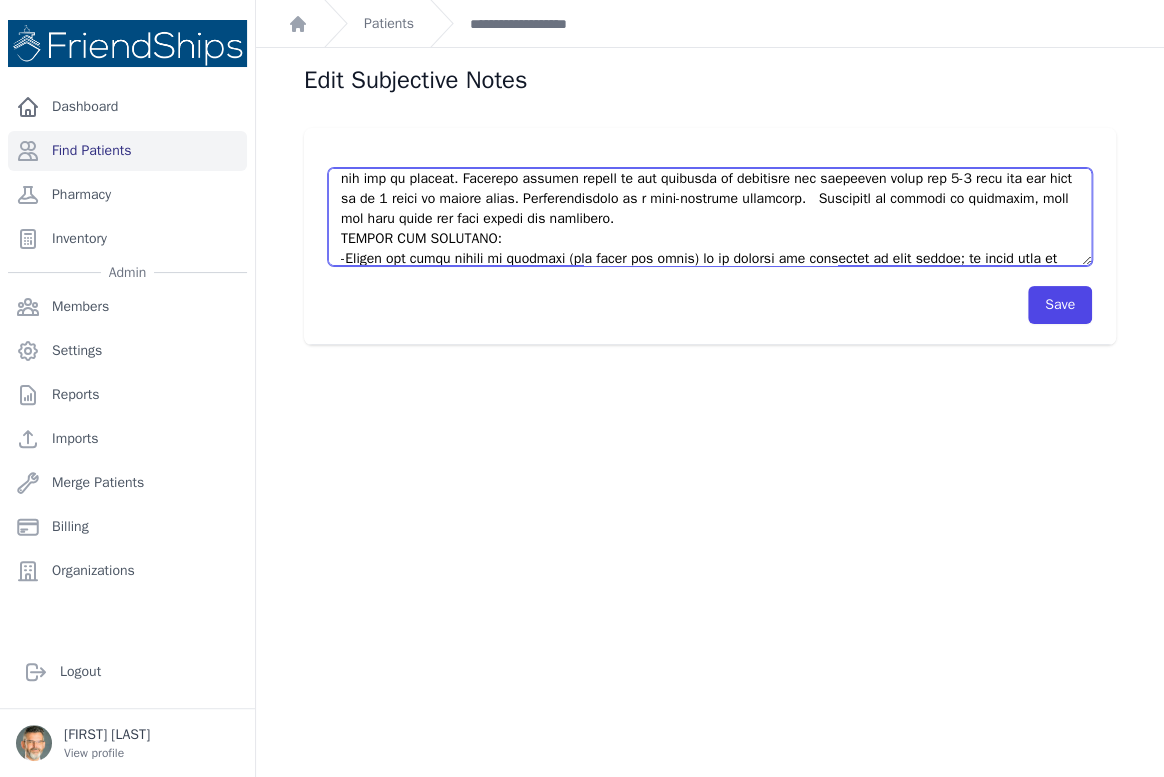 click at bounding box center [710, 217] 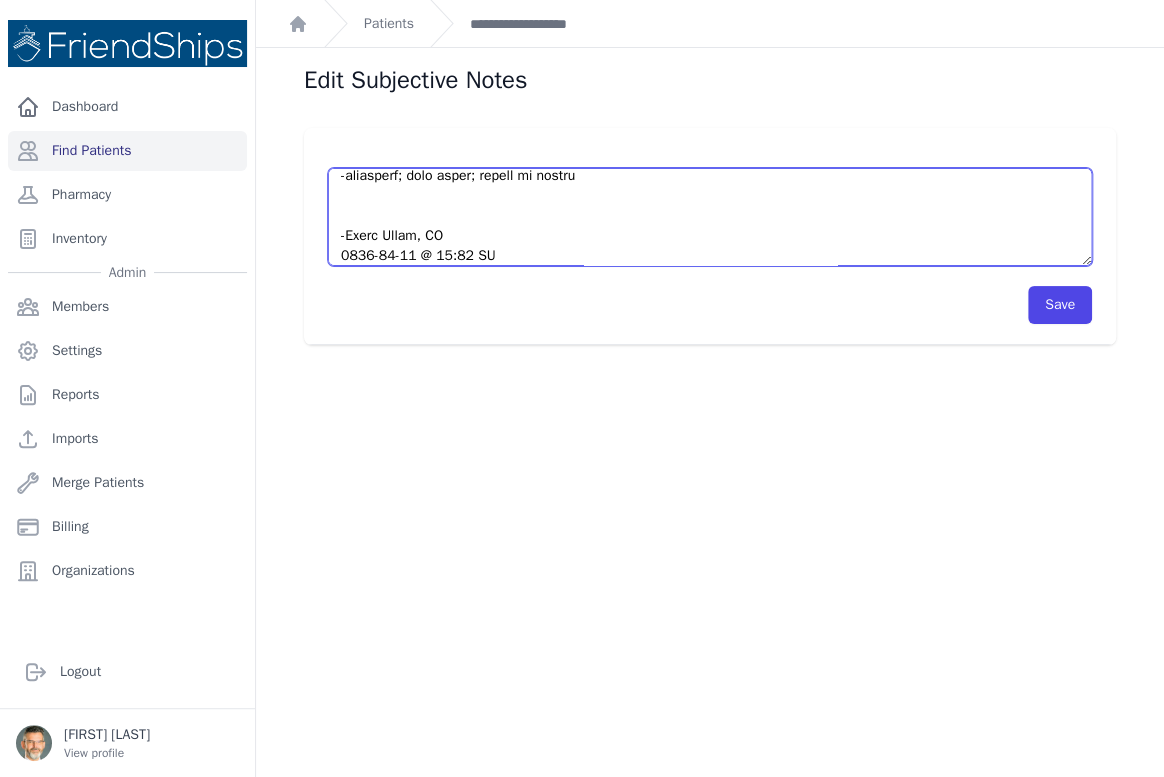 scroll, scrollTop: 780, scrollLeft: 0, axis: vertical 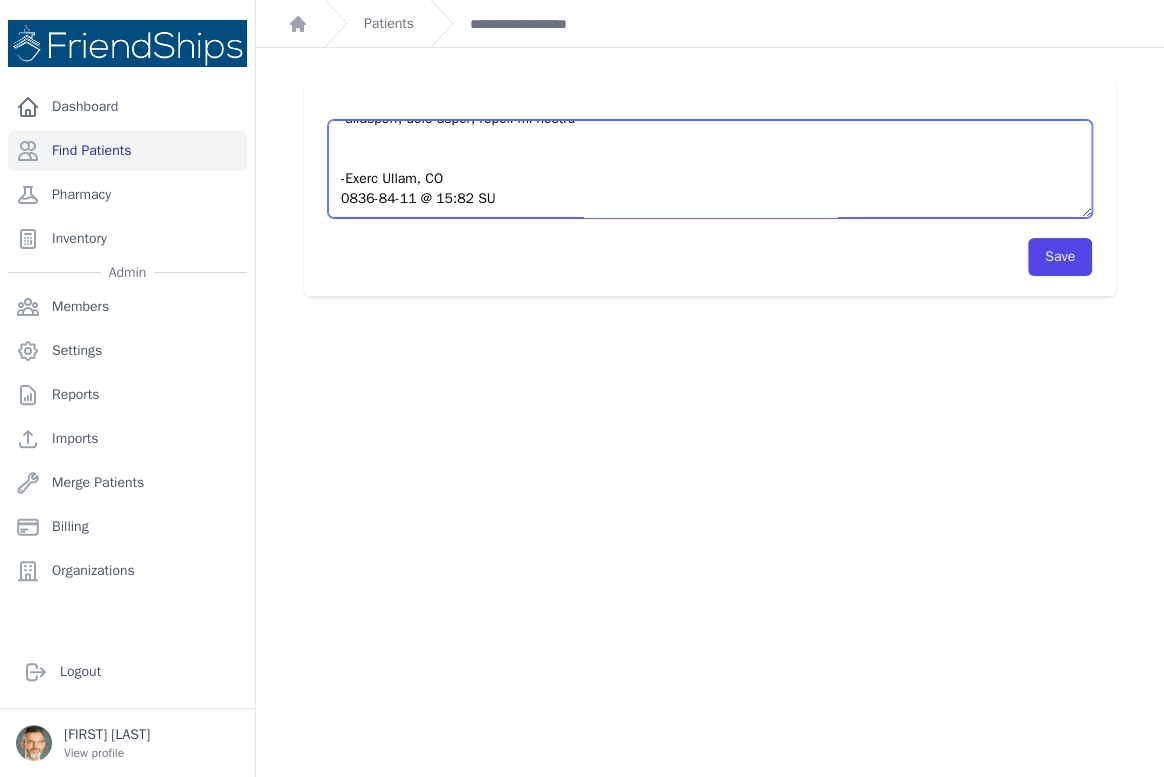 click at bounding box center (710, 169) 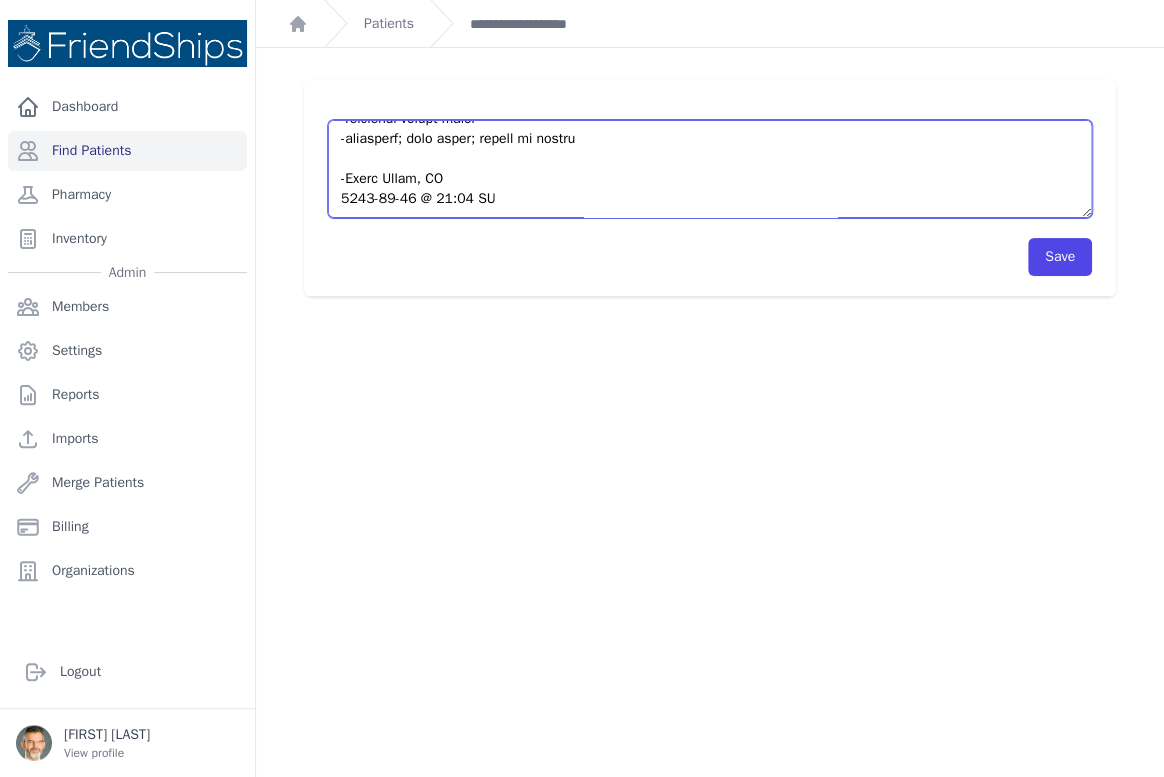 scroll, scrollTop: 760, scrollLeft: 0, axis: vertical 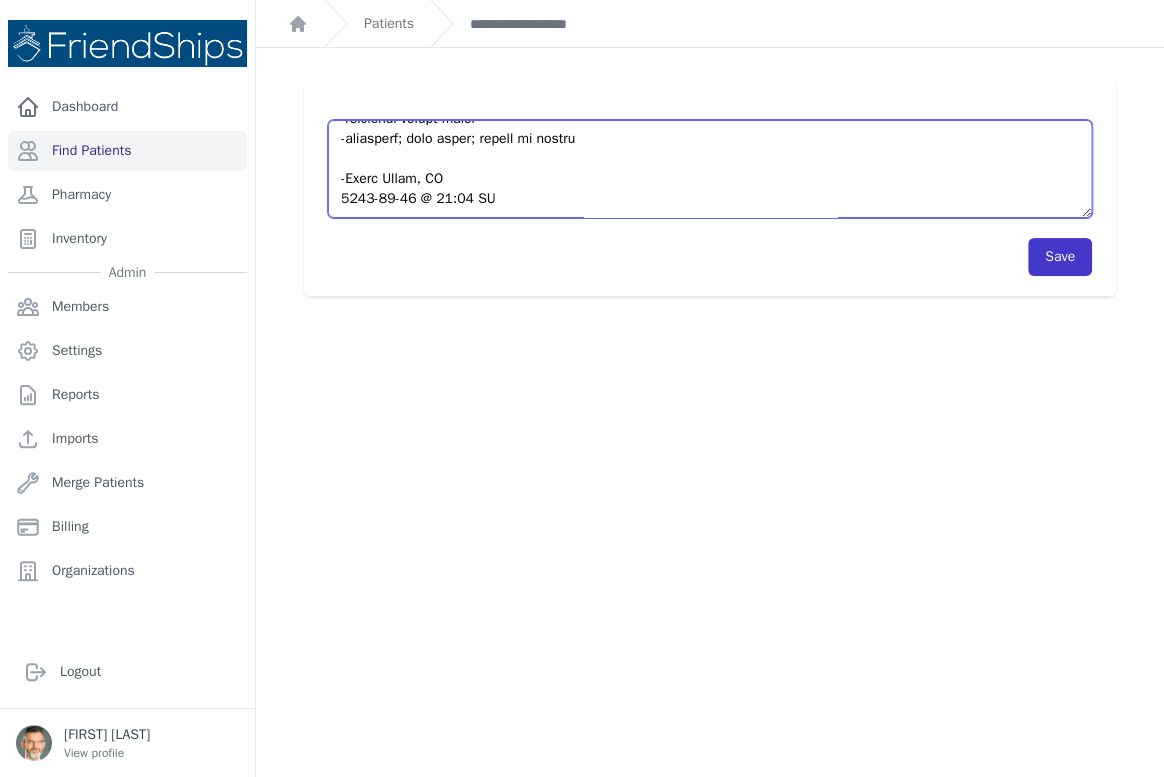 type on "The aunt of this child brought him in for the examination with the complaint of fever. According to her for the past 3 days the child has had diarrhea and fever but no stomach pain or vomiting.
Clinical observation is the child shows a weight of 9.2kg. Without his diaper on- He has no fever, (36.8c)
No apparent stomach or muscle pain,  but he appears to be lethargic. It’s unclear how much and what particular food the child has been eating.  Mother is out of town and unavailable to add input.  The aunt suggested that he might have eaten, cow milk, grapes and bulgar wheat.
When asking if the child has been given OTC Meds the aunt replied “yes” - liquid paracetamol. We asked for pt to return tomorrow so we can contact dr Tolar and asked her to bring the bottles of his medication at which time she said the bottle is not available.
The aunt suggested that could be teething. However, his age is in question. See picture.
What would you suggest to do? Your guidance is much appreciated dr Tolar.
@2:27 pm August ..." 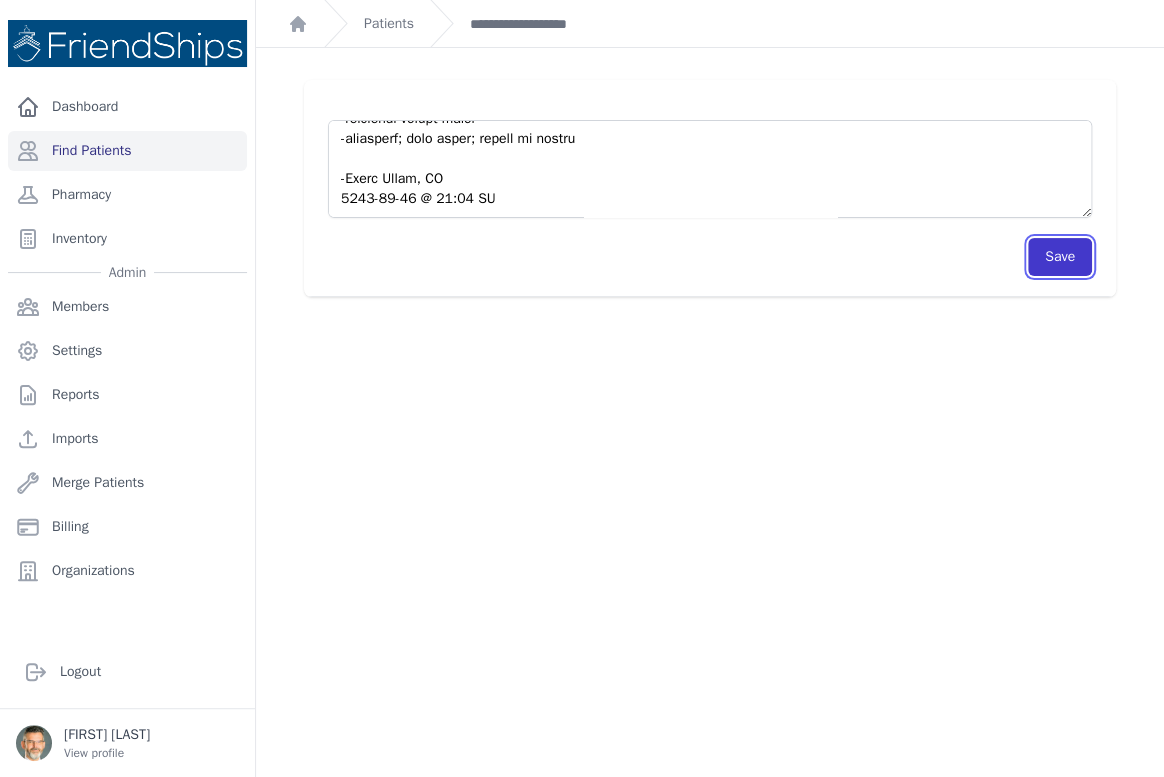 click on "Save" at bounding box center [1060, 257] 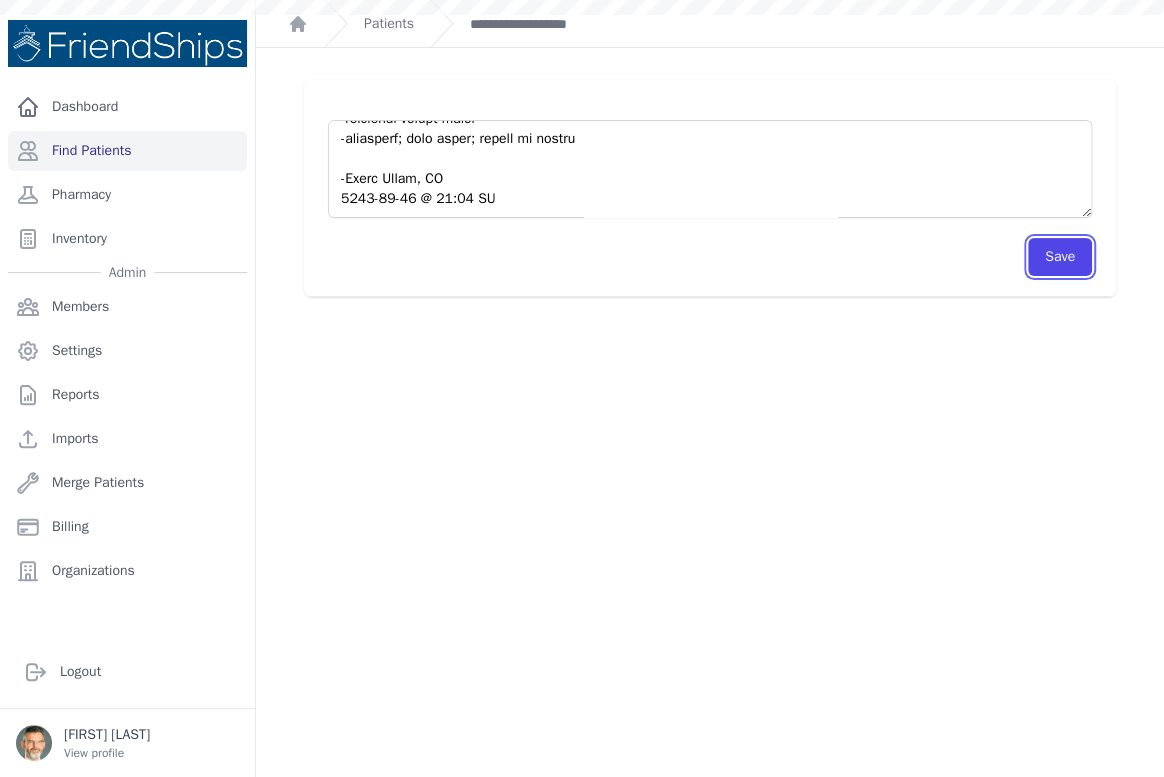 scroll, scrollTop: 0, scrollLeft: 0, axis: both 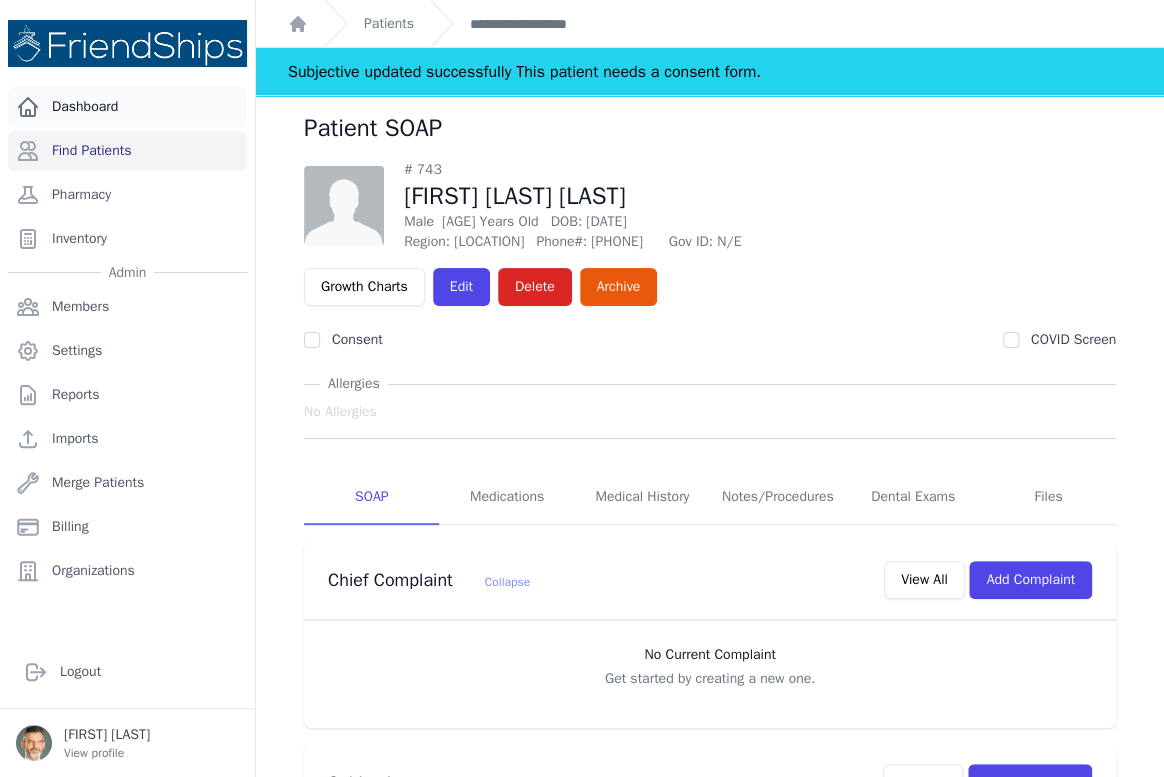 click on "Dashboard" at bounding box center (127, 107) 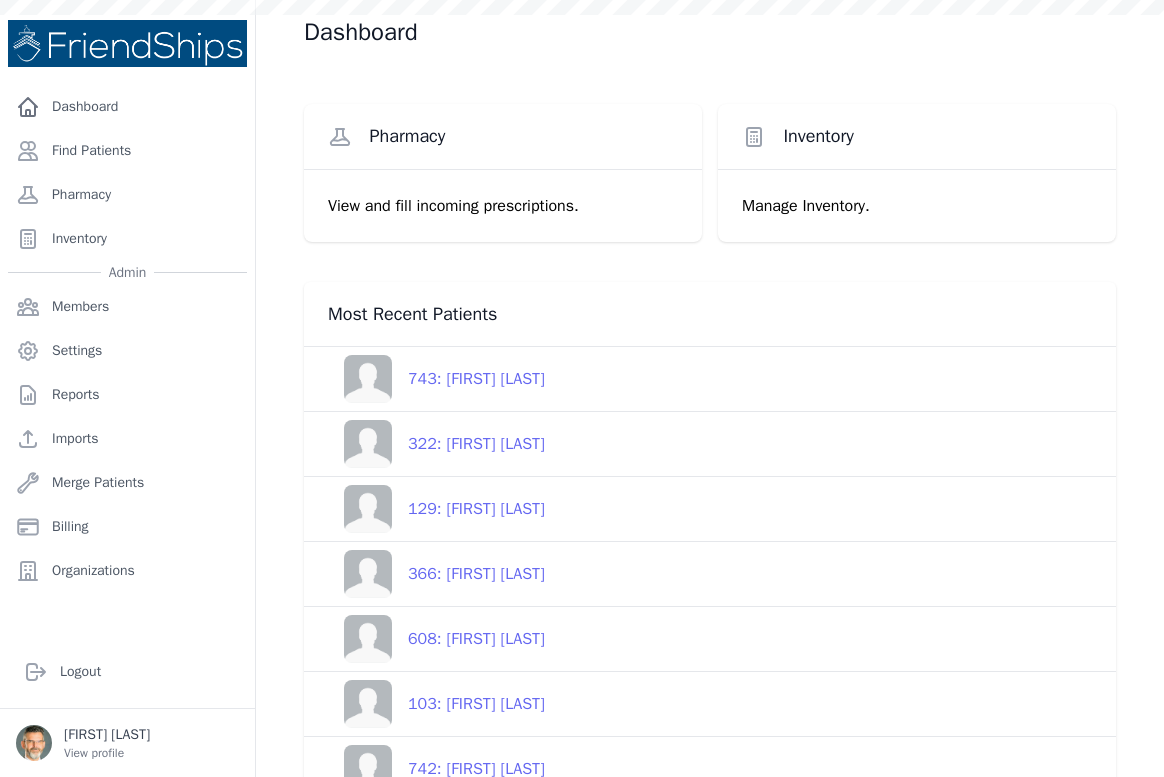 scroll, scrollTop: 0, scrollLeft: 0, axis: both 